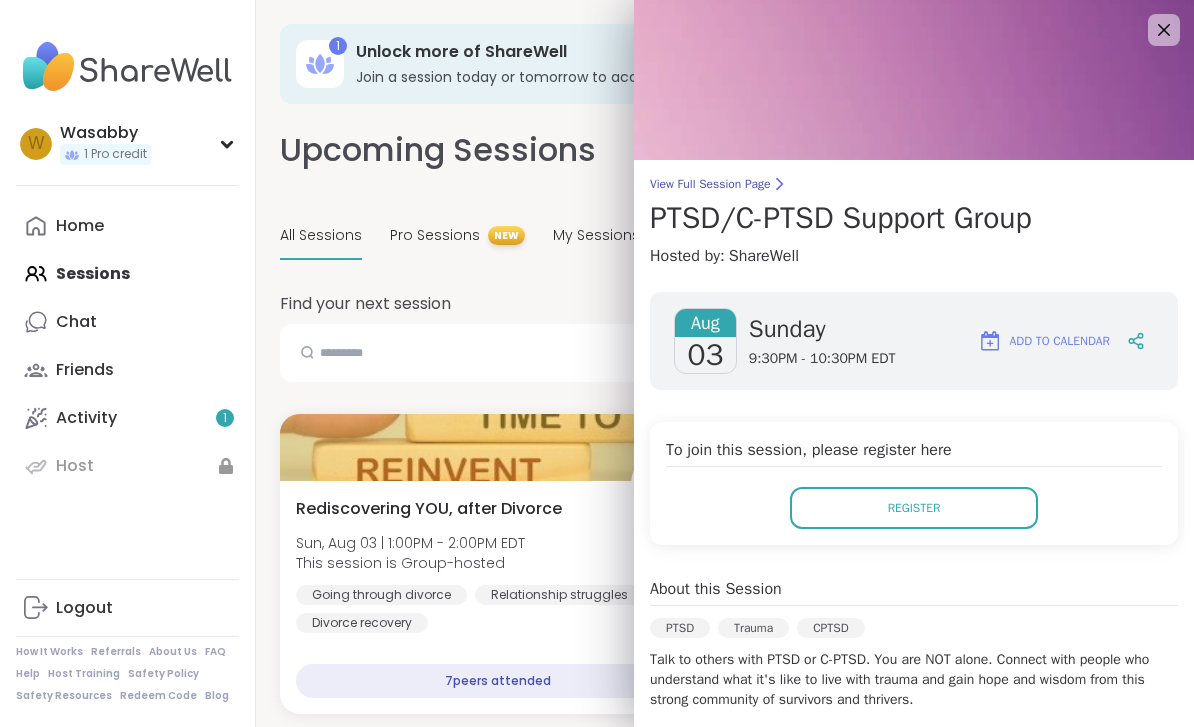 scroll, scrollTop: 4191, scrollLeft: 0, axis: vertical 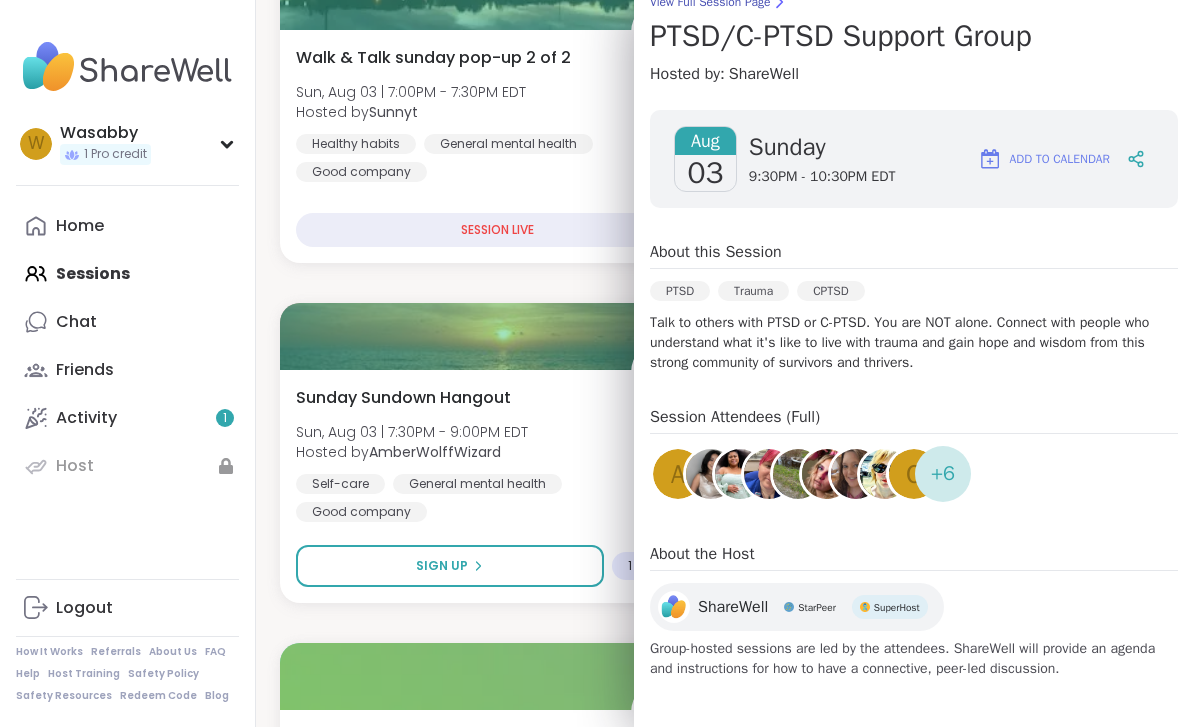 click on "Sunday Sundown Hangout Sun, Aug 03 | 7:30PM - 9:00PM EDT Hosted by  AmberWolffWizard Self-care General mental health Good company" at bounding box center [497, 454] 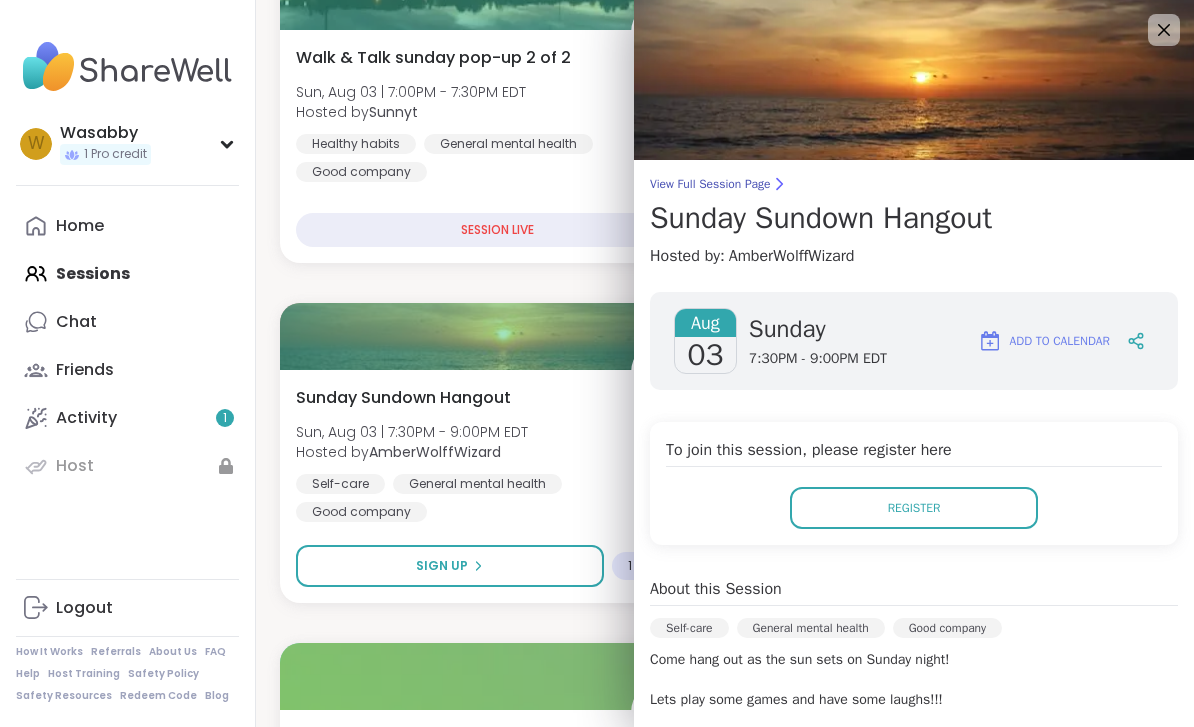 scroll, scrollTop: 0, scrollLeft: 0, axis: both 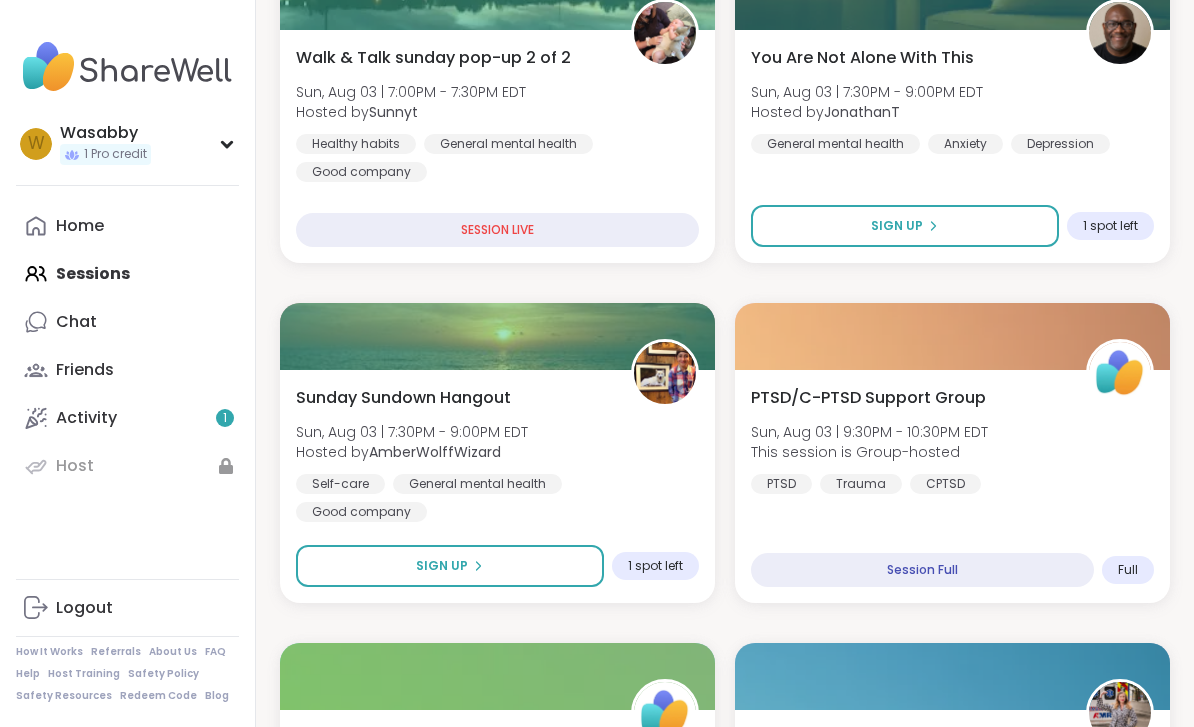 click on "1 Unlock more of ShareWell Join a session today or tomorrow to access peer groups, expert support, and all ShareWell has to offer. Upcoming Sessions CREATE A SESSION All Sessions Pro Sessions NEW My Sessions Find your next session Search  Filter   Rediscovering YOU, after Divorce Sun, Aug 03 | 1:00PM - 2:00PM EDT This session is Group-hosted Going through divorce Relationship struggles Divorce recovery 7  peers attended Come over to my house Sun, Aug 03 | 1:00PM - 2:30PM EDT Hosted by  elianaahava2022 Anxiety Loneliness Depression 16  peers attended Pro Session From Self-Criticism to Self-Love Sun, Aug 03 | 1:00PM - 2:00PM EDT Hosted by  Fausta Self-esteem General mental health Identity 41  peers attended Navigating Change in Uncertain Days Sun, Aug 03 | 2:00PM - 3:00PM EDT Hosted by  maria_nova Personal development Burnout Anxiety 8  peers attended Eastern Medicine Wellness Sun, Aug 03 | 2:00PM - 3:00PM EDT Hosted by  RobertJangchup Self-care Meditation Breathwork 13  peers attended New Host! 🎉 3 7" at bounding box center (725, -913) 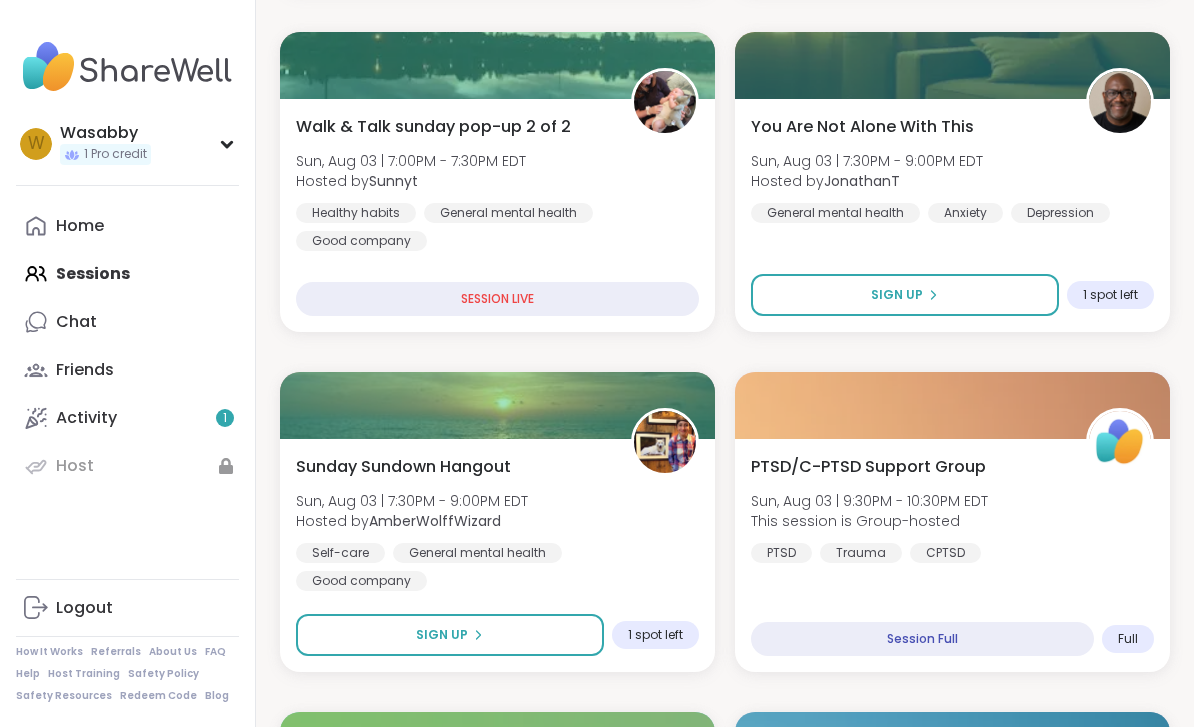 scroll, scrollTop: 4119, scrollLeft: 0, axis: vertical 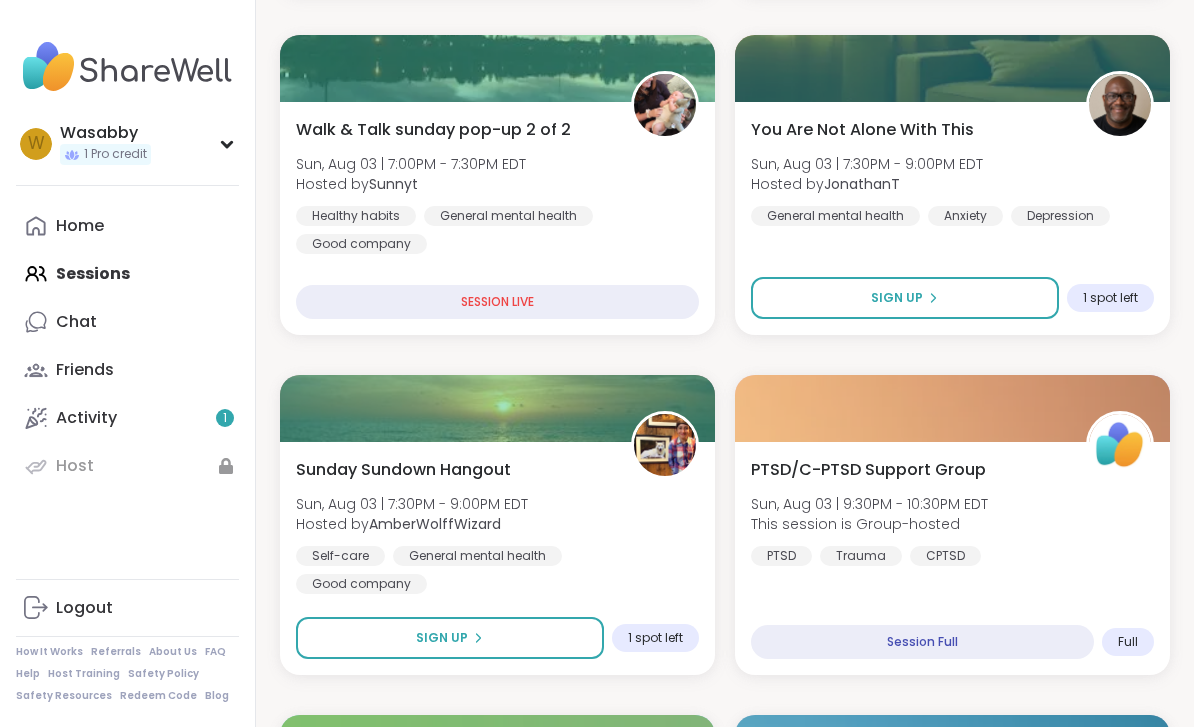 click on "Sign Up" at bounding box center [905, 298] 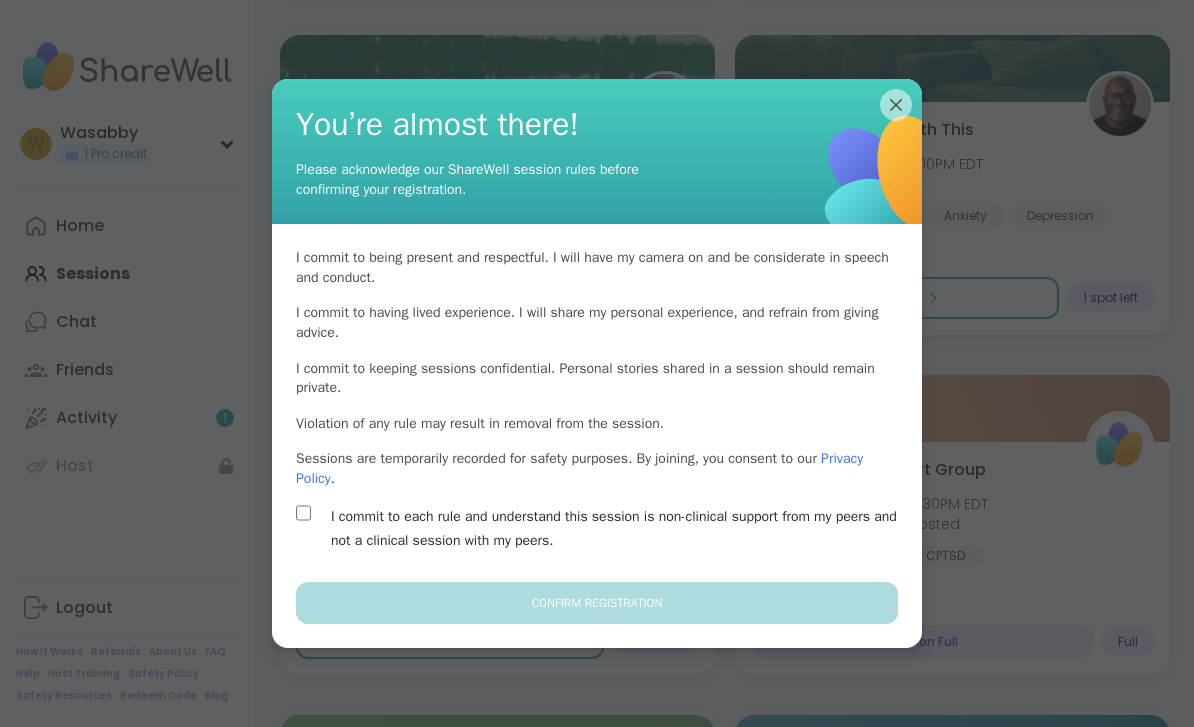 click on "Privacy Policy" at bounding box center [579, 468] 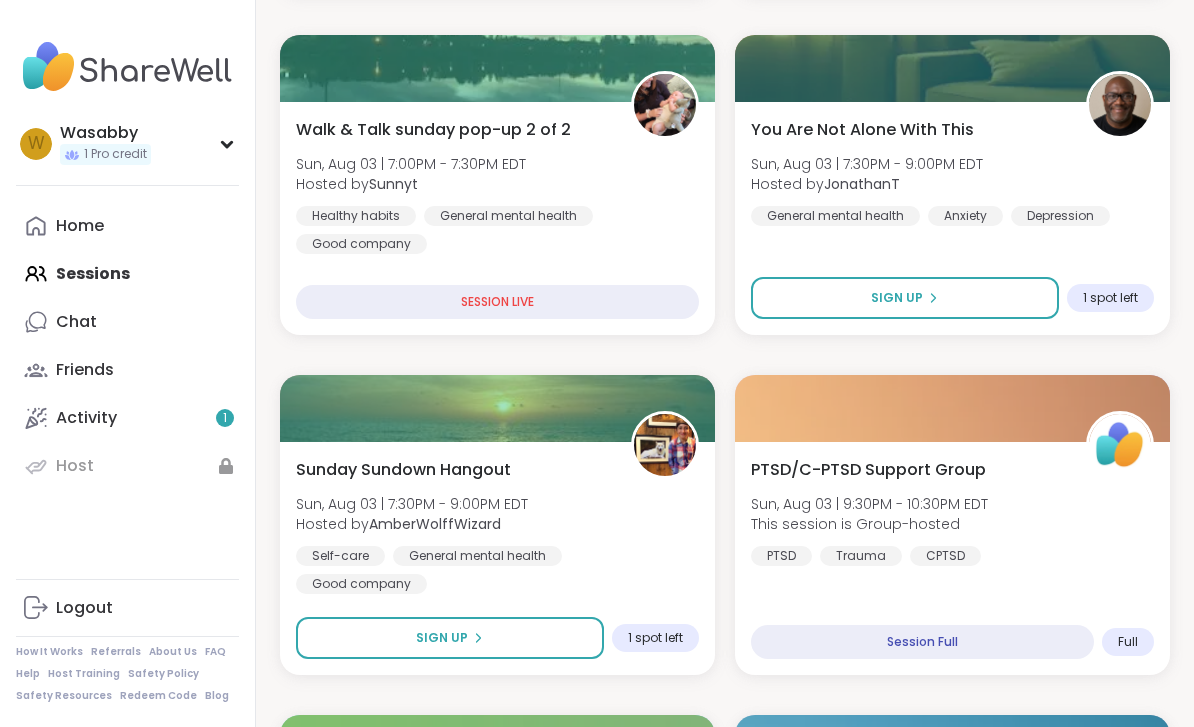 scroll, scrollTop: 0, scrollLeft: 0, axis: both 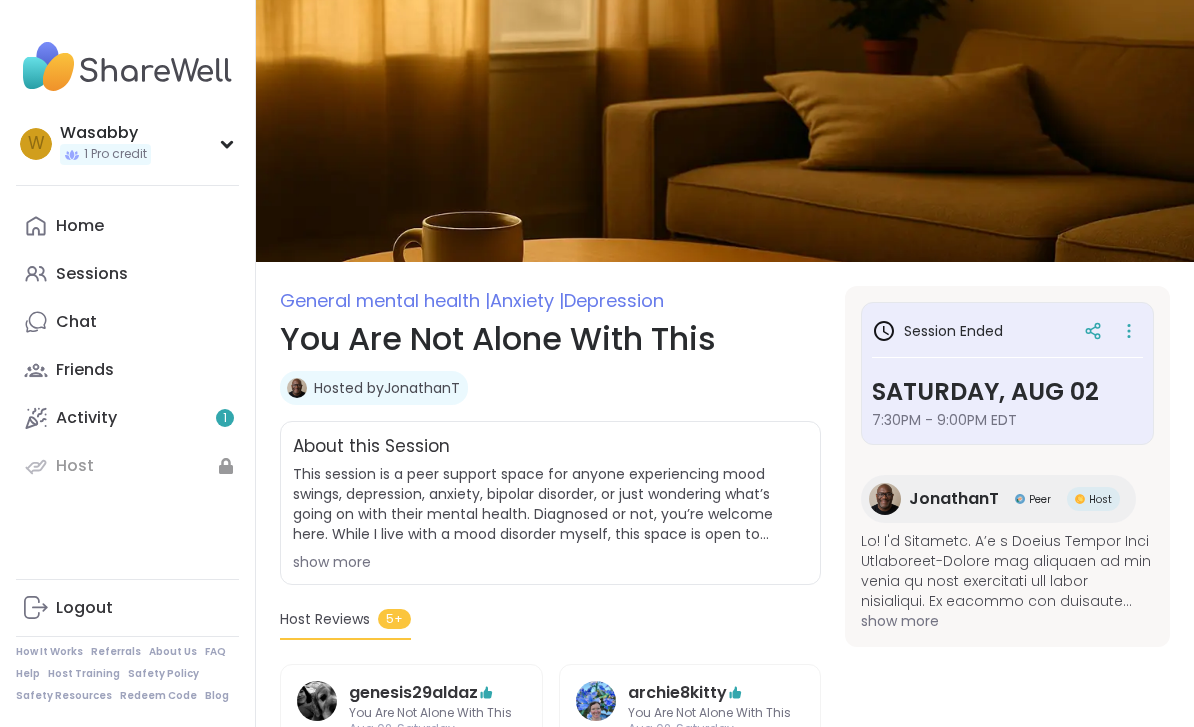 click on "[USERNAME] [NUMBER] [USERNAME] [USERNAME] [USERNAME] [USERNAME] [USERNAME] [USERNAME] [USERNAME] [USERNAME] [USERNAME] [USERNAME] [USERNAME] [USERNAME] [USERNAME] [USERNAME]" at bounding box center [128, 363] 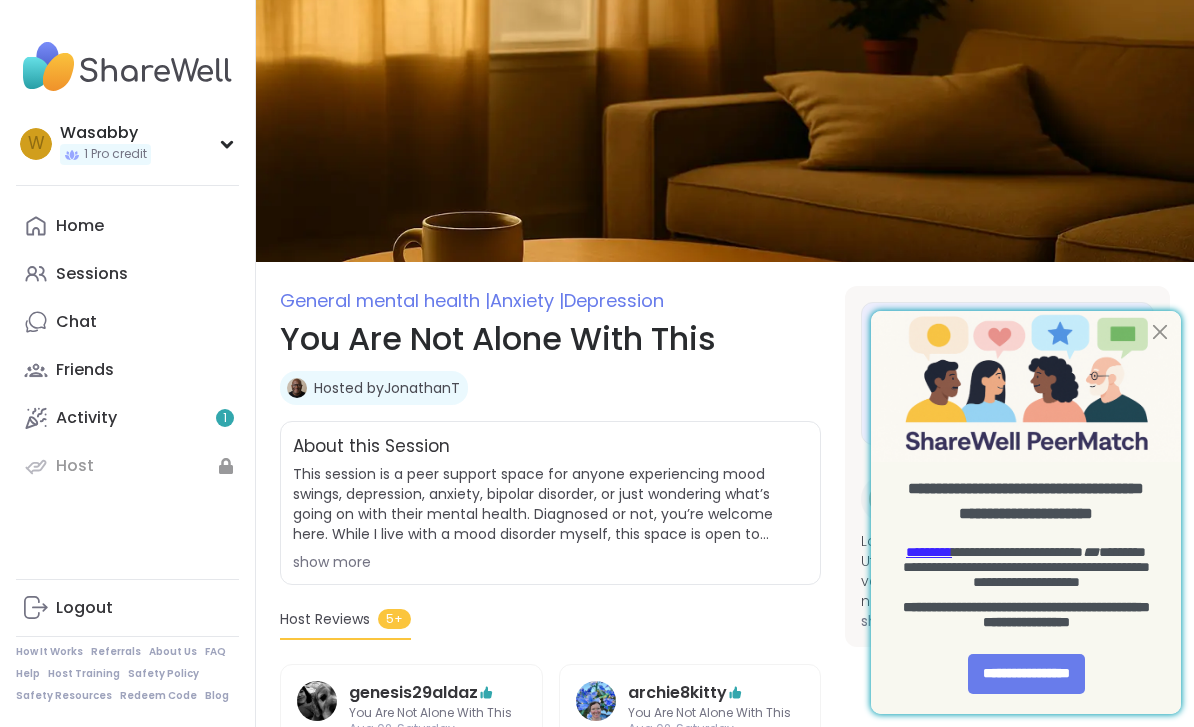 scroll, scrollTop: 0, scrollLeft: 0, axis: both 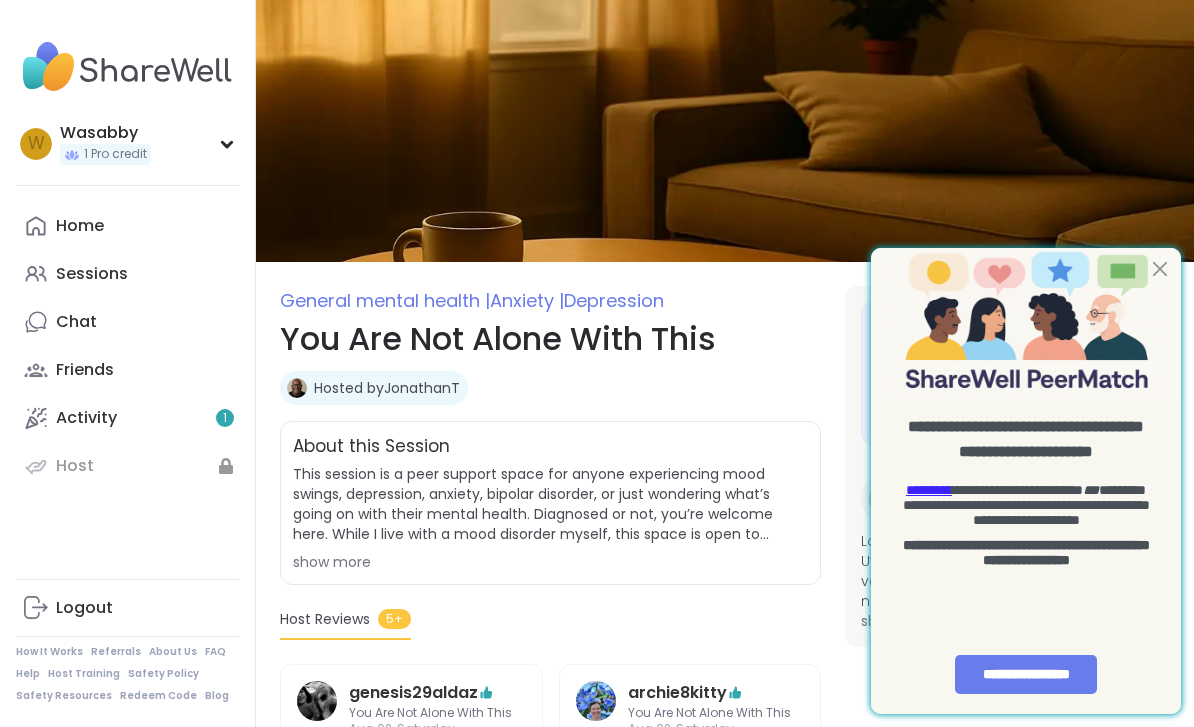click at bounding box center [1160, 269] 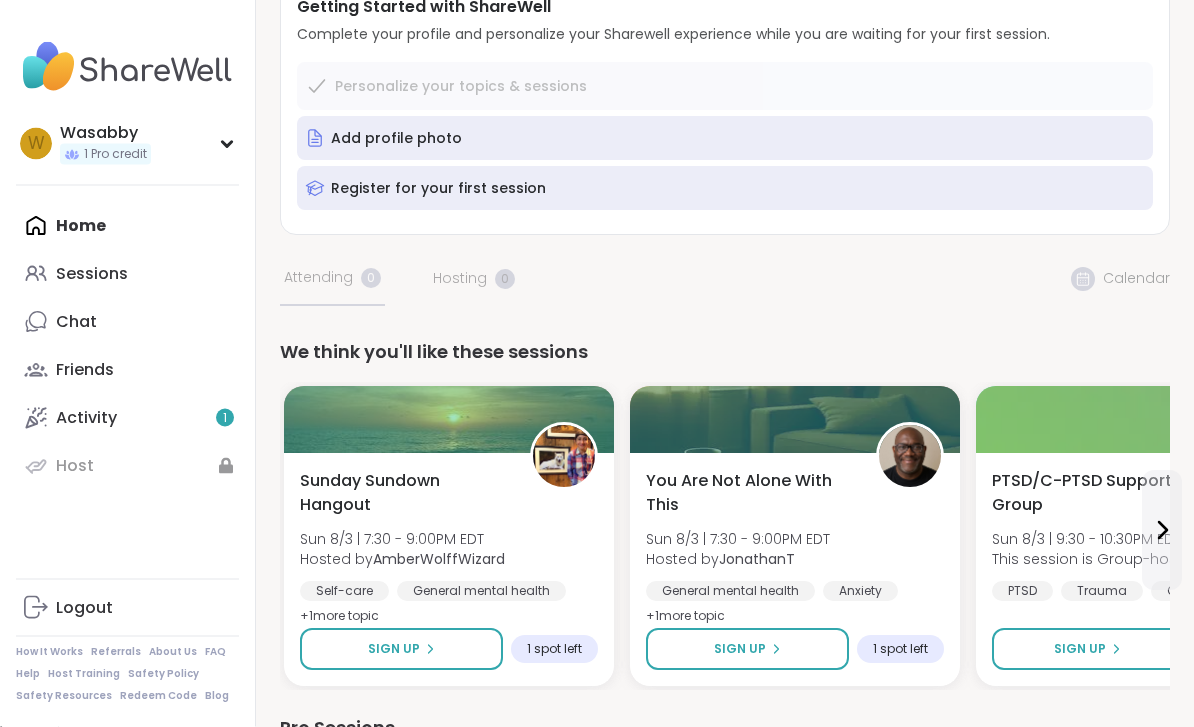 scroll, scrollTop: 175, scrollLeft: 0, axis: vertical 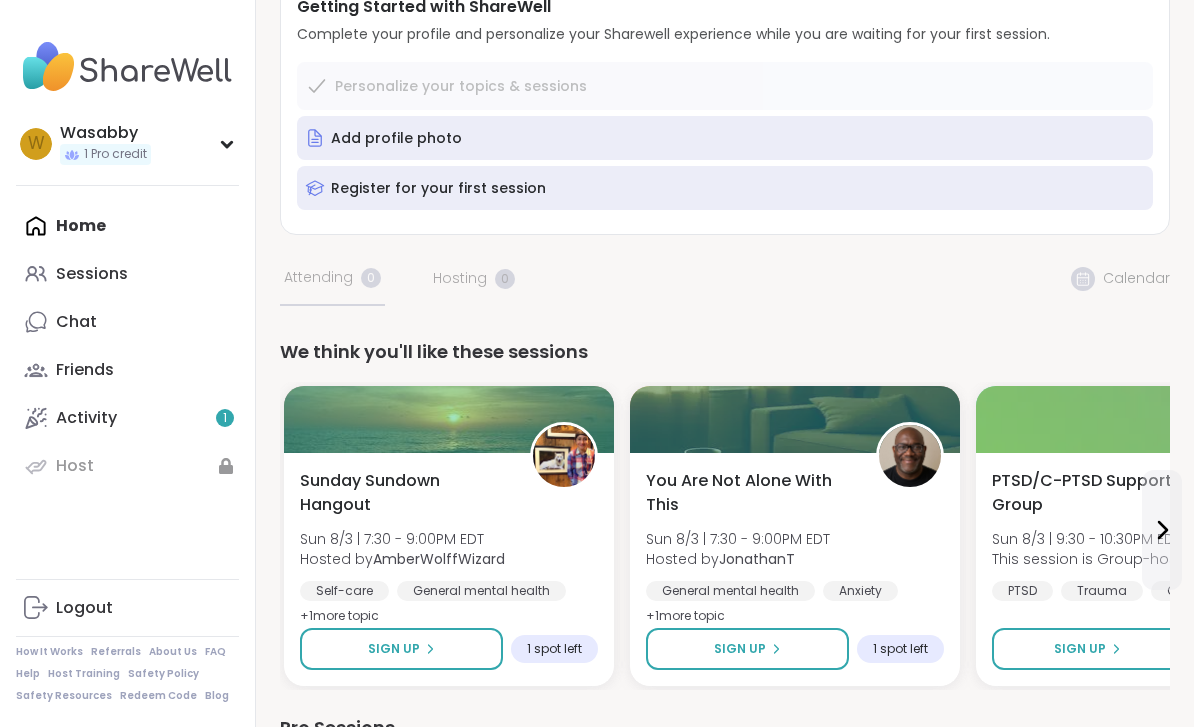 click on "Sign Up" at bounding box center [747, 649] 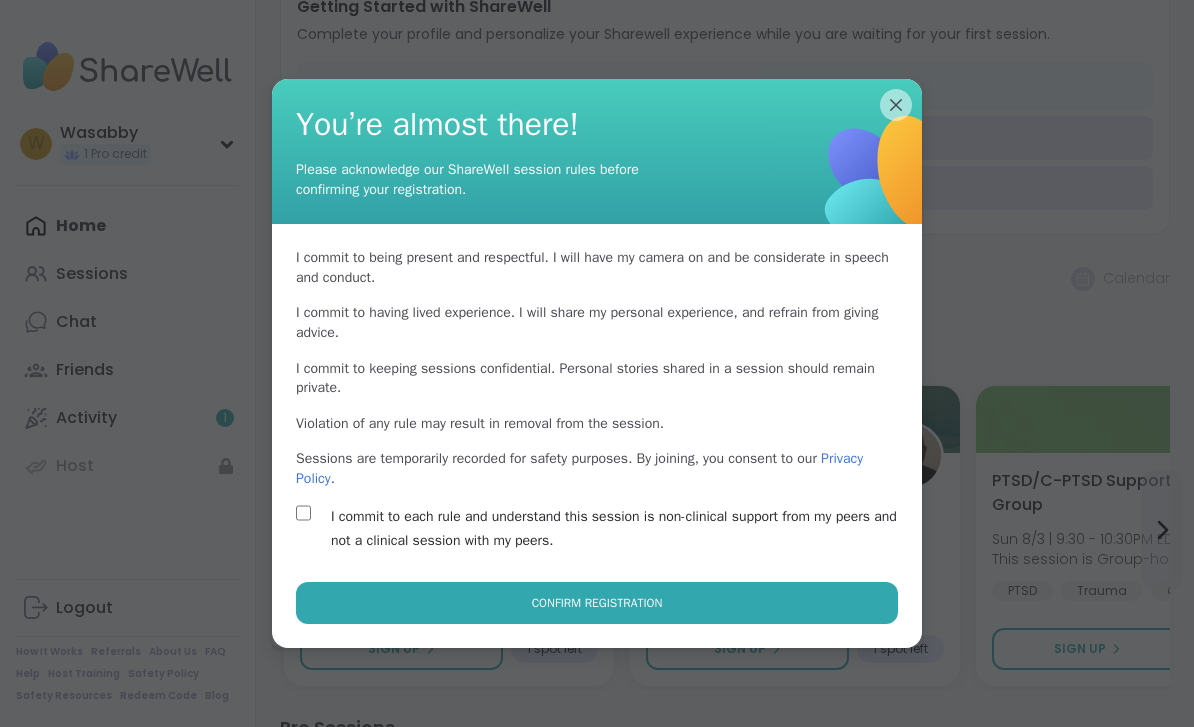 click on "Confirm Registration" at bounding box center (597, 603) 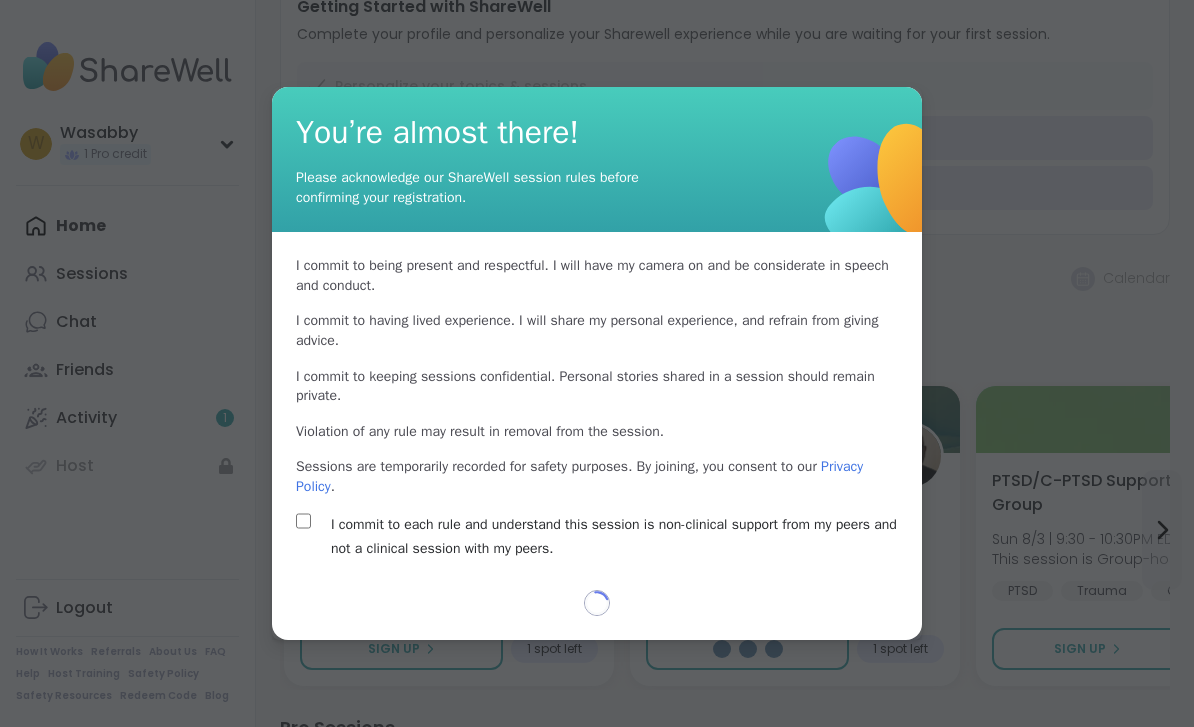select on "**" 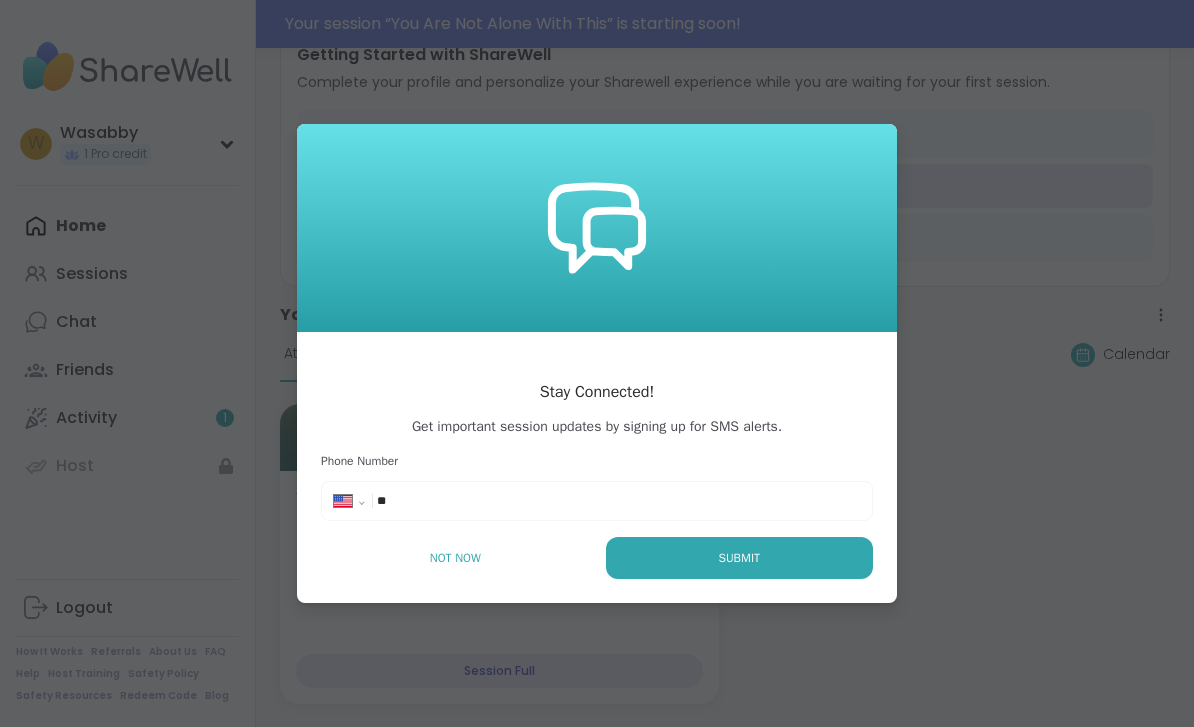 click on "Not Now" at bounding box center (455, 558) 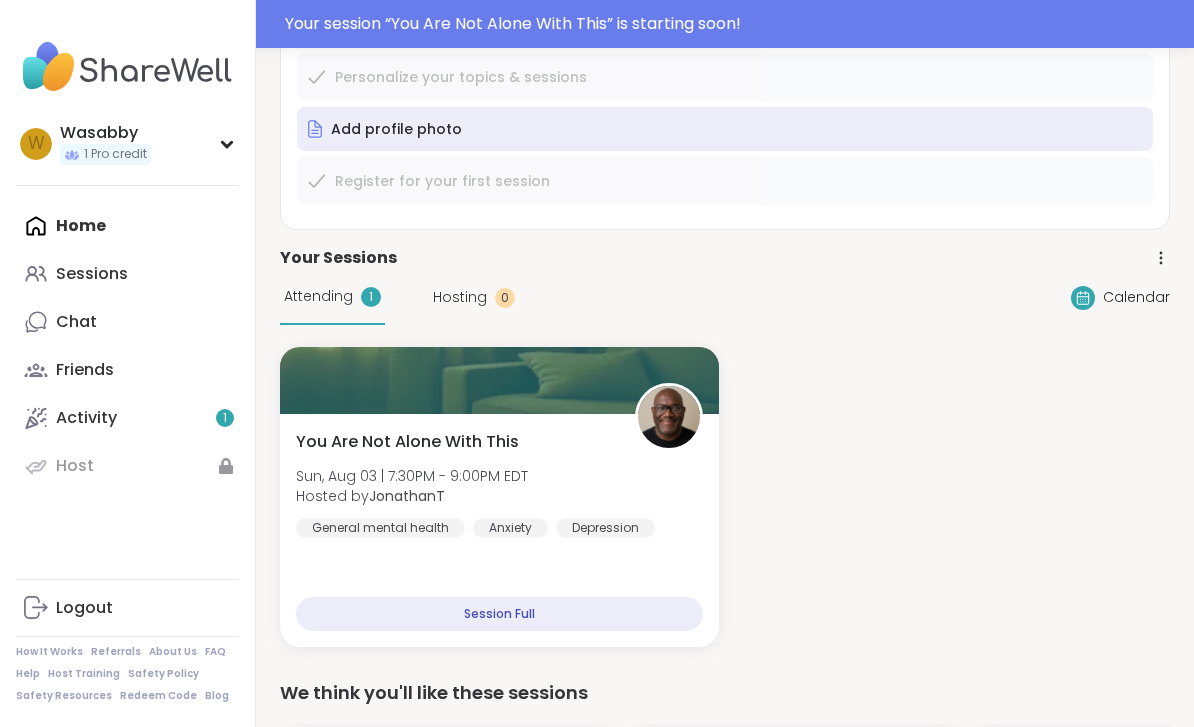 scroll, scrollTop: 231, scrollLeft: 0, axis: vertical 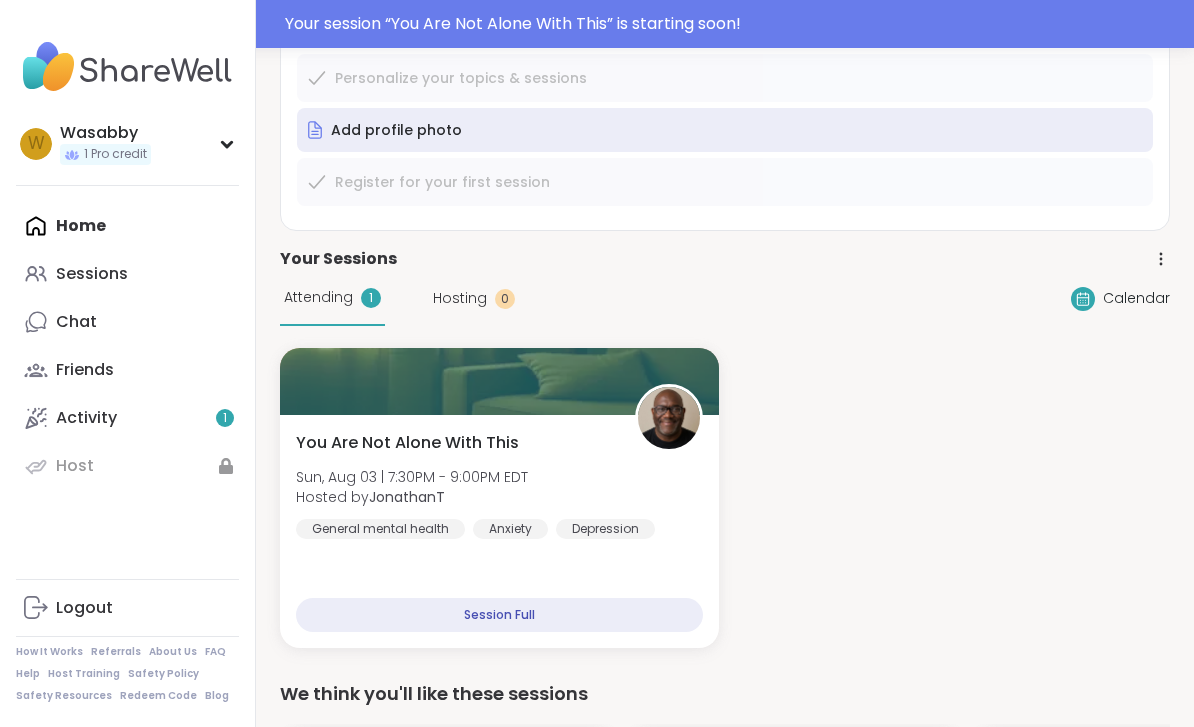 click on "You Are Not Alone With This [DATE], [TIME] Hosted by [USERNAME] General mental health Anxiety Depression" at bounding box center [499, 485] 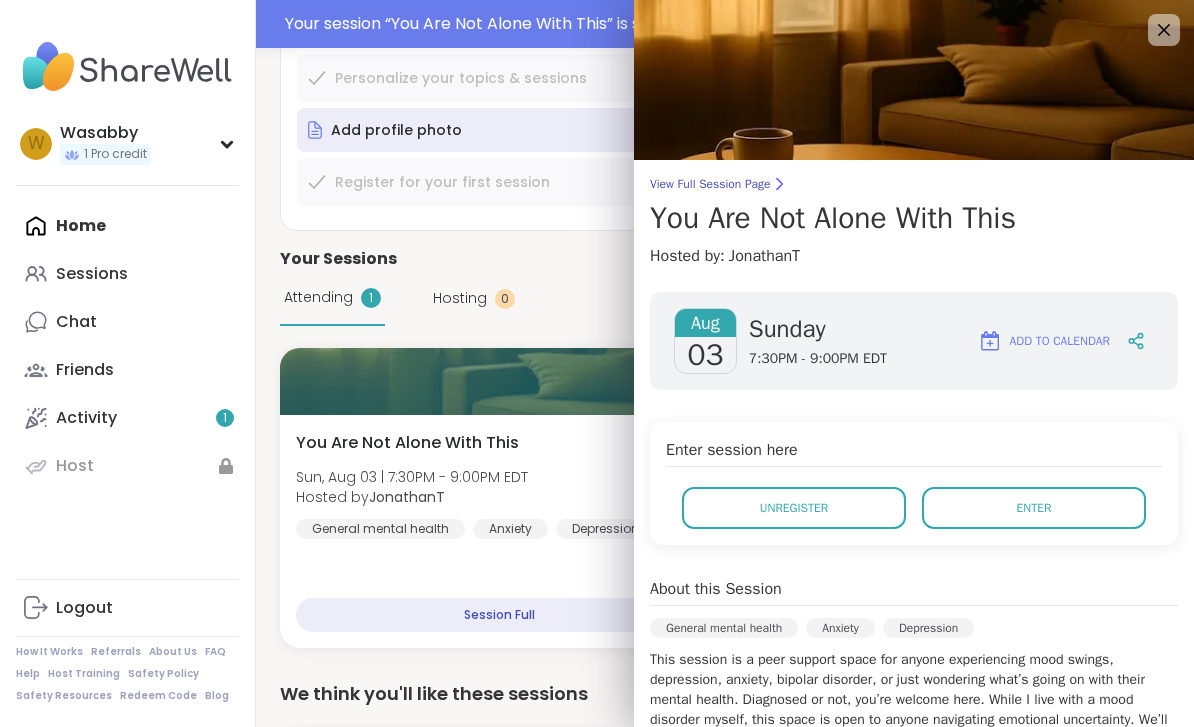 click on "View Full Session Page" at bounding box center [914, 184] 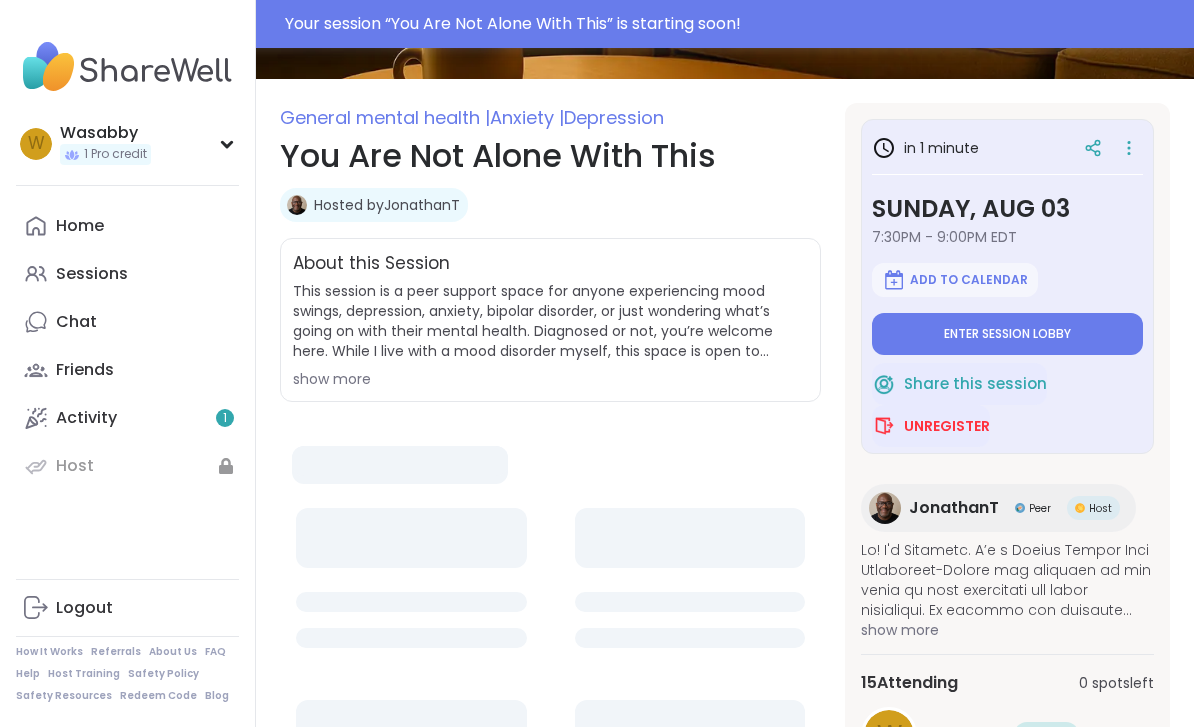 scroll, scrollTop: 0, scrollLeft: 0, axis: both 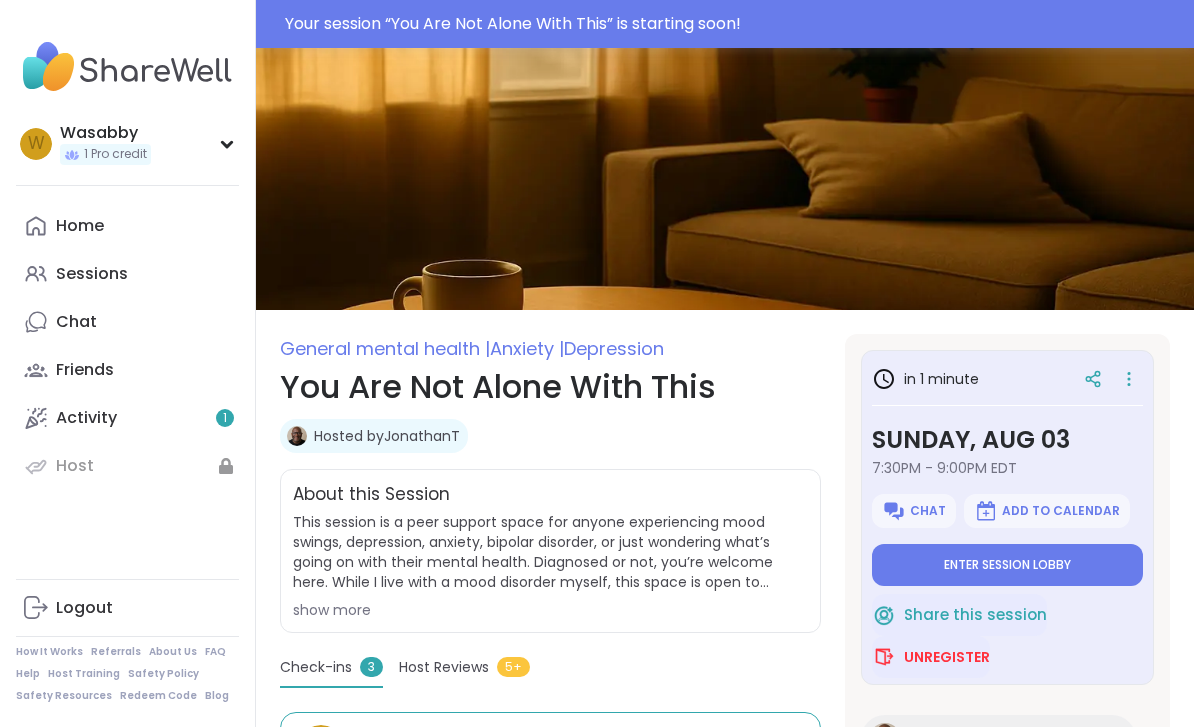 click on "Enter session lobby" at bounding box center (1007, 565) 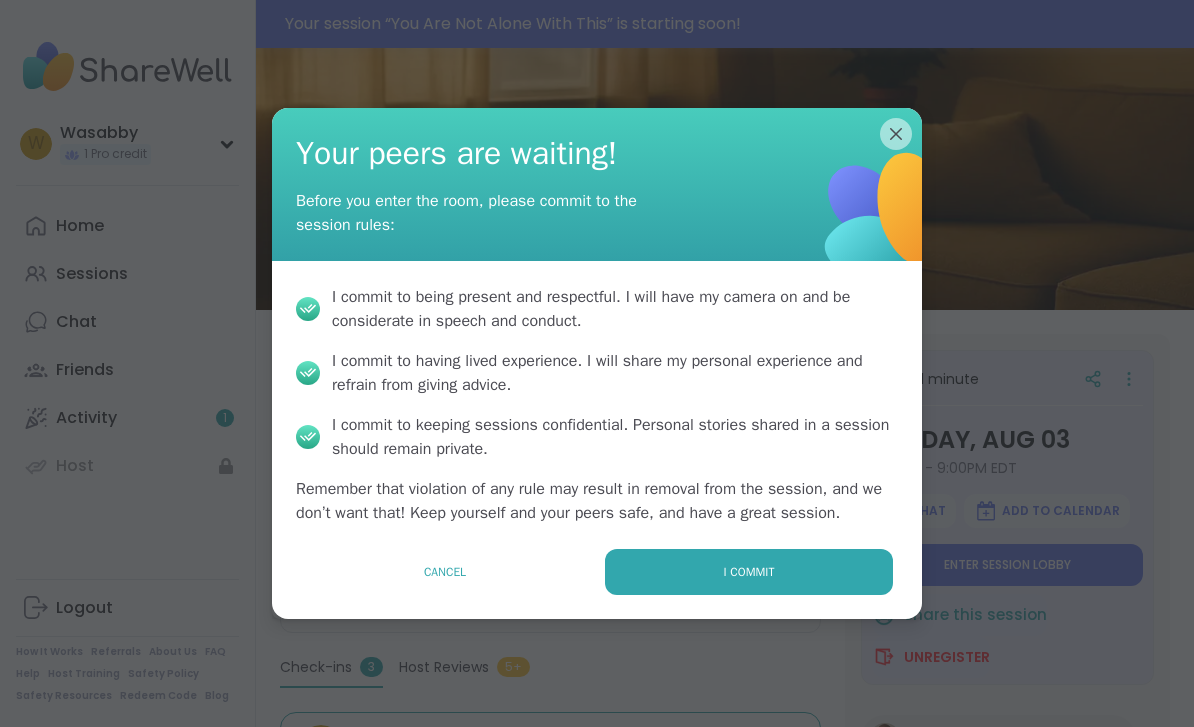 click on "I commit" at bounding box center [749, 572] 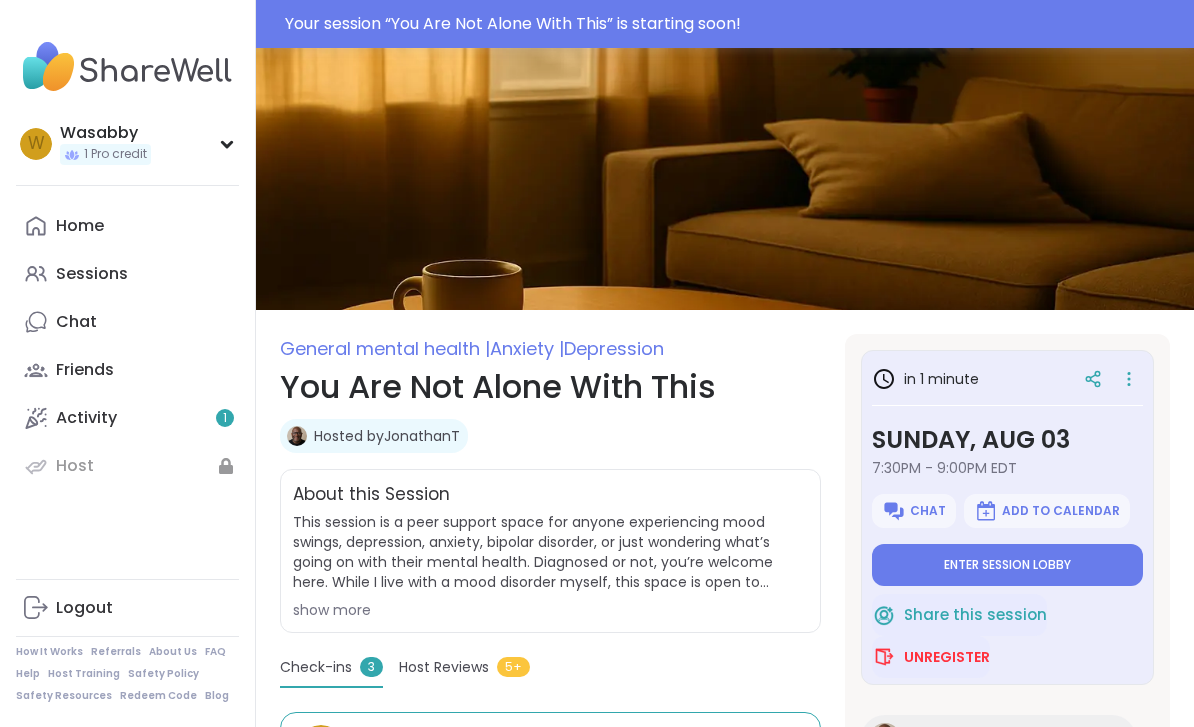 type on "*" 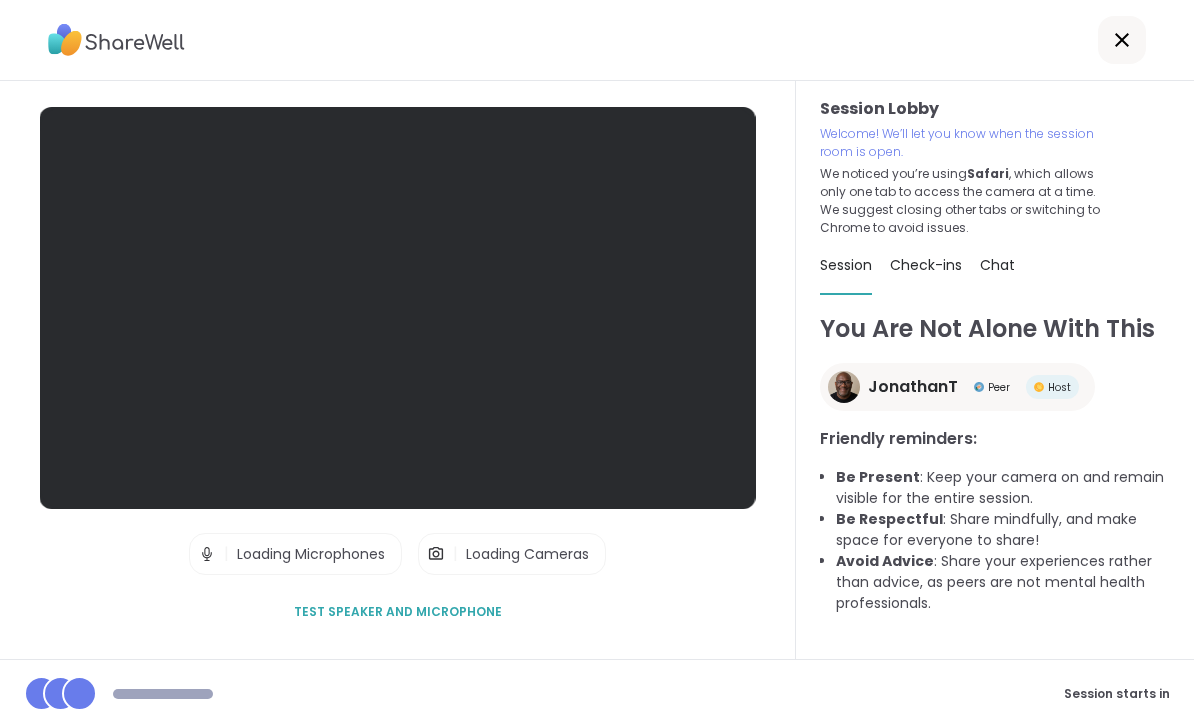 scroll, scrollTop: 64, scrollLeft: 0, axis: vertical 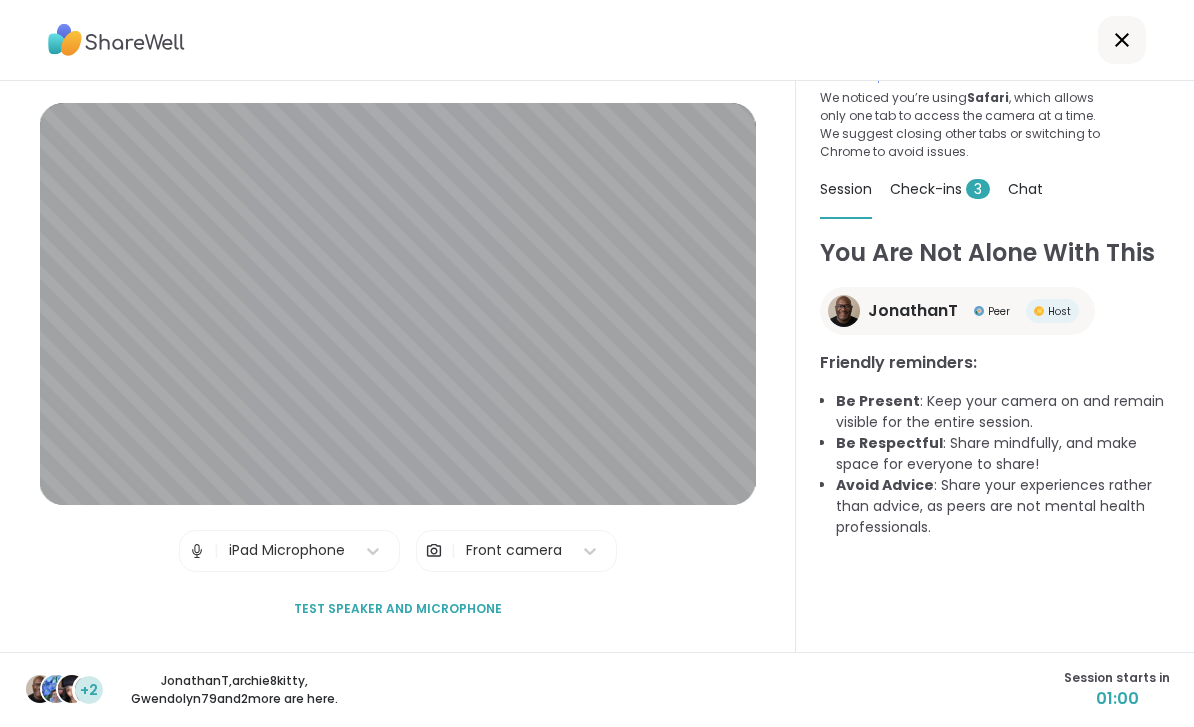 click on "Chat" at bounding box center [1025, 189] 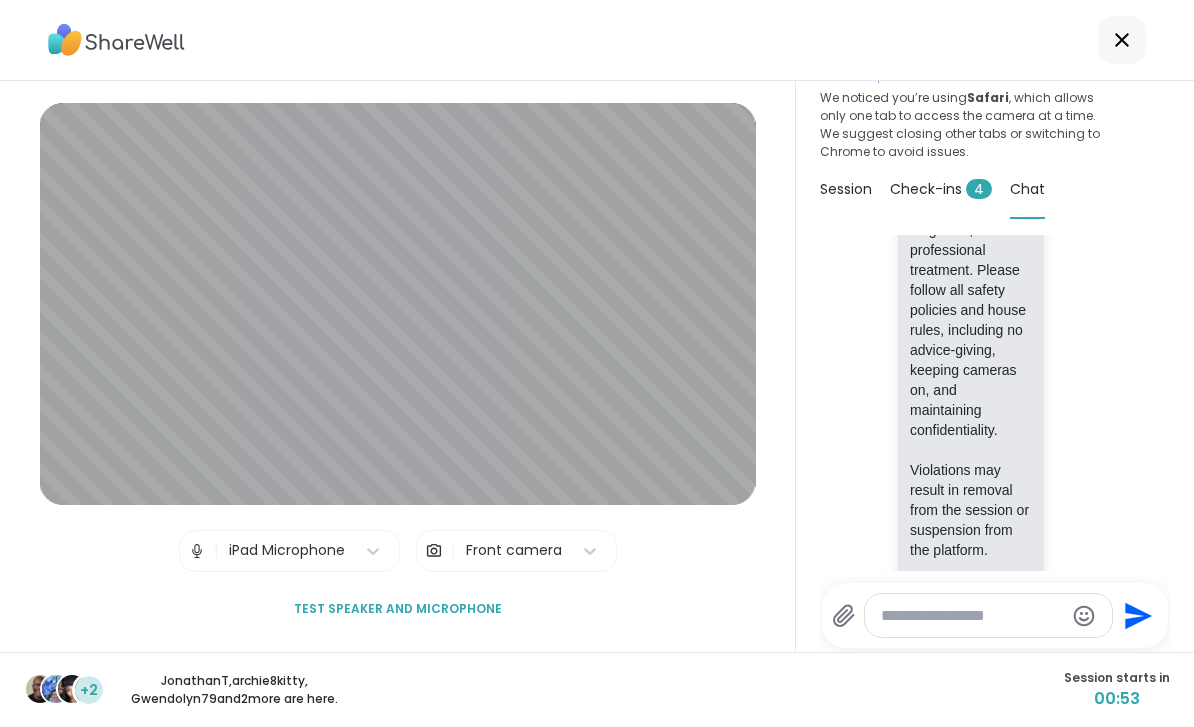scroll, scrollTop: 366, scrollLeft: 0, axis: vertical 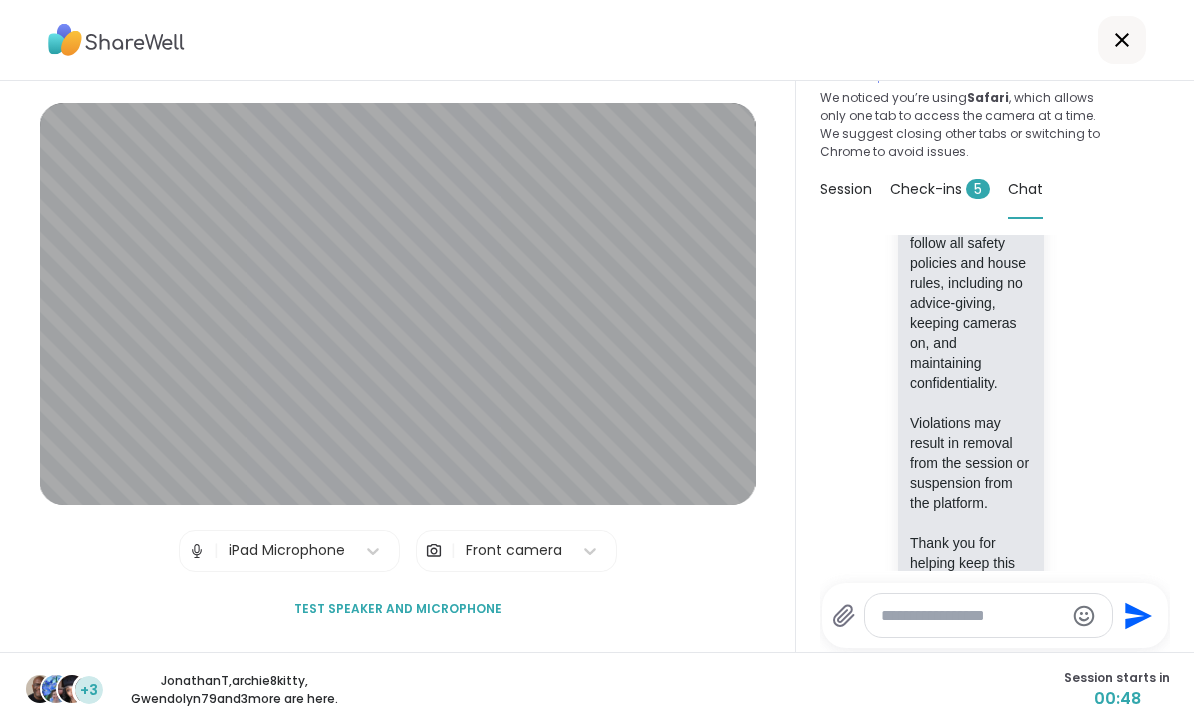 click on "Session" at bounding box center (846, 189) 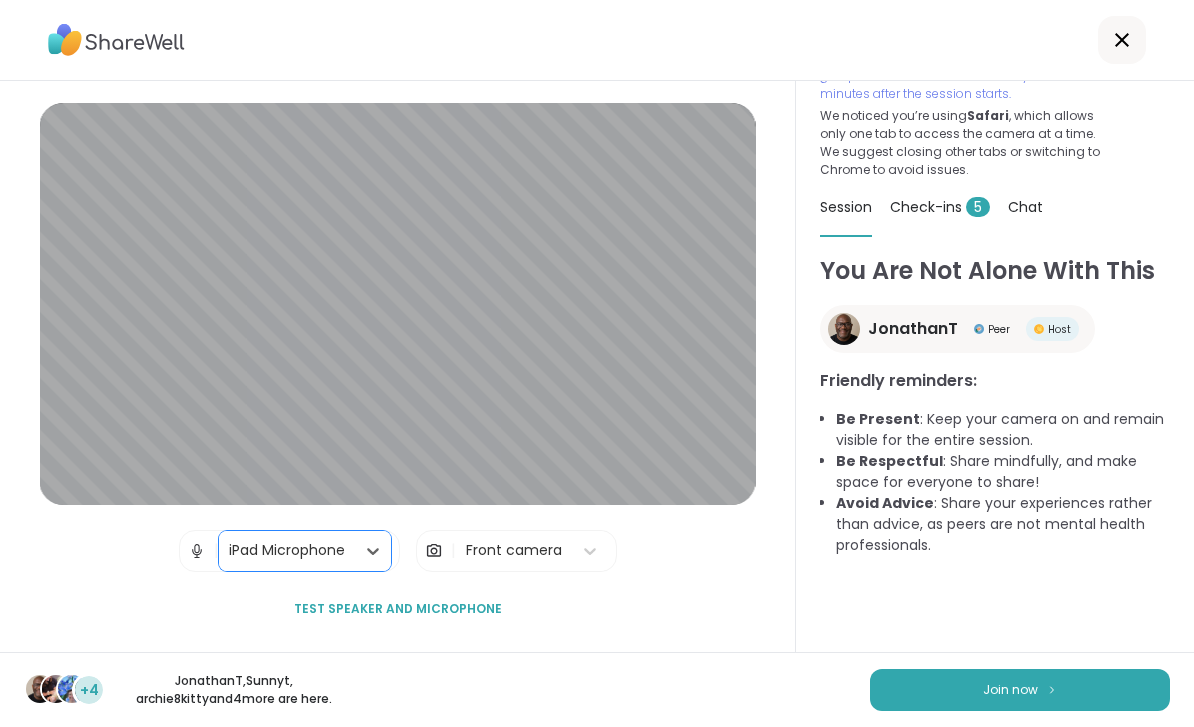 click on "Join now" at bounding box center (1010, 690) 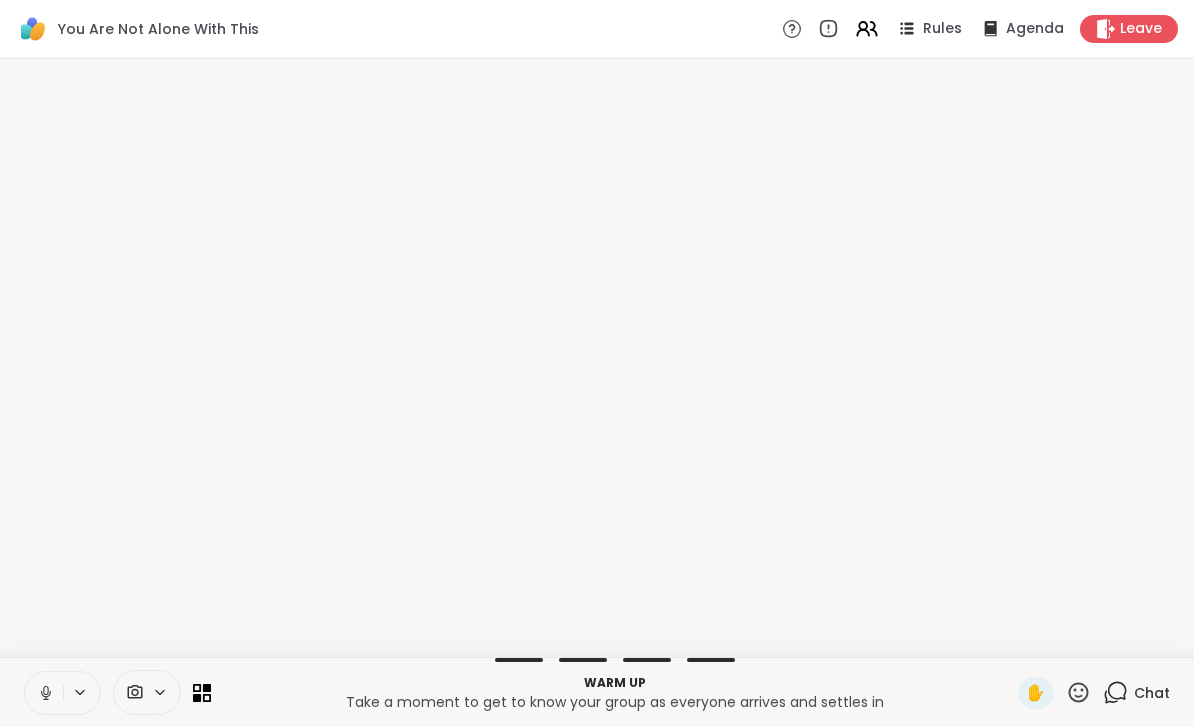 scroll, scrollTop: 0, scrollLeft: 0, axis: both 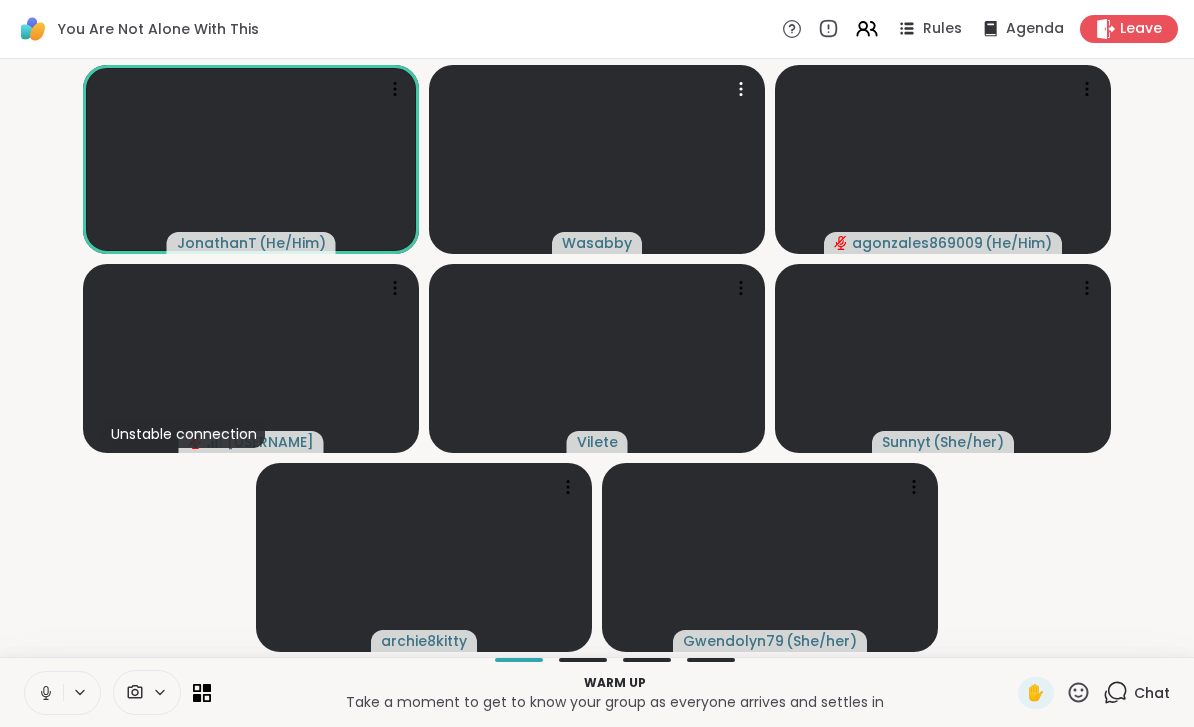 click at bounding box center [597, 159] 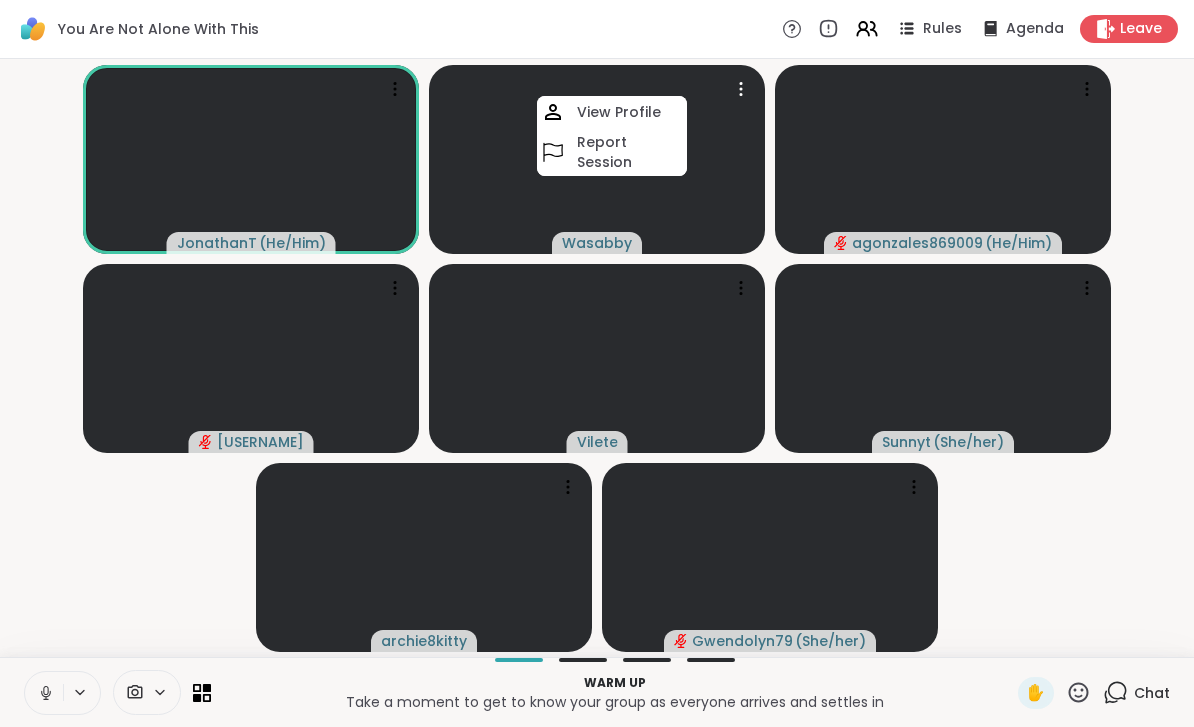 click 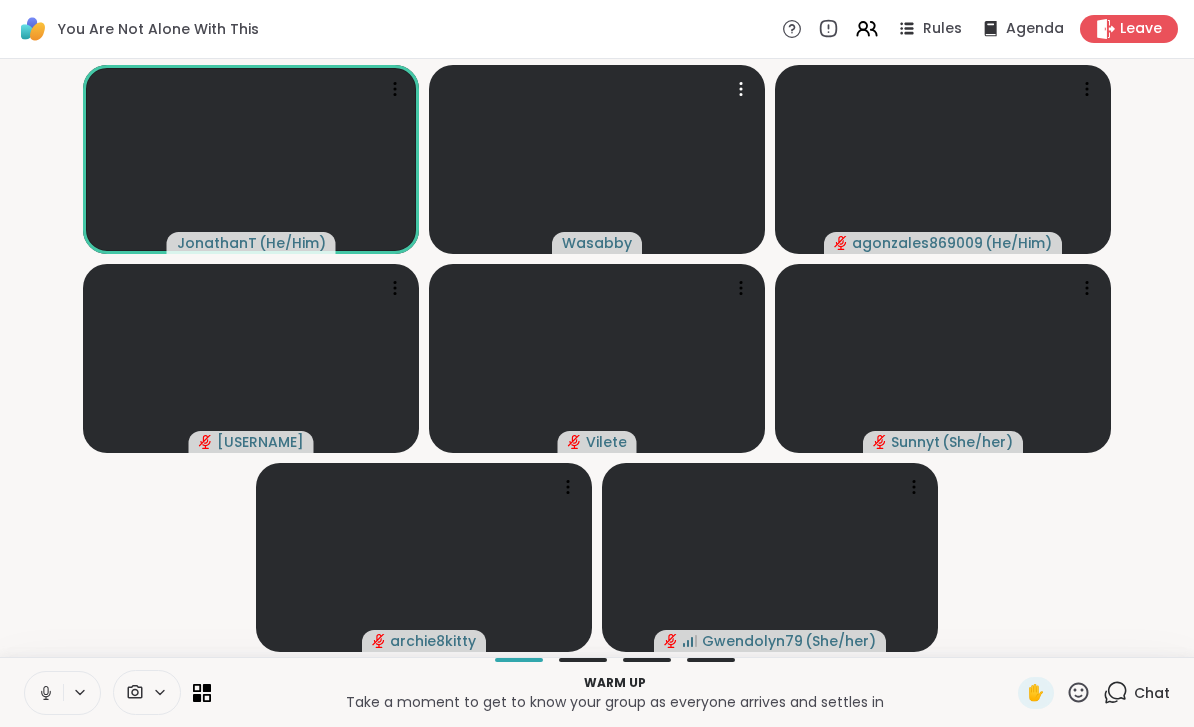 click at bounding box center (81, 692) 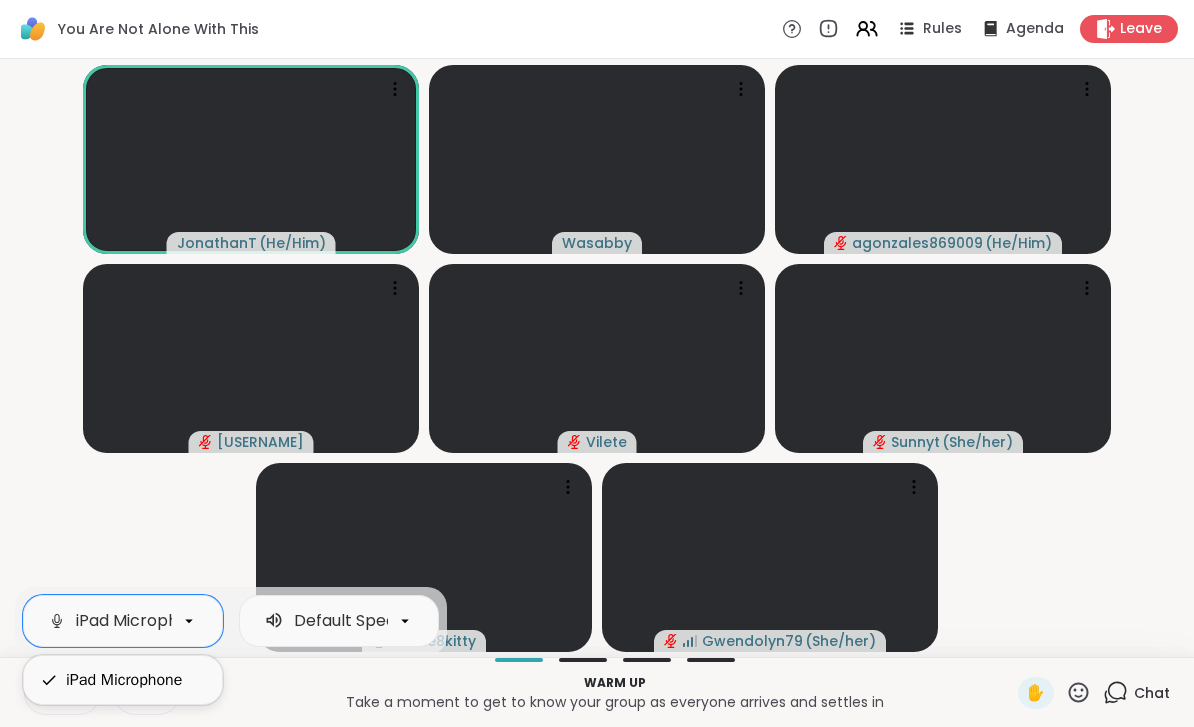 click on "[USERNAME] ( He/Him ) [USERNAME] [USERNAME] ( He/Him ) [USERNAME] [USERNAME] [USERNAME] ( She/her ) [USERNAME] [USERNAME] ( She/her )" at bounding box center (597, 358) 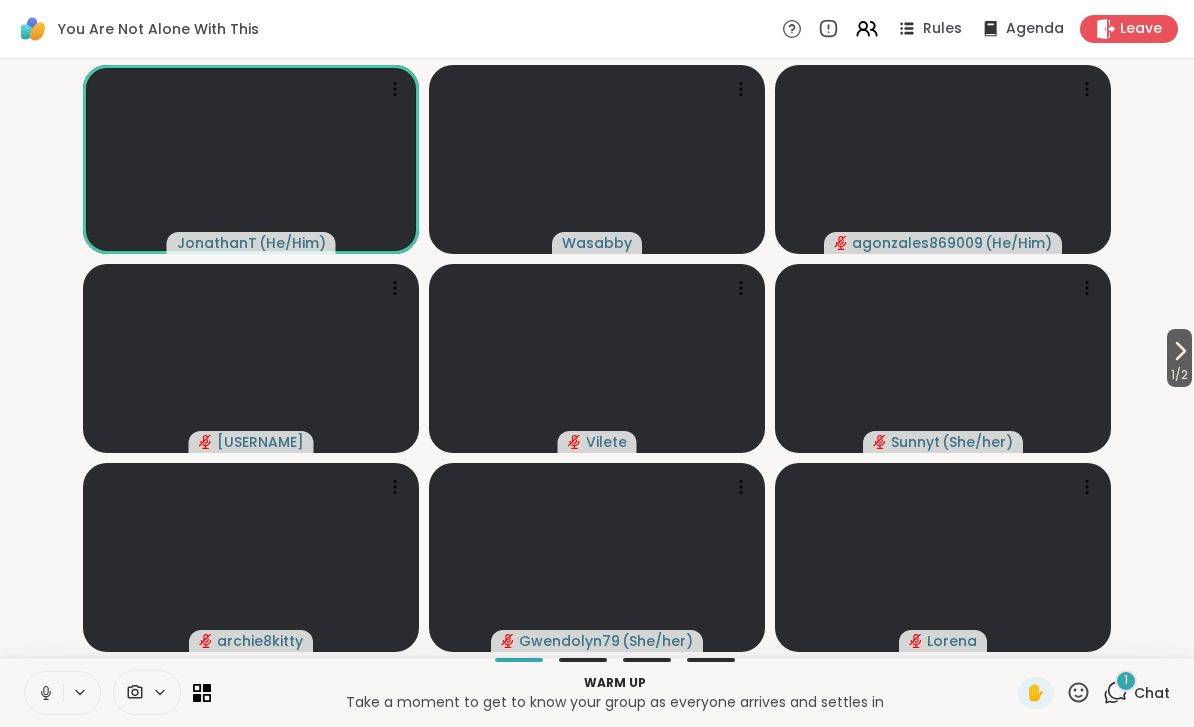 click 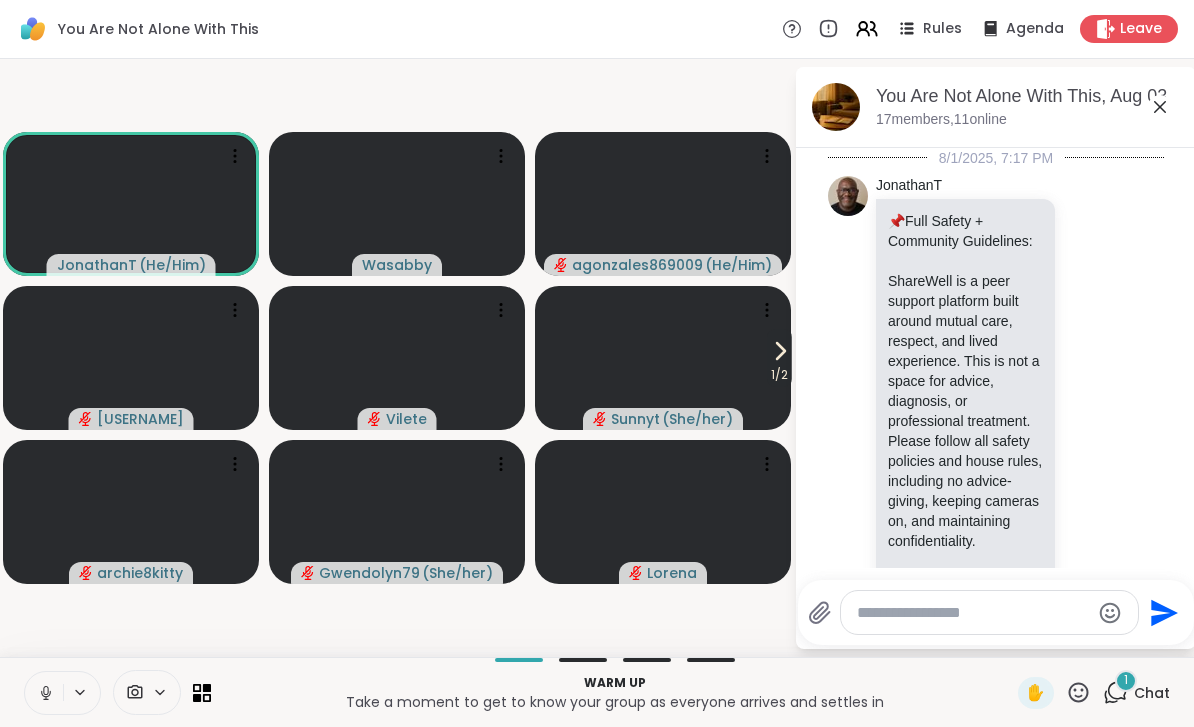 scroll, scrollTop: 519, scrollLeft: 0, axis: vertical 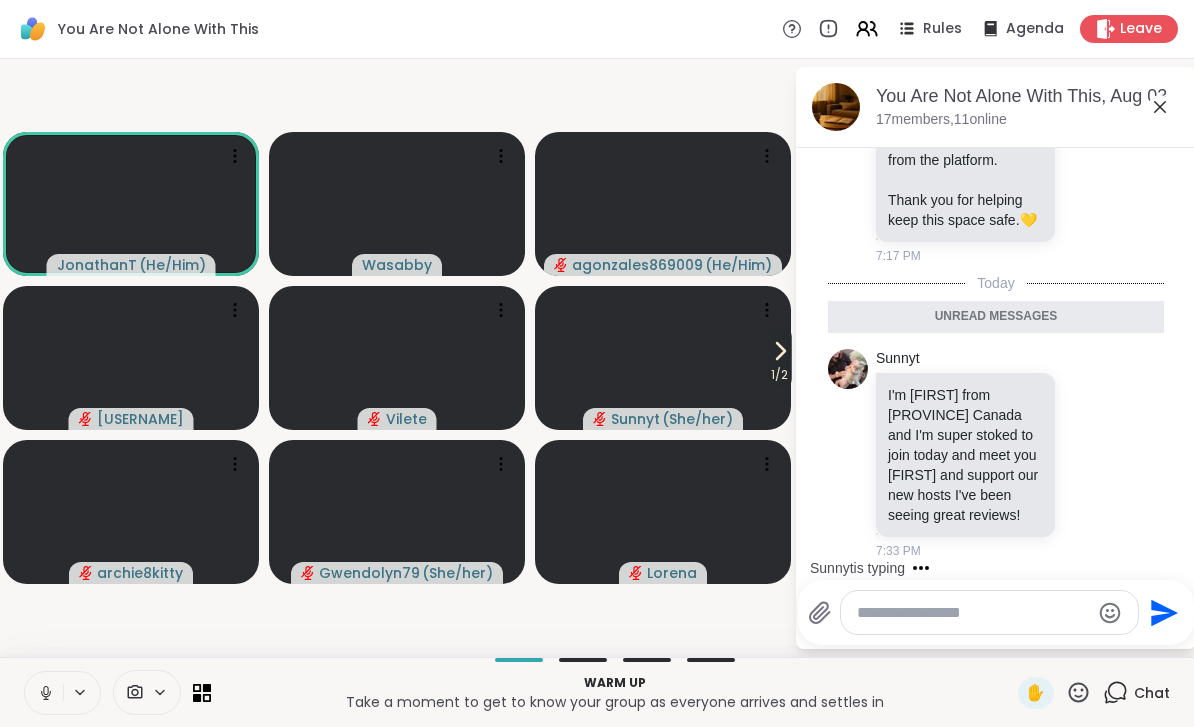 click on "Chat" at bounding box center [1152, 693] 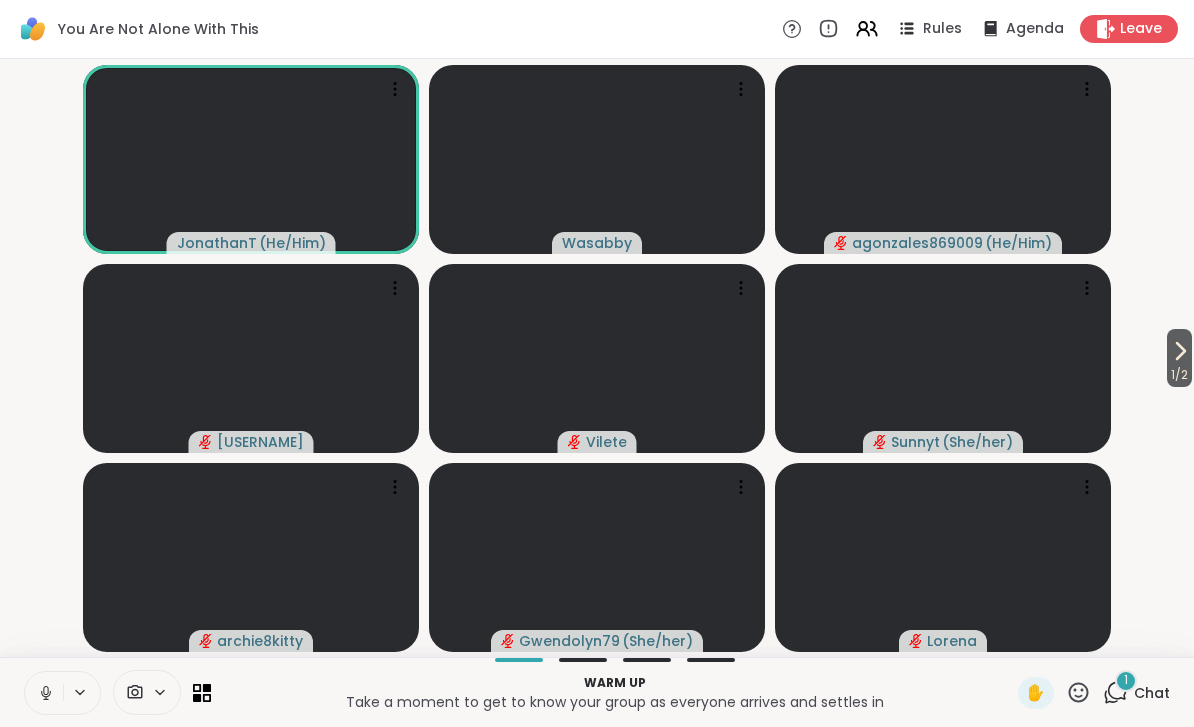 click 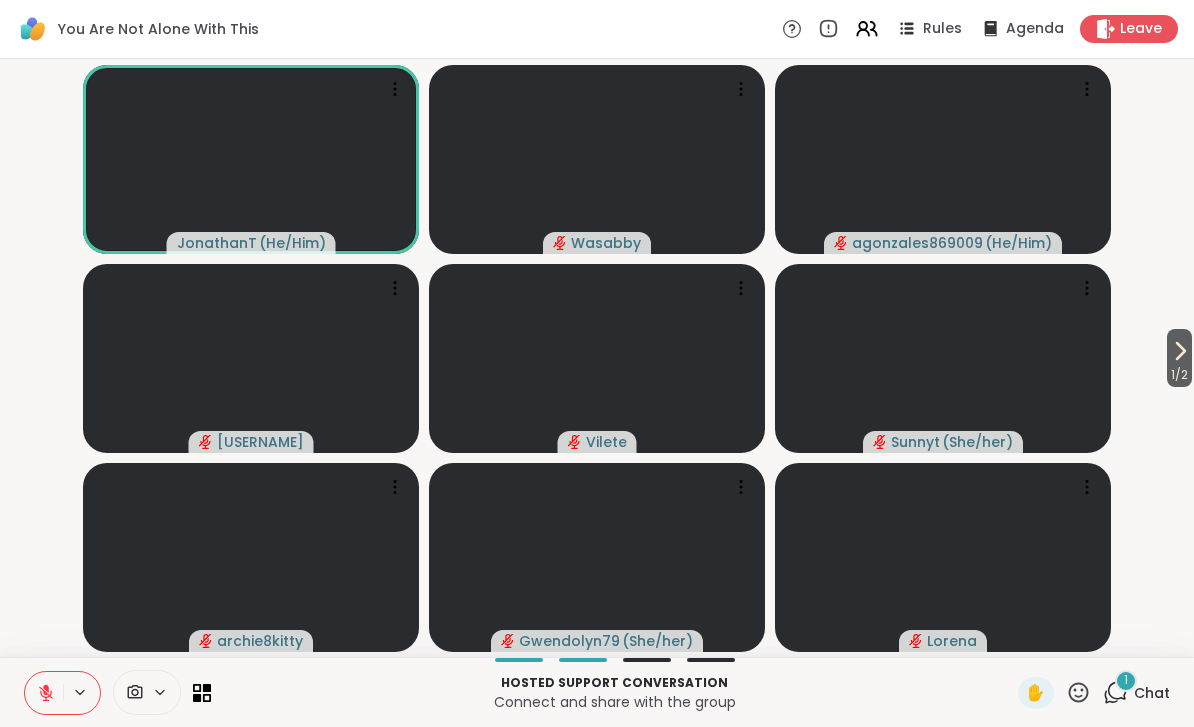 click at bounding box center (166, 692) 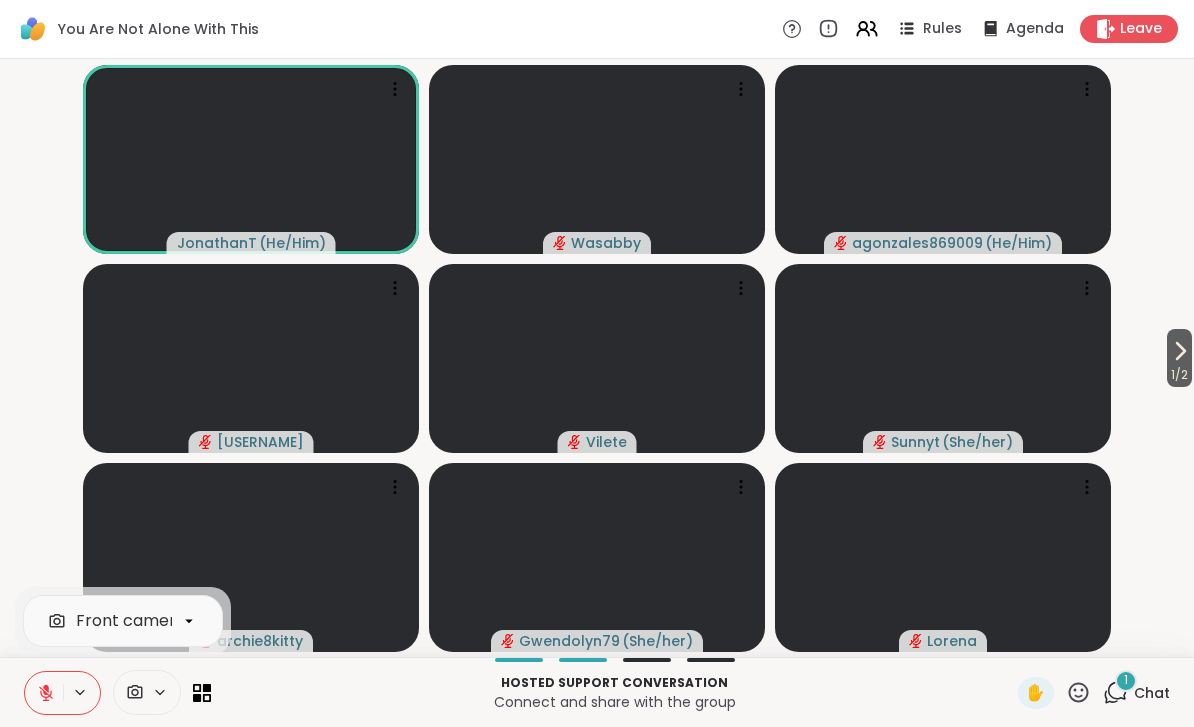 click on "Hosted support conversation" at bounding box center (614, 683) 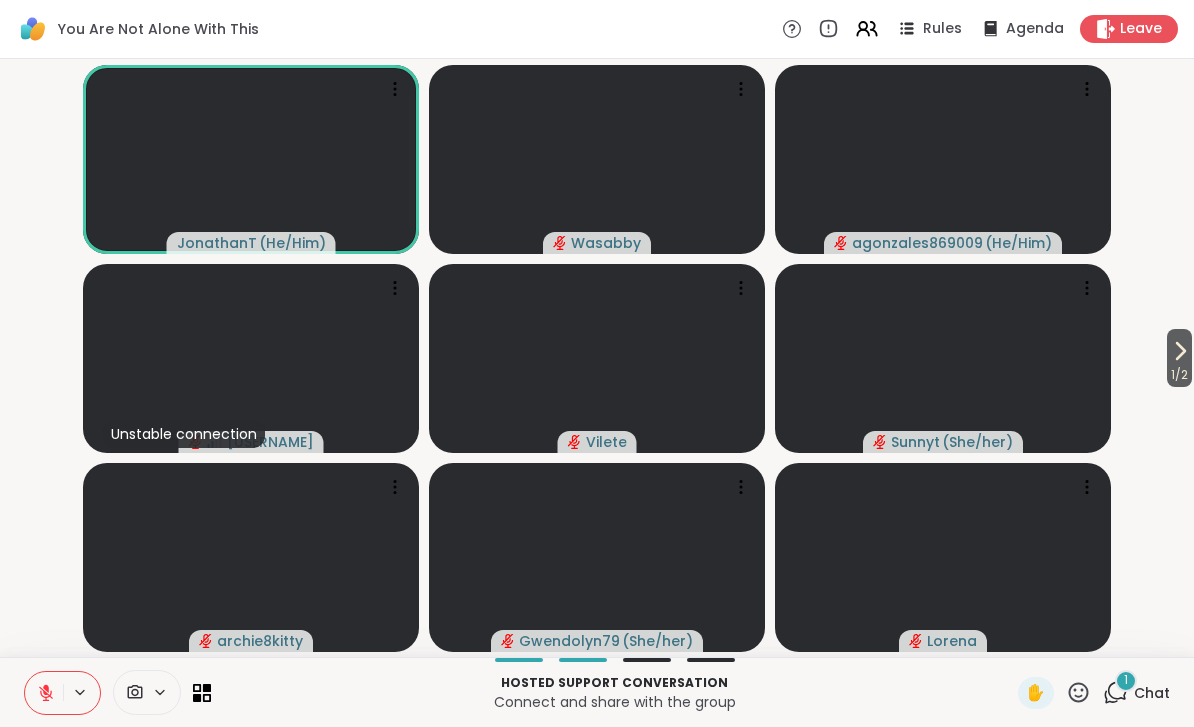 click 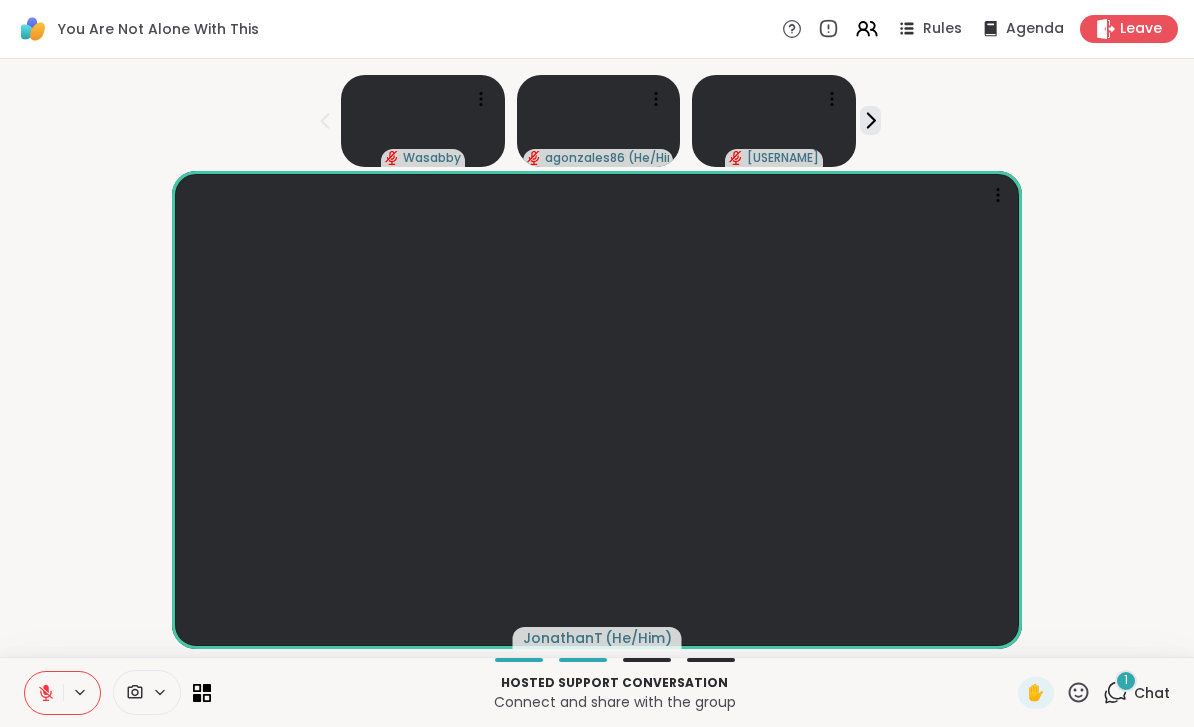 click 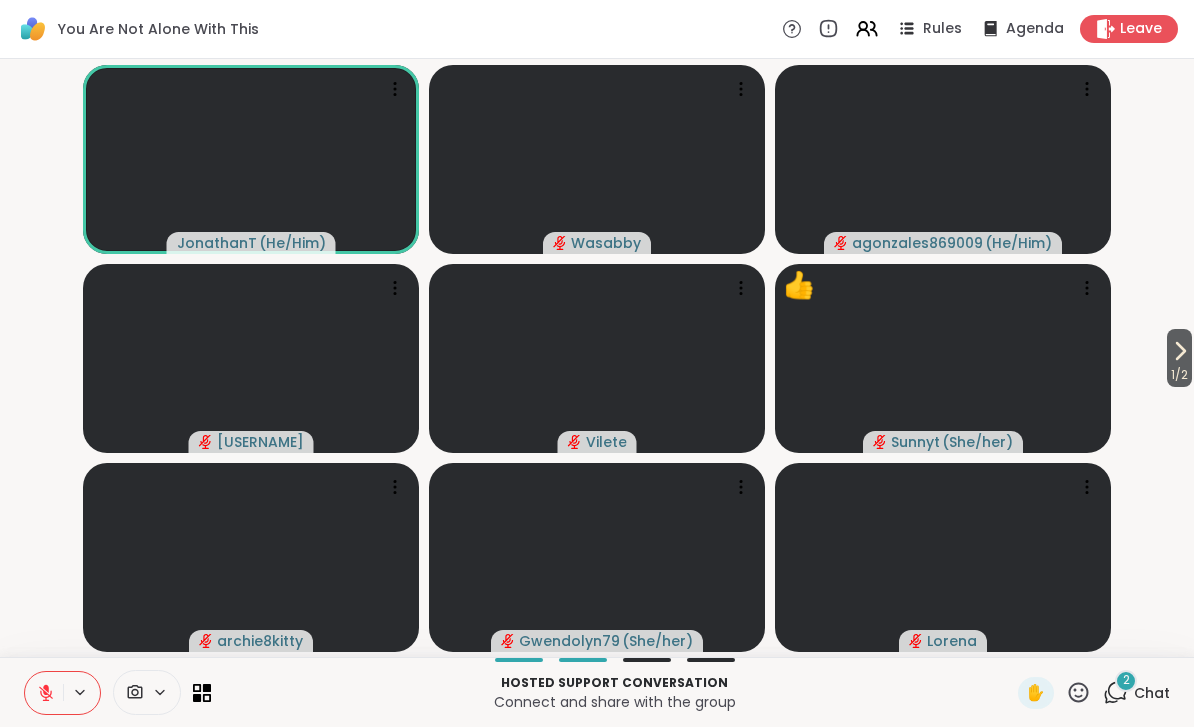 click on "Chat" at bounding box center (1152, 693) 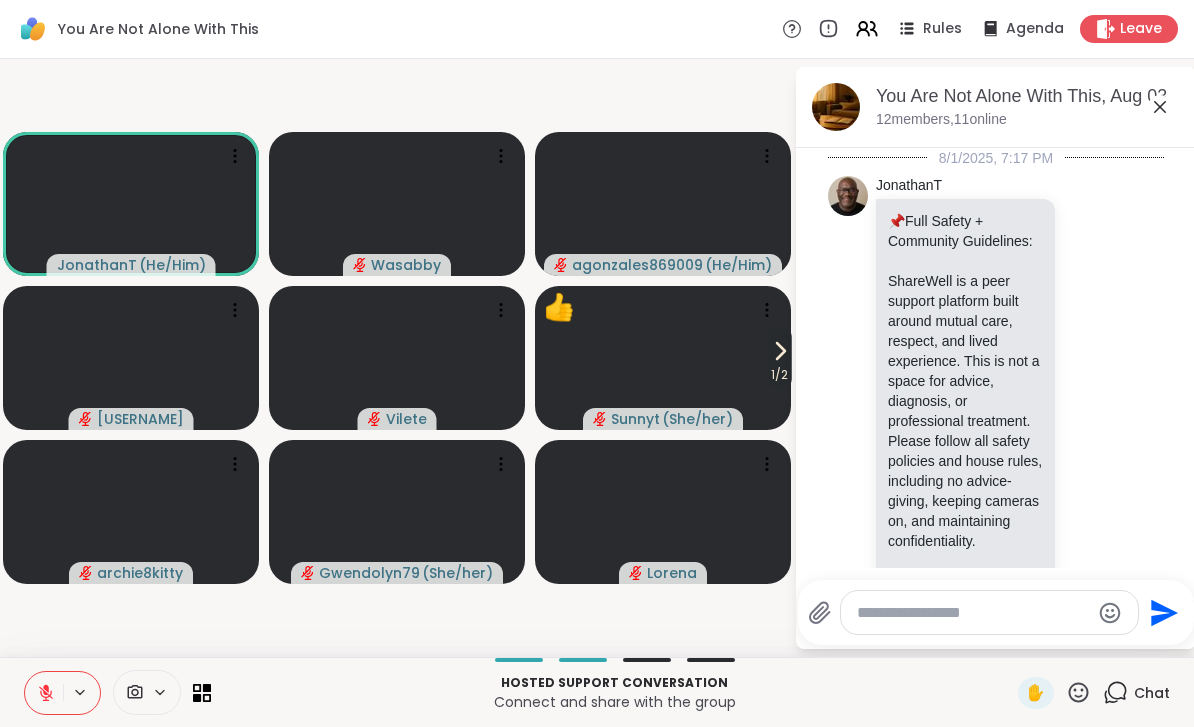 scroll, scrollTop: 827, scrollLeft: 0, axis: vertical 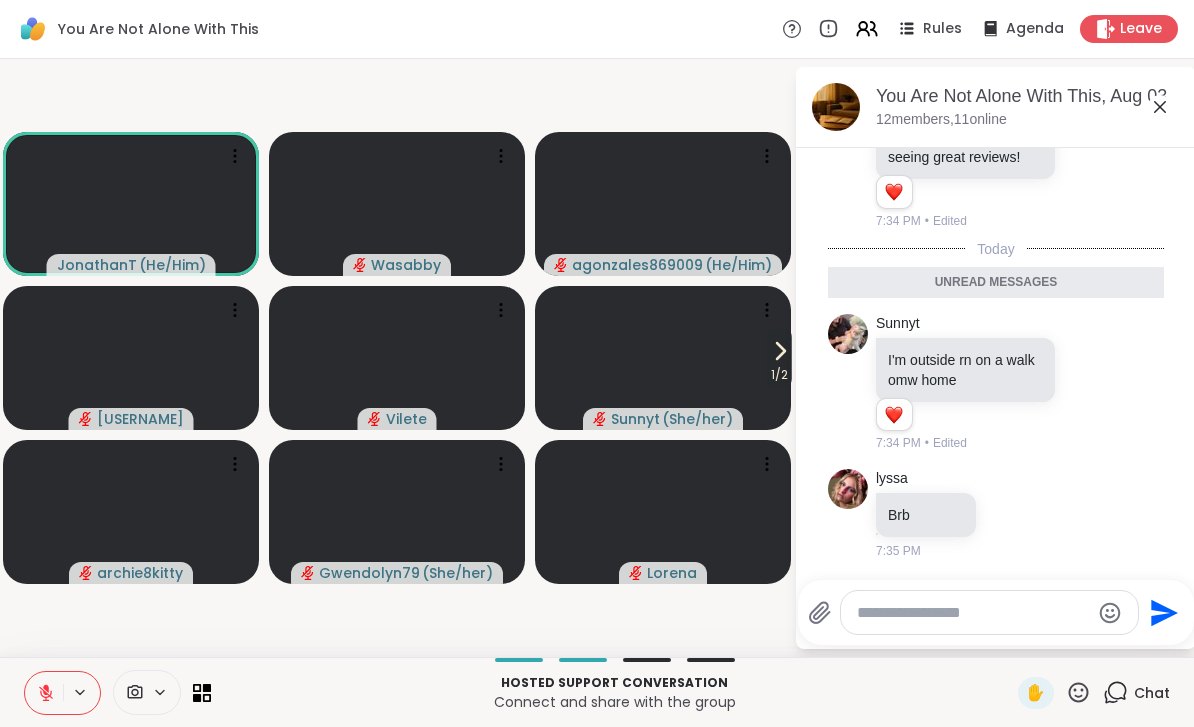click on "Chat" at bounding box center [1152, 693] 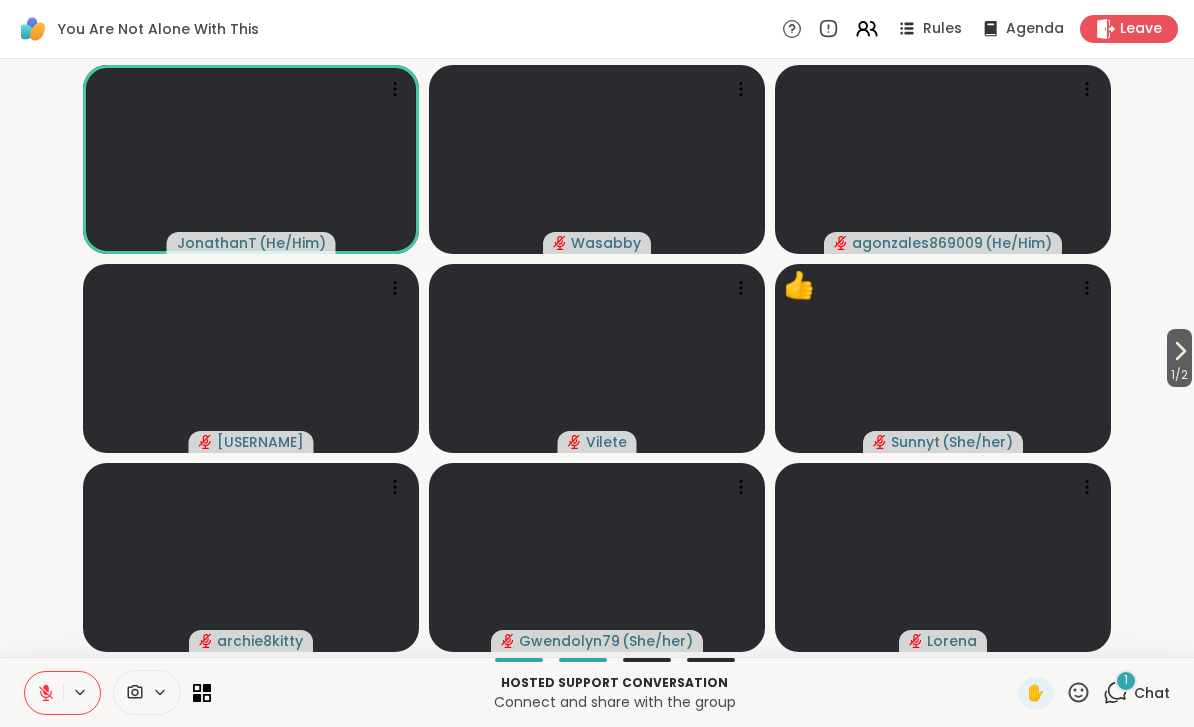click on "1 Chat" at bounding box center [1136, 693] 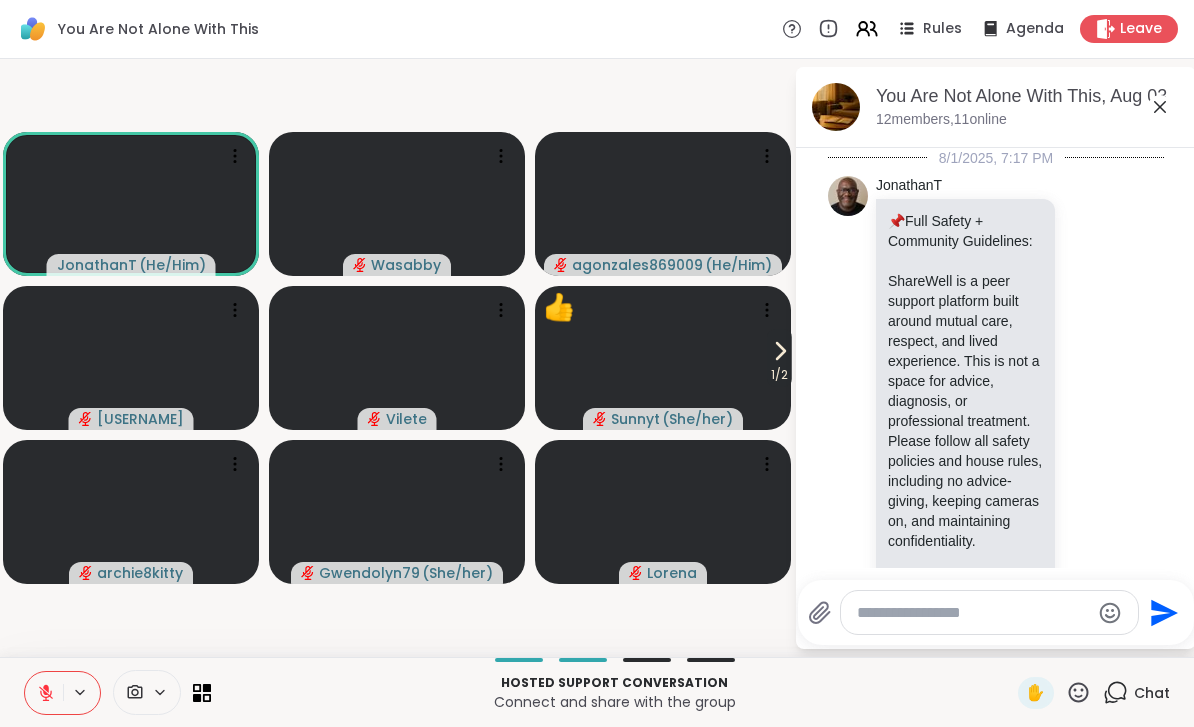 scroll, scrollTop: 933, scrollLeft: 0, axis: vertical 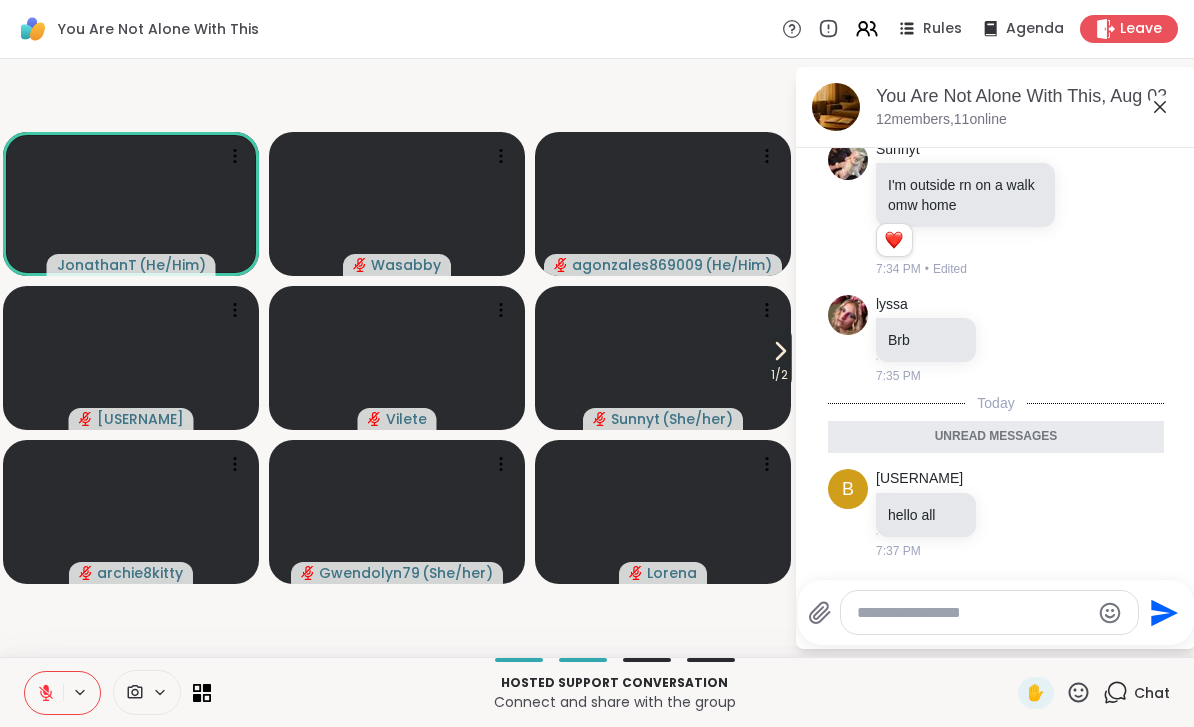 click on "Chat" at bounding box center (1152, 693) 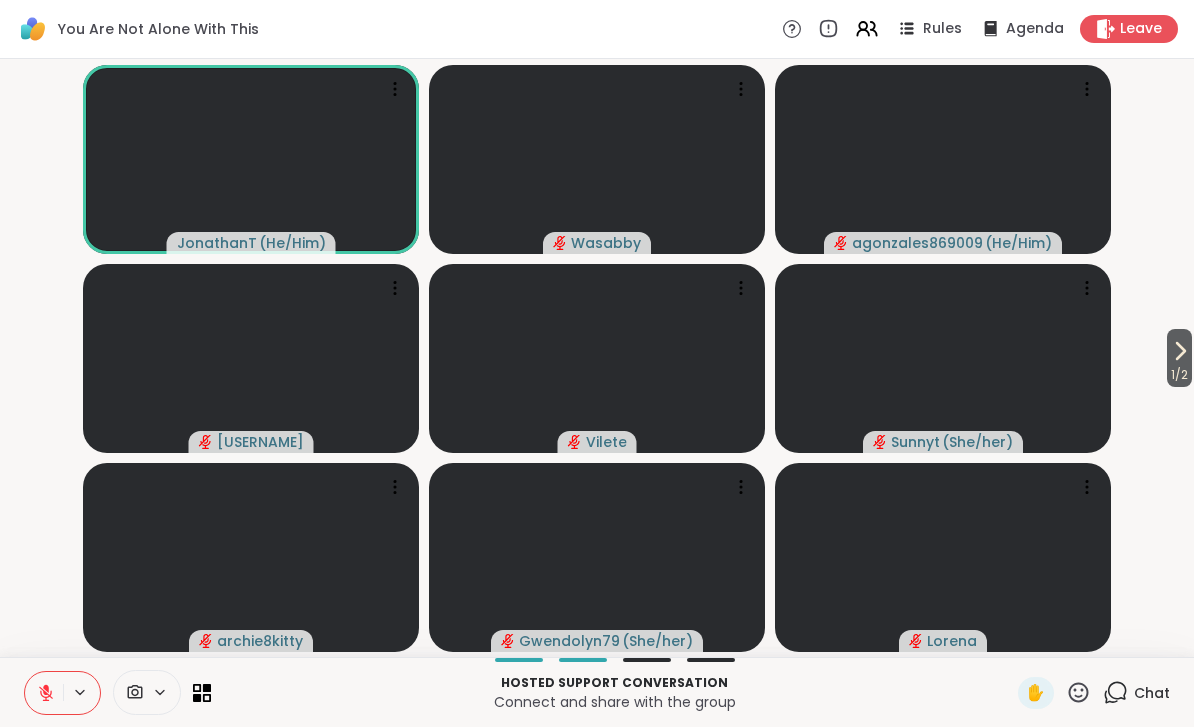 click on "Chat" at bounding box center [1152, 693] 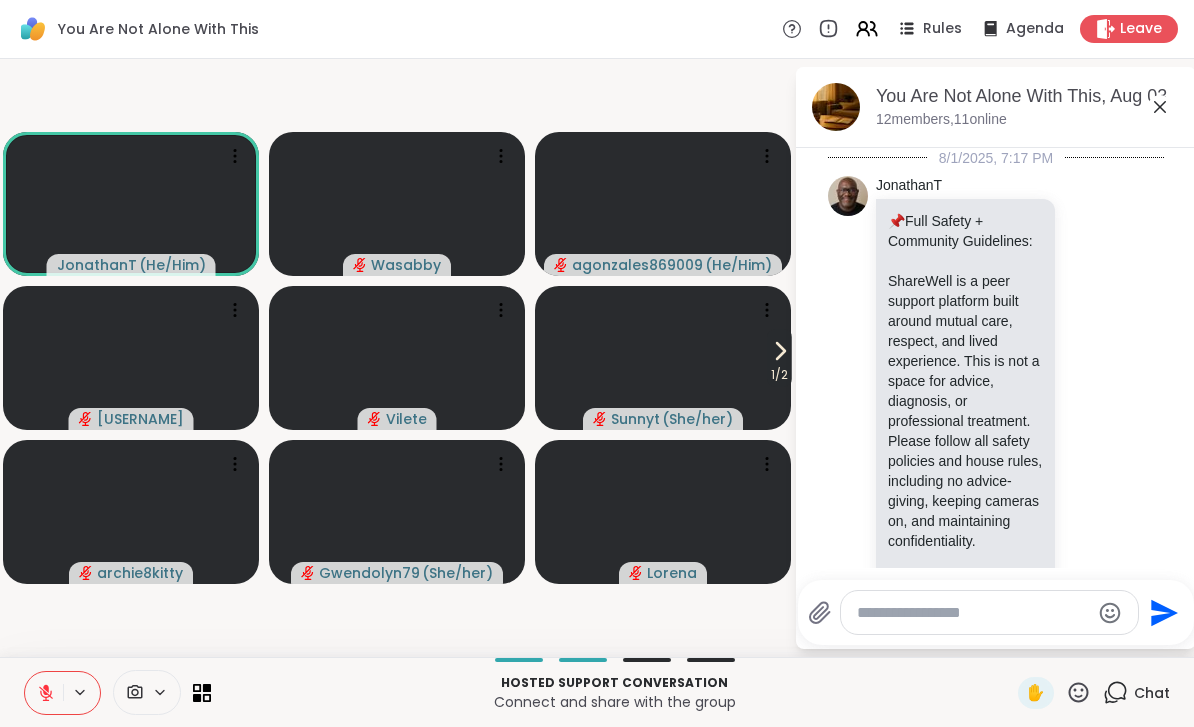 scroll, scrollTop: 866, scrollLeft: 0, axis: vertical 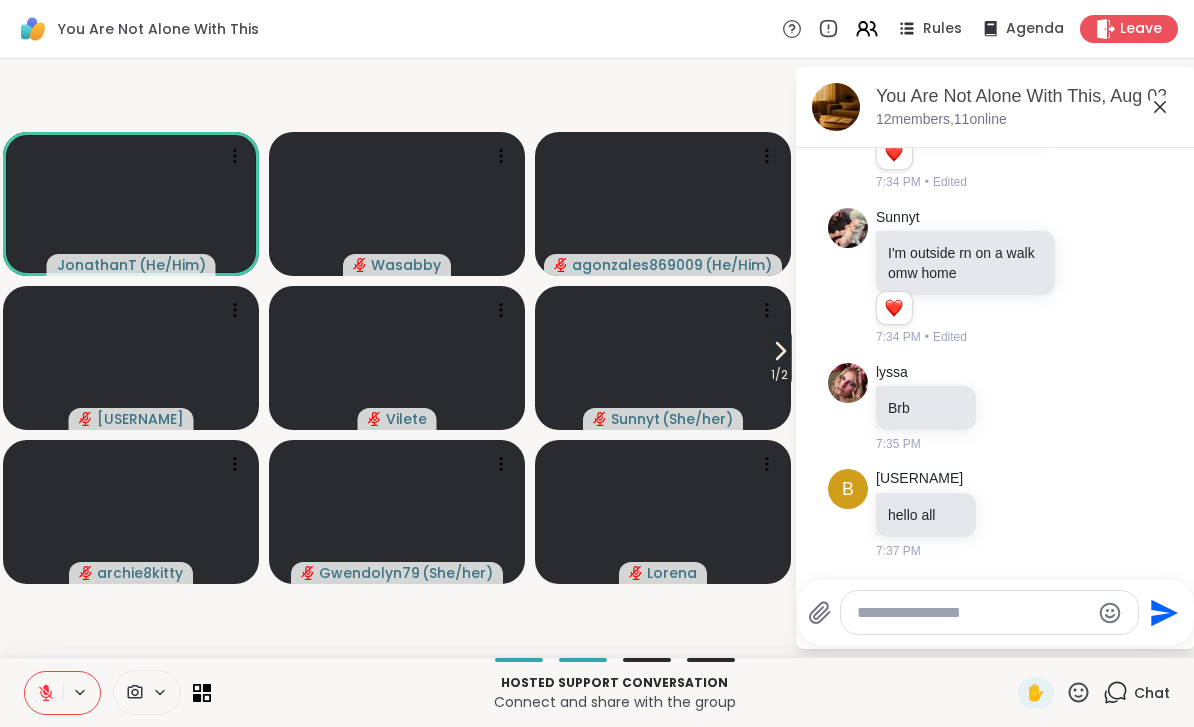 click on "Chat" at bounding box center [1152, 693] 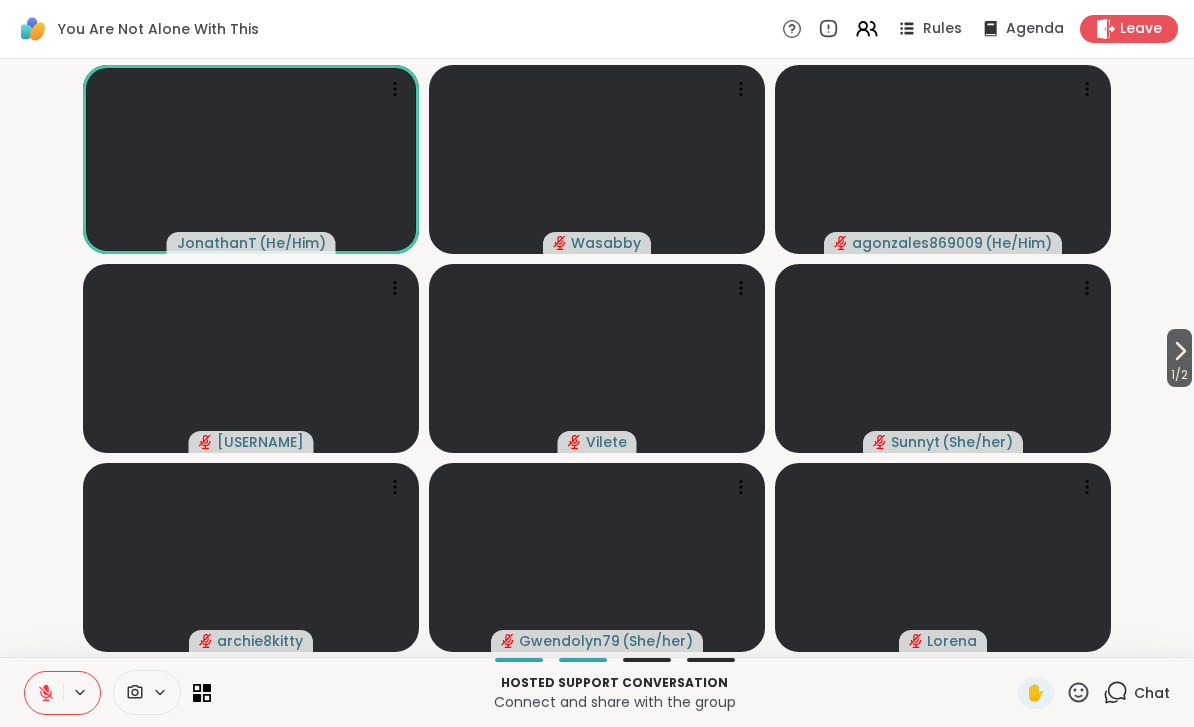 click 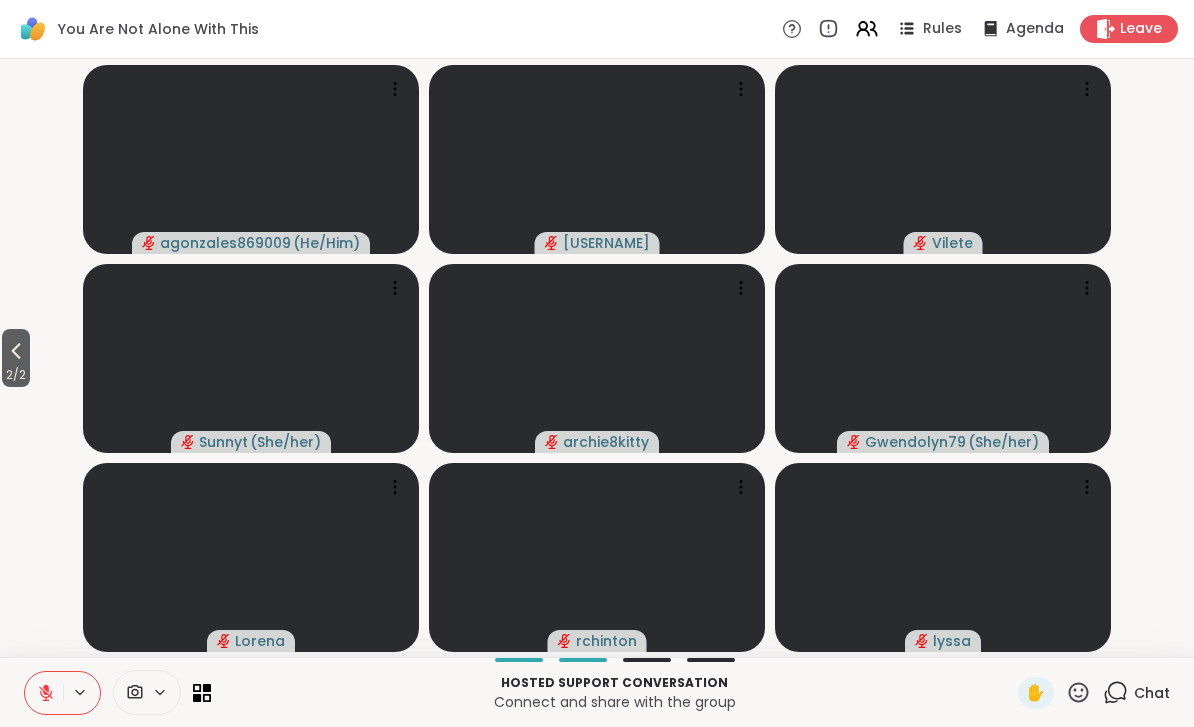 click 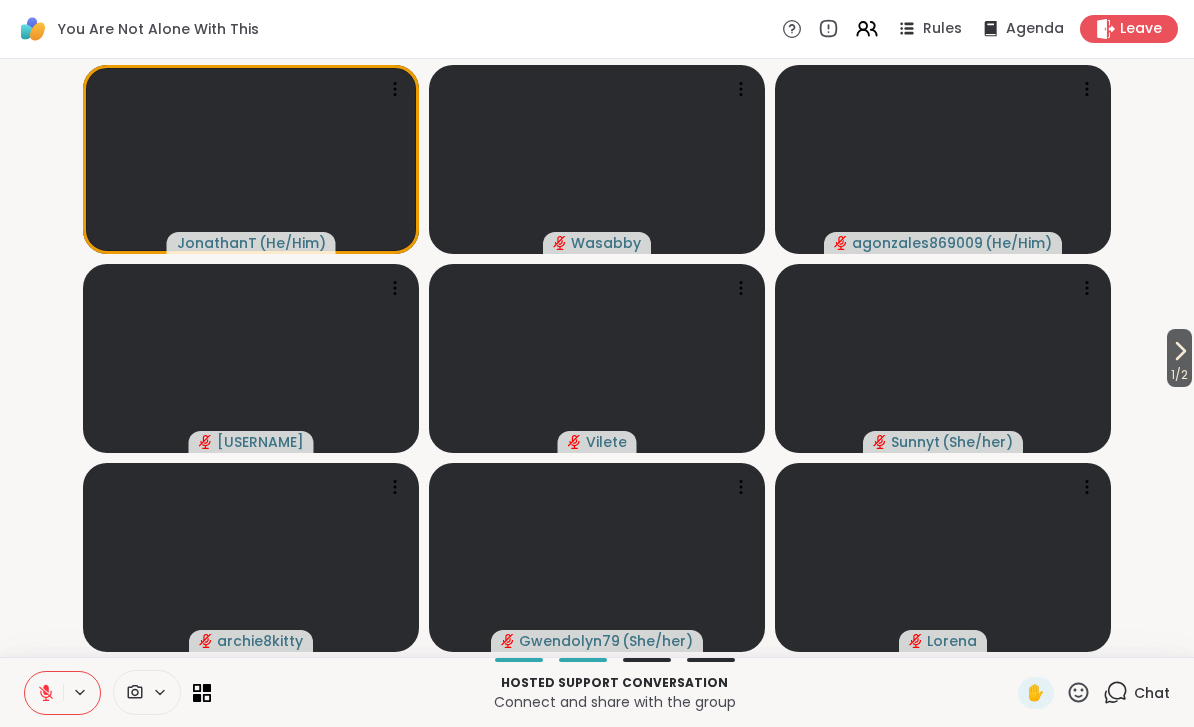 click on "Chat" at bounding box center (1136, 693) 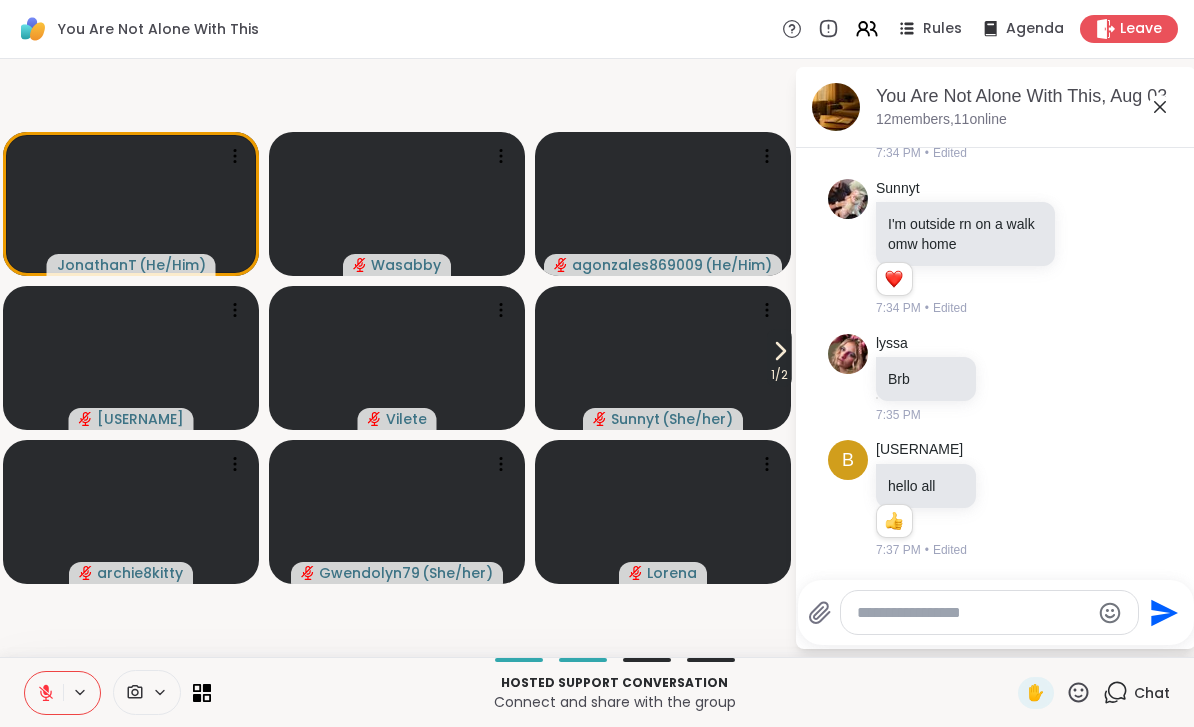 scroll, scrollTop: 1500, scrollLeft: 0, axis: vertical 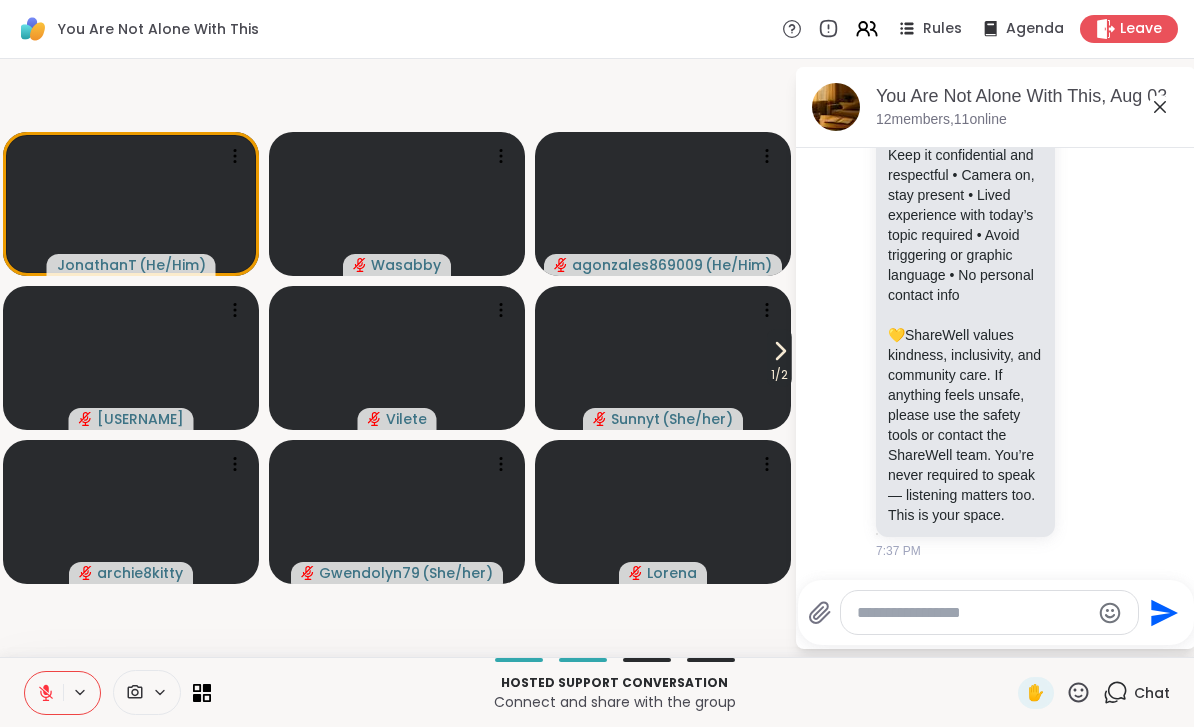 click on "Chat" at bounding box center [1152, 693] 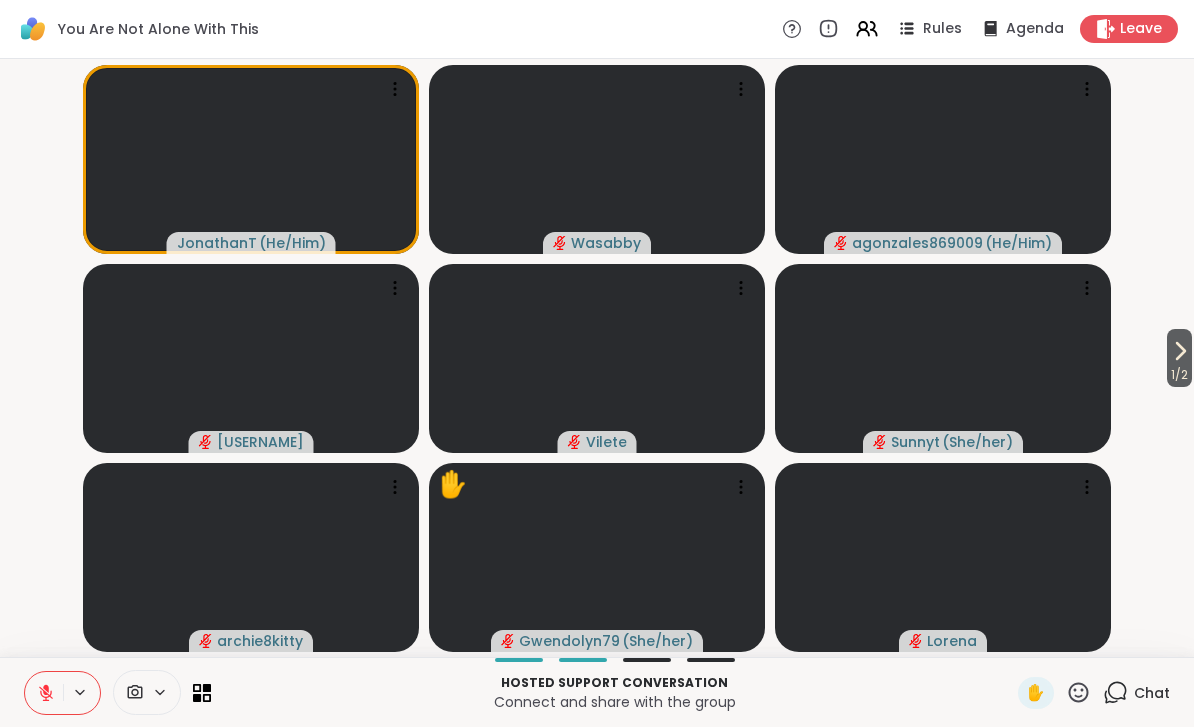 click on "✋" at bounding box center (1036, 693) 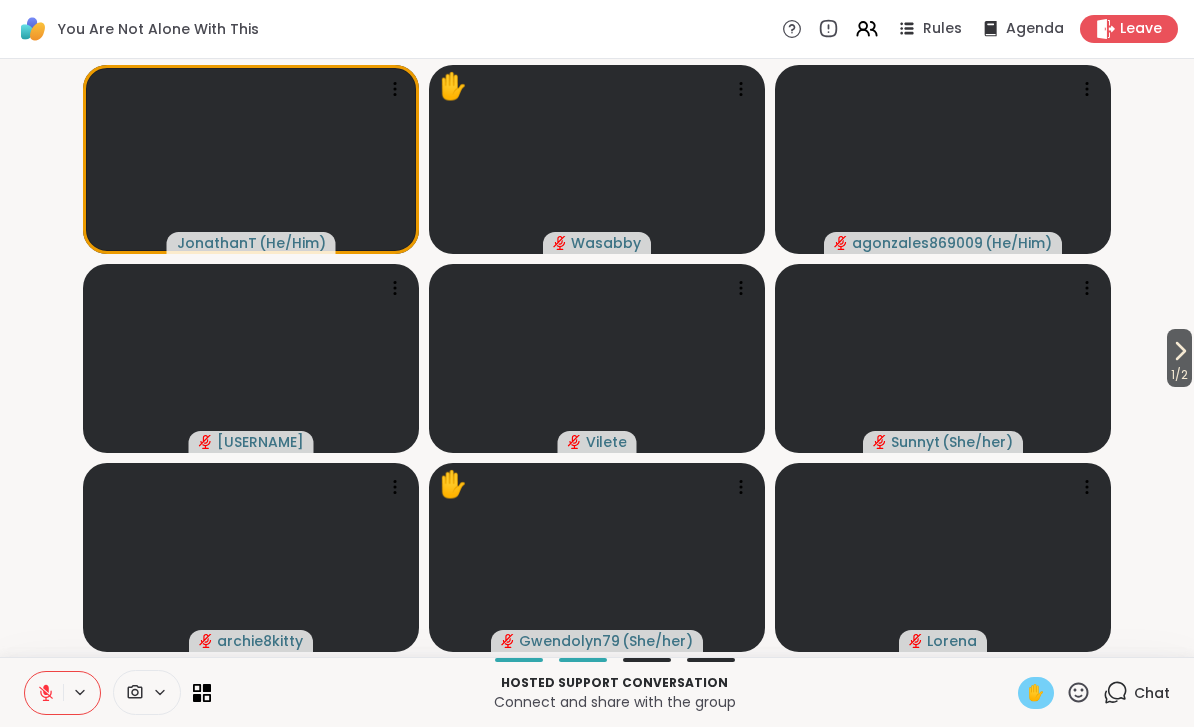 click 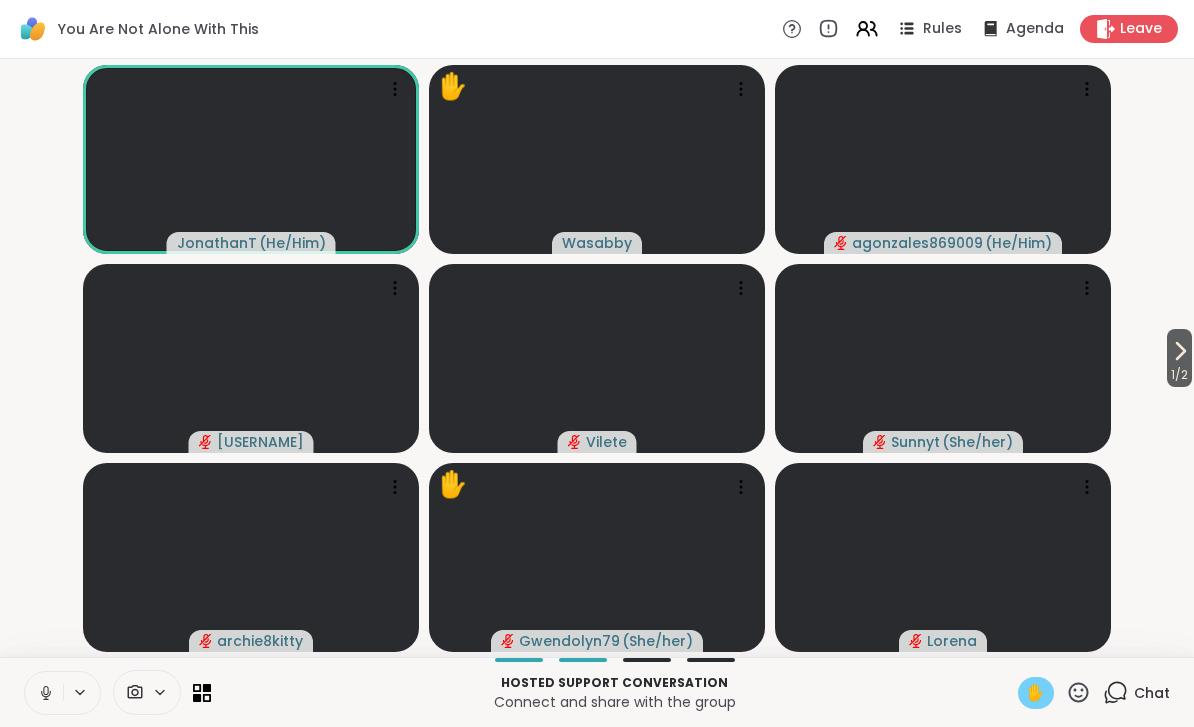 click on "✋" at bounding box center (1036, 693) 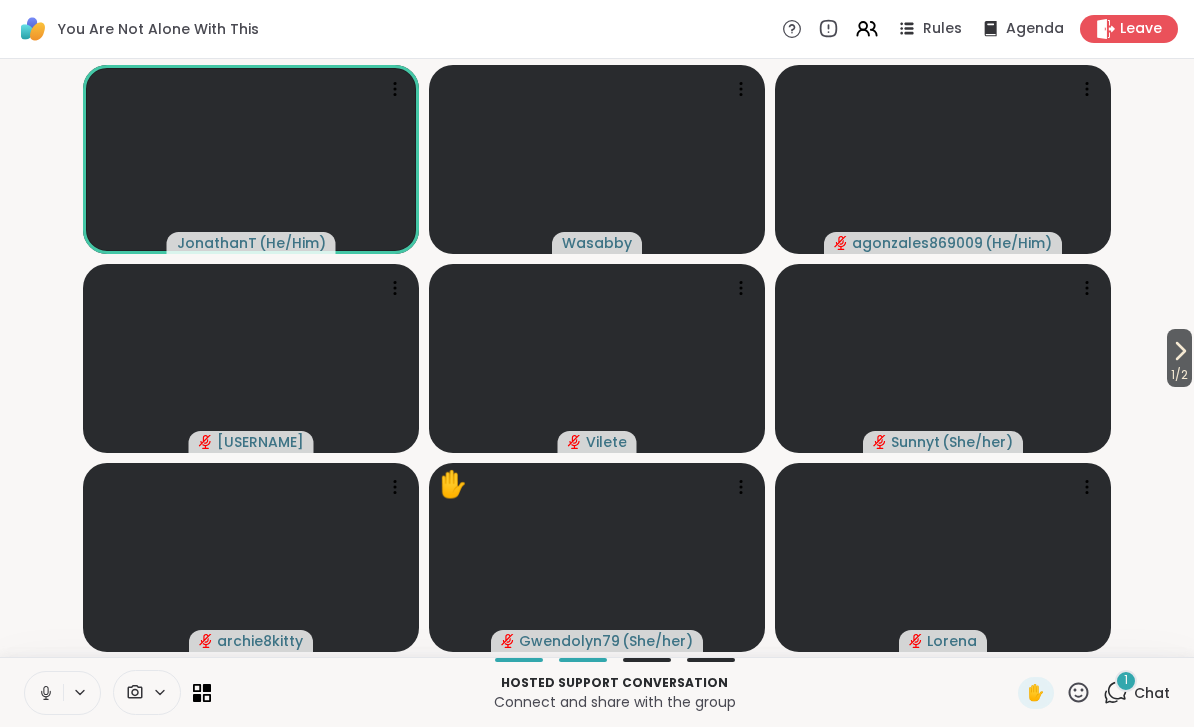 click 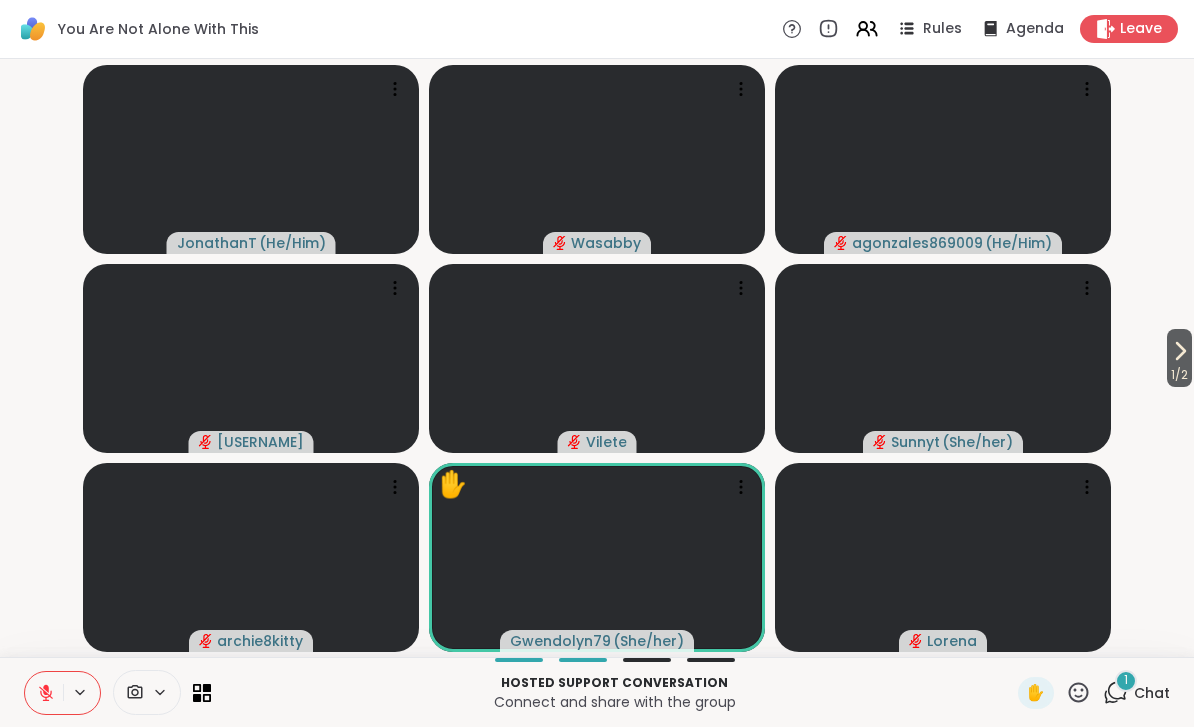click on "Chat" at bounding box center [1152, 693] 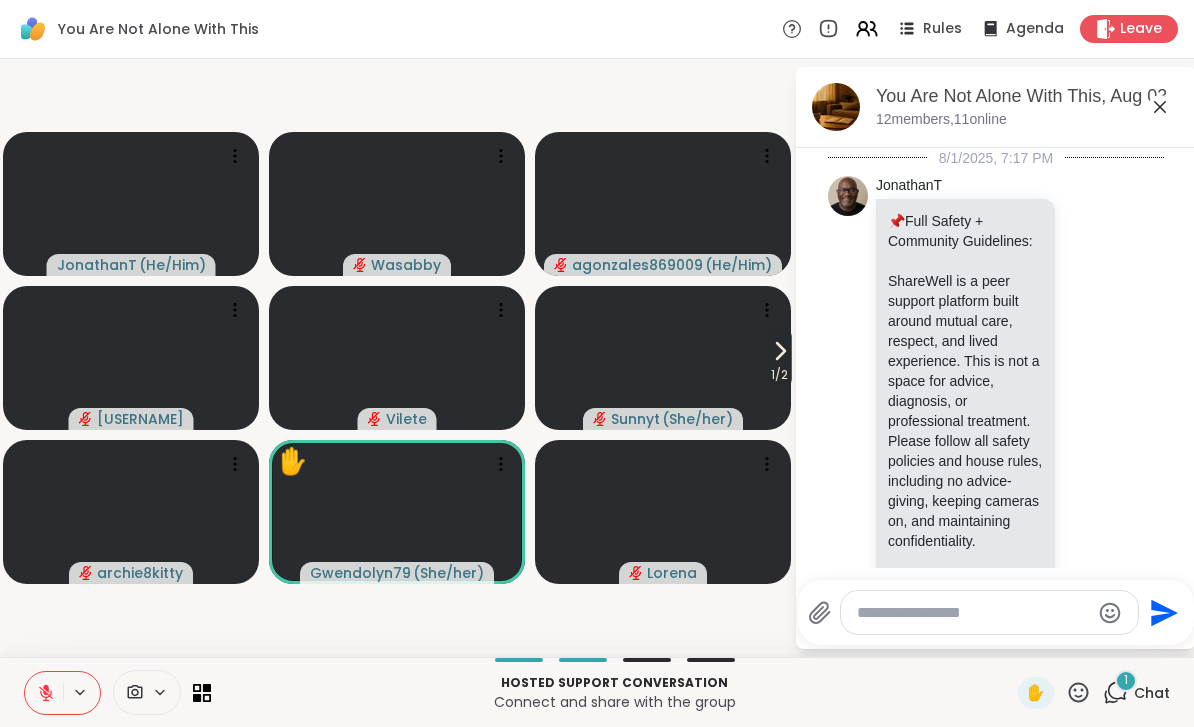 scroll, scrollTop: 1809, scrollLeft: 0, axis: vertical 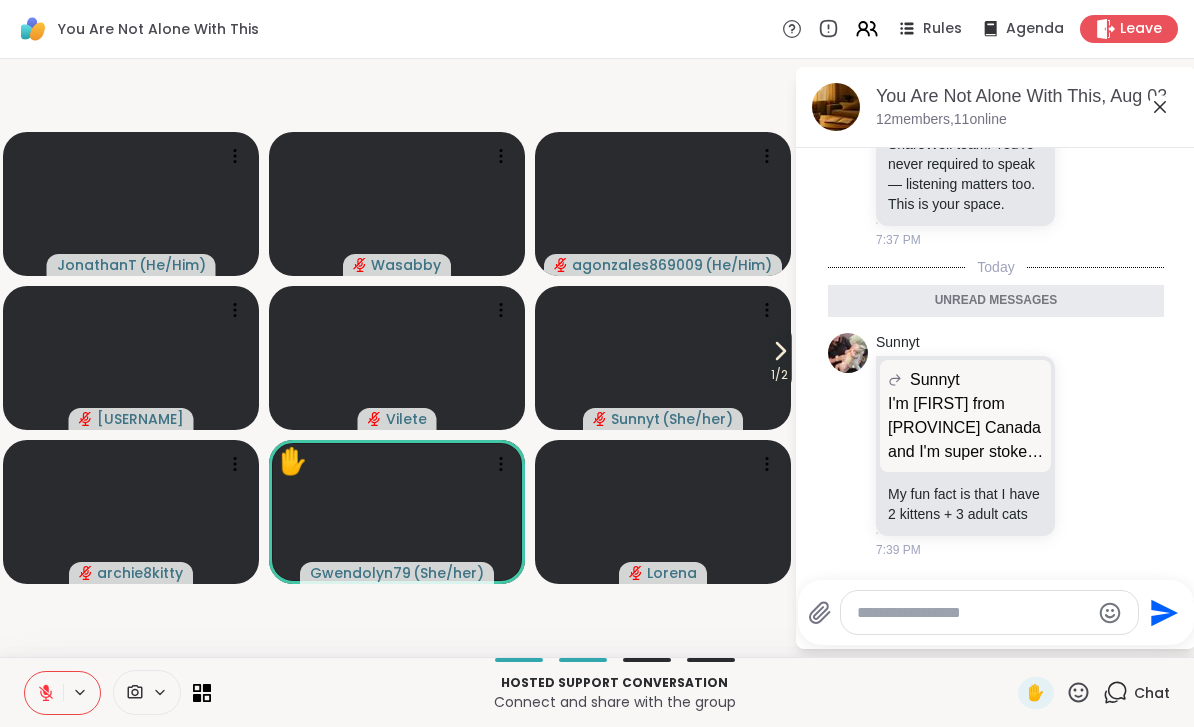click on "Chat" at bounding box center [1152, 693] 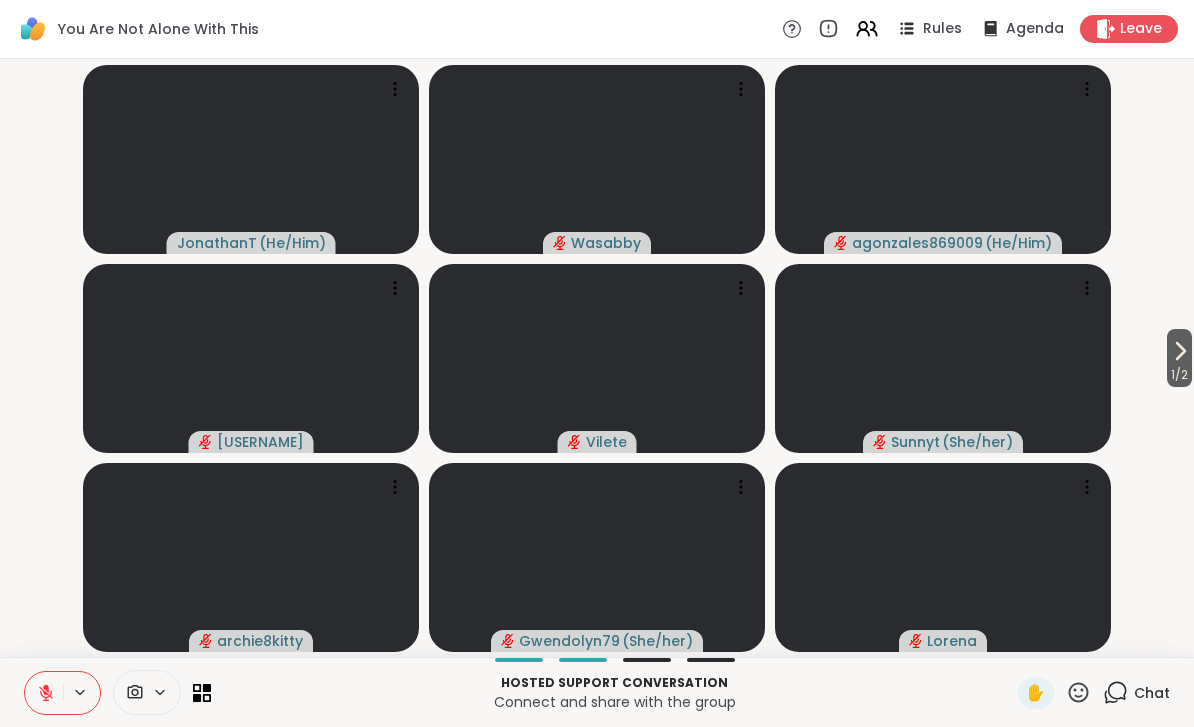 click 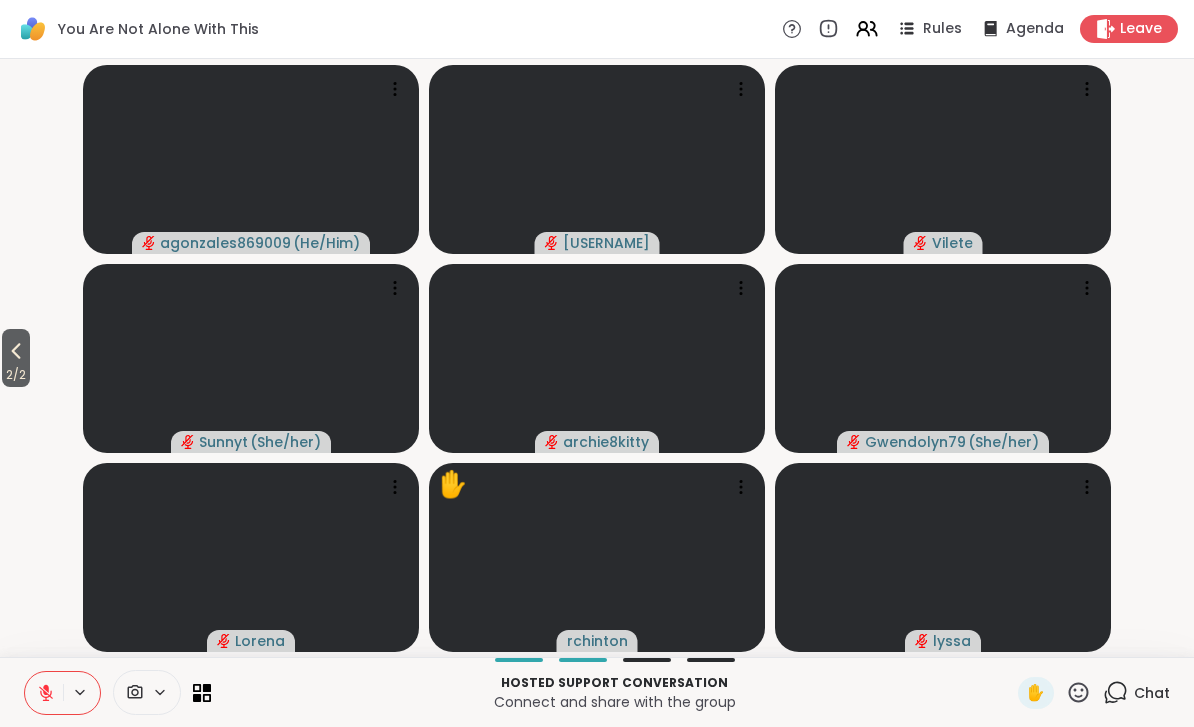 click on "2  /  2" at bounding box center [16, 375] 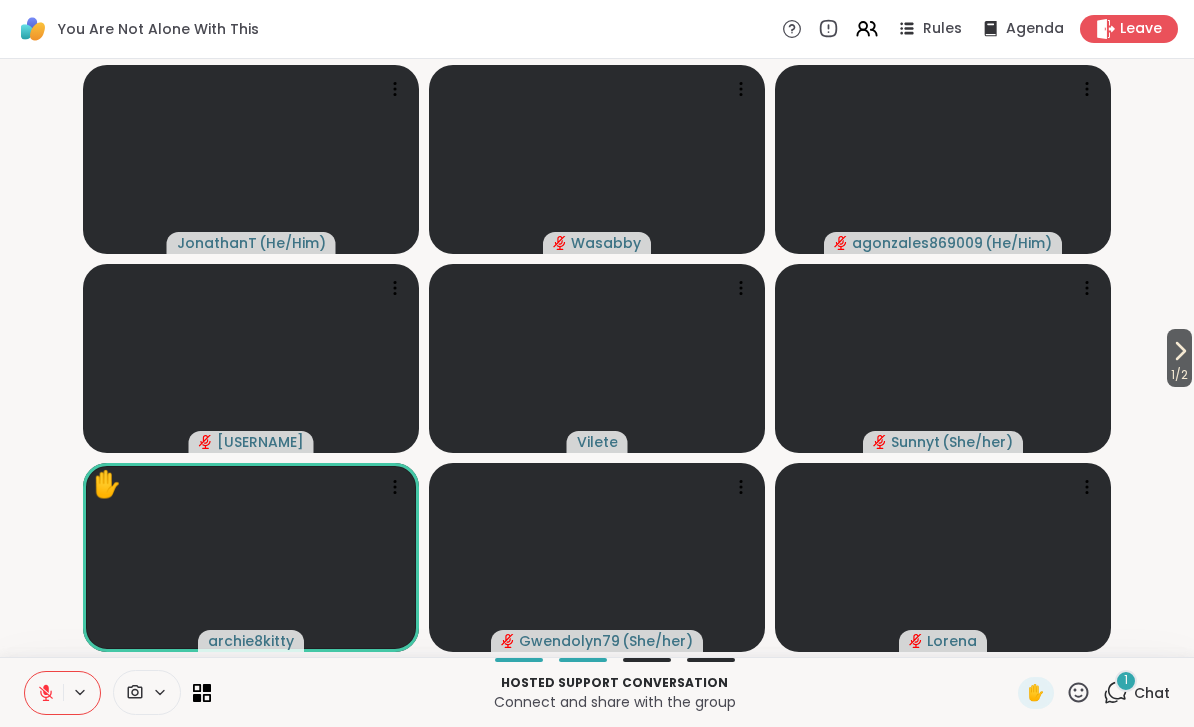 click on "Chat" at bounding box center (1152, 693) 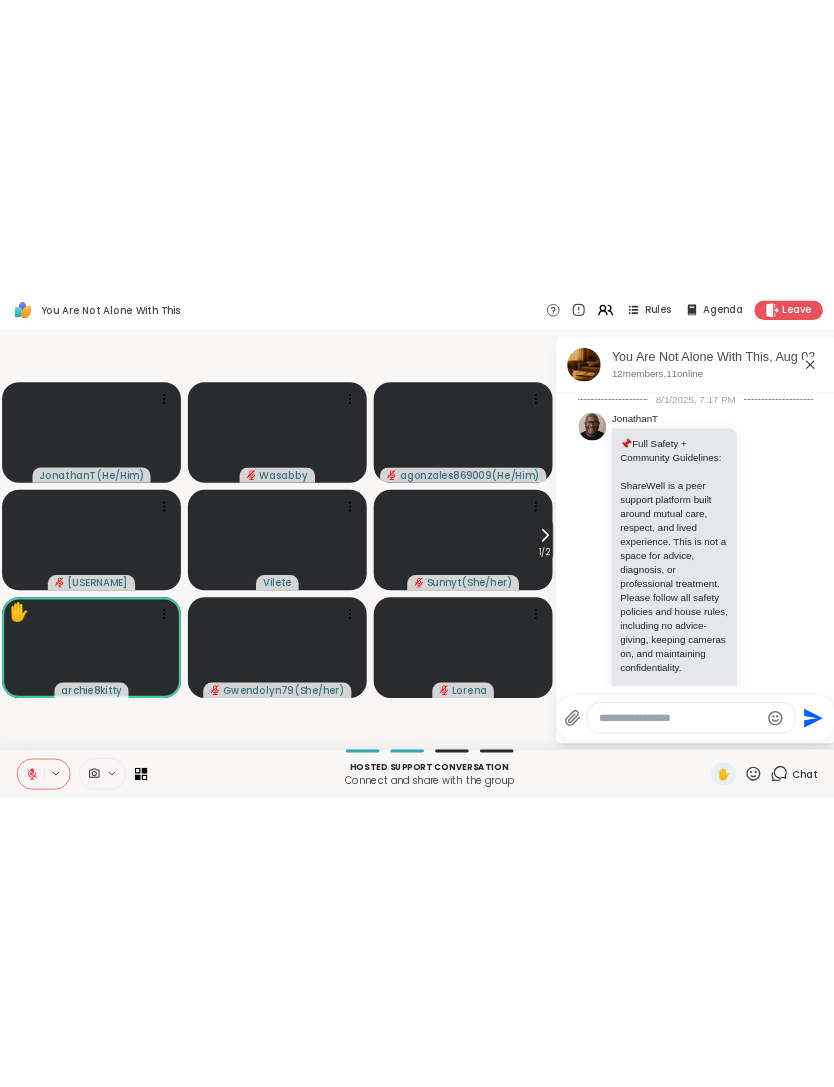 scroll, scrollTop: 1943, scrollLeft: 0, axis: vertical 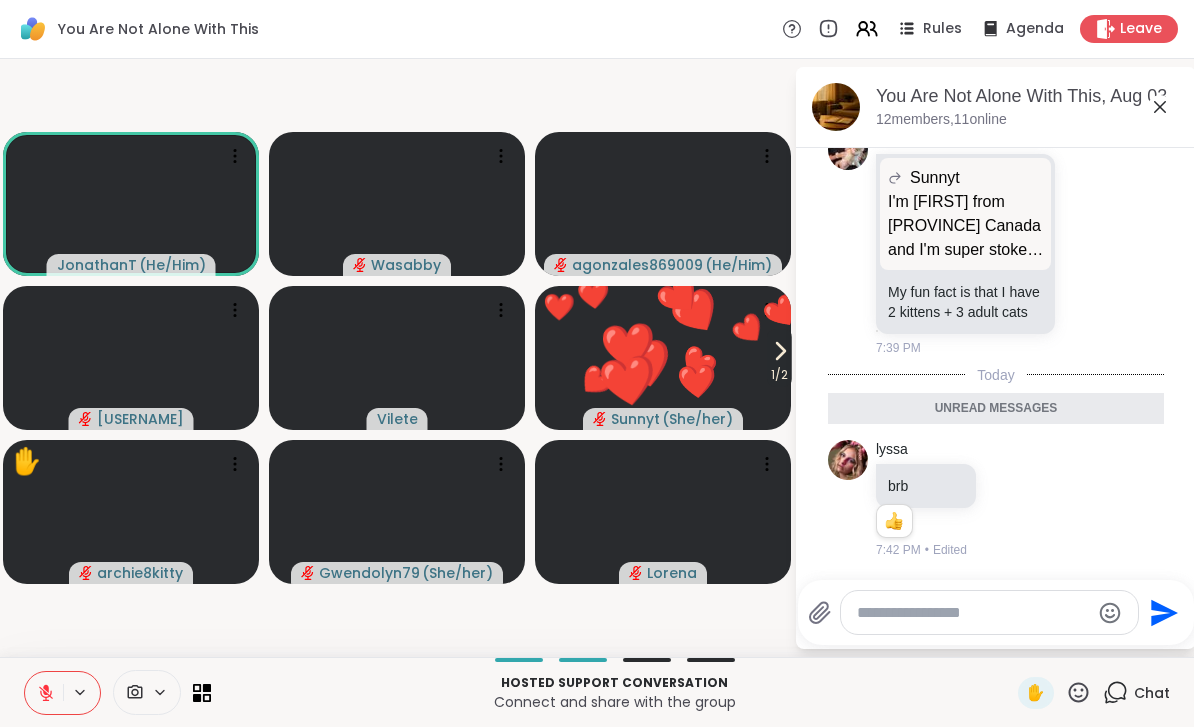 click on "Chat" at bounding box center [1136, 693] 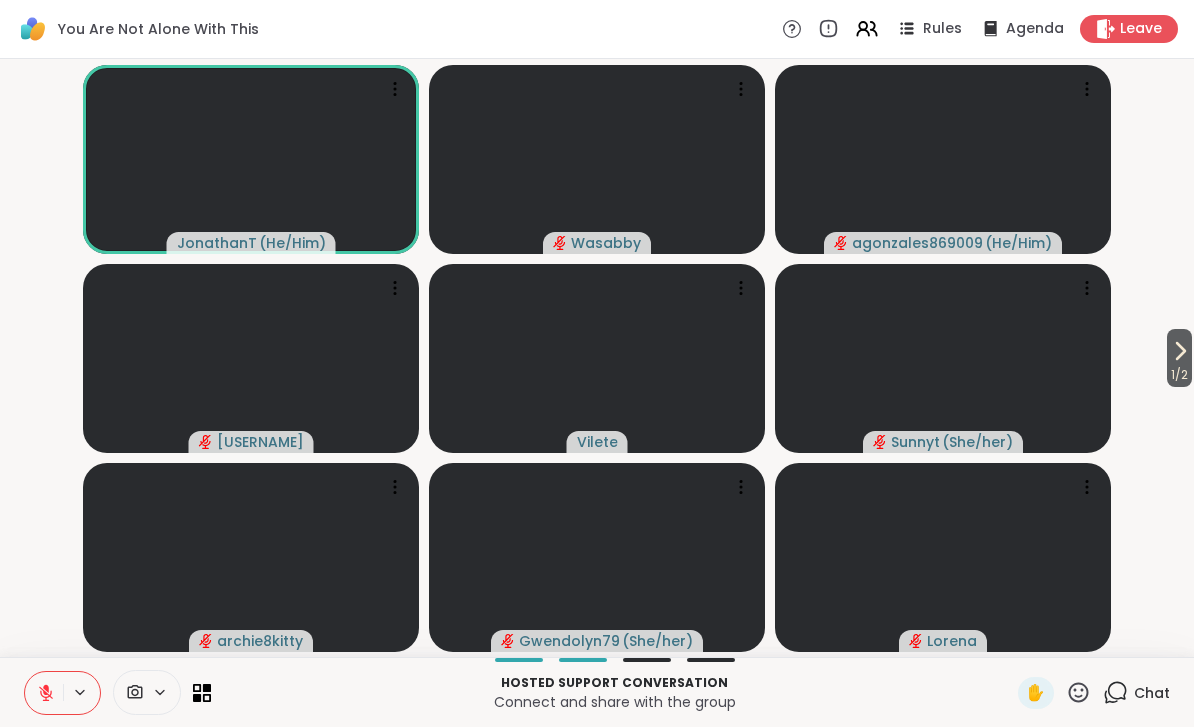 click 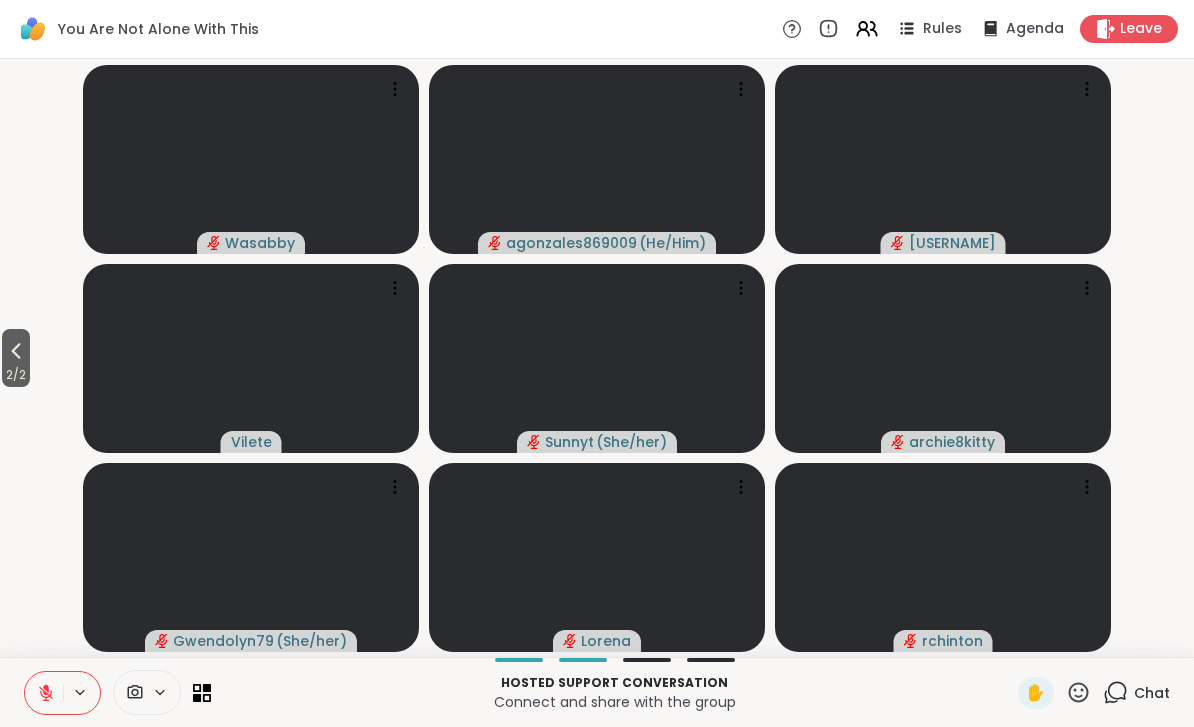 click 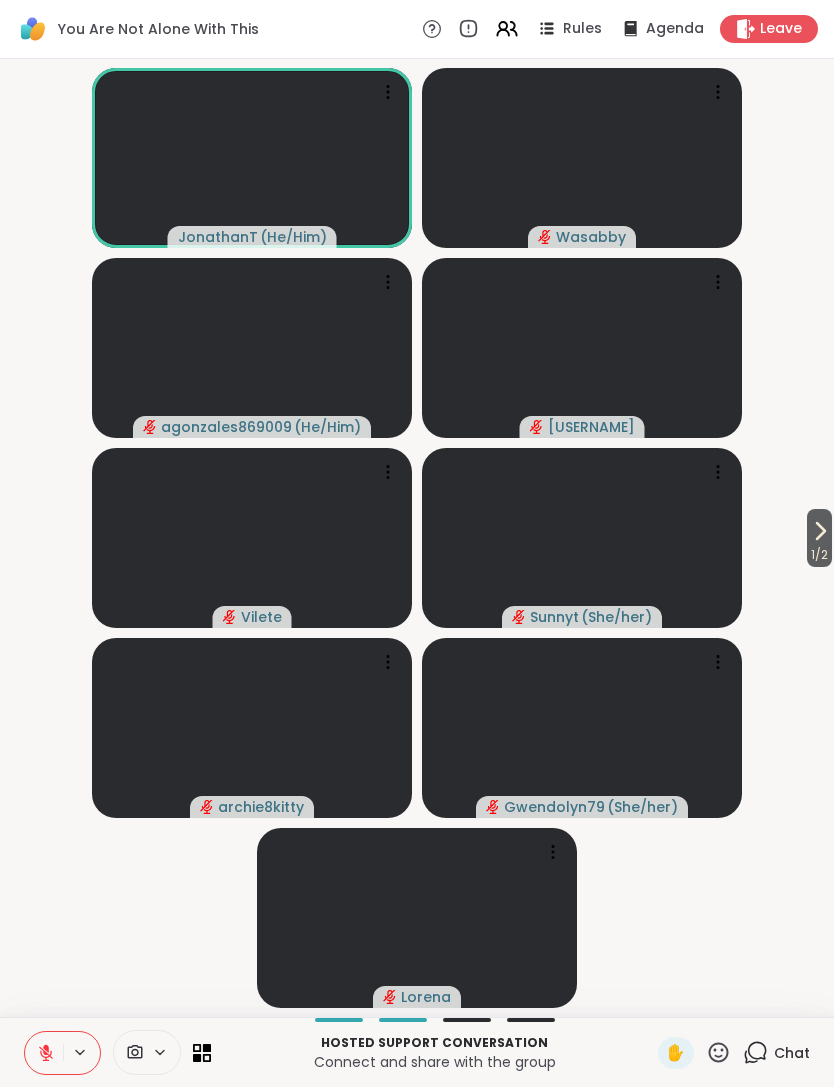 click 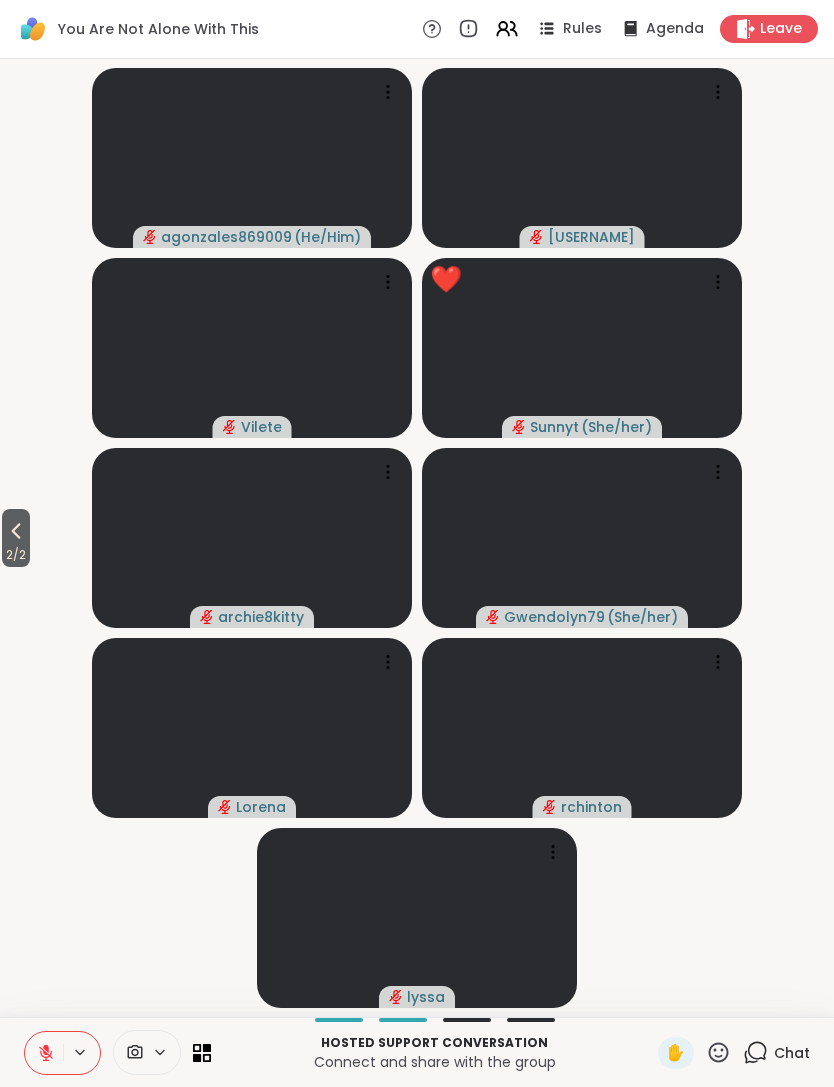 click on "2  /  2" at bounding box center (16, 538) 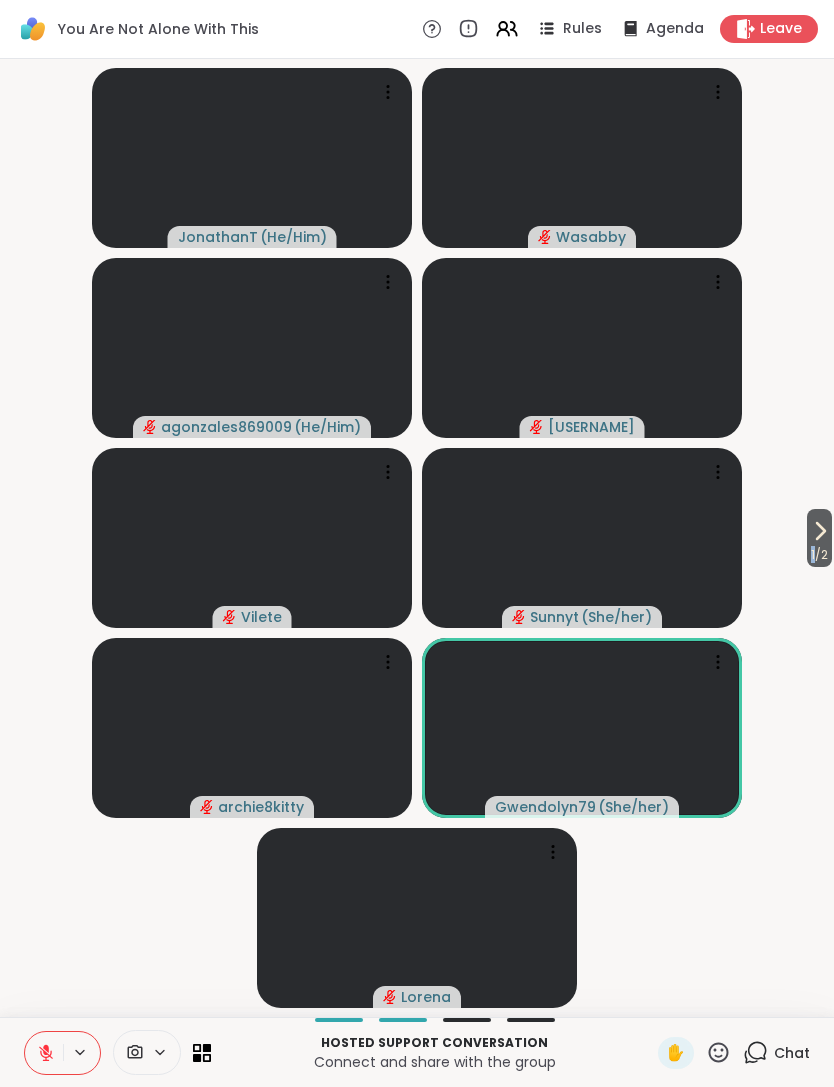 click on "1 / 2 [USERNAME] ( He/Him ) [USERNAME] [USERNAME] ( He/Him ) [USERNAME] [USERNAME] [USERNAME] ( She/her ) [USERNAME] [USERNAME]" at bounding box center [417, 538] 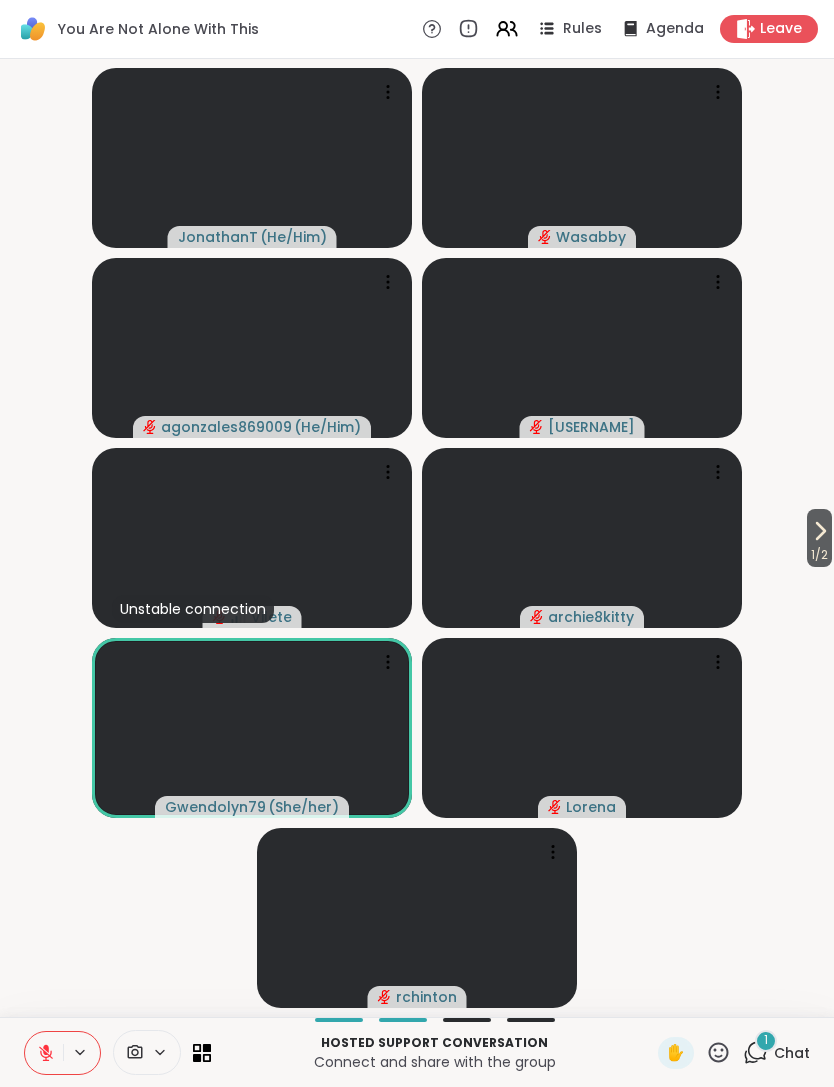 click on "Chat" at bounding box center [792, 1053] 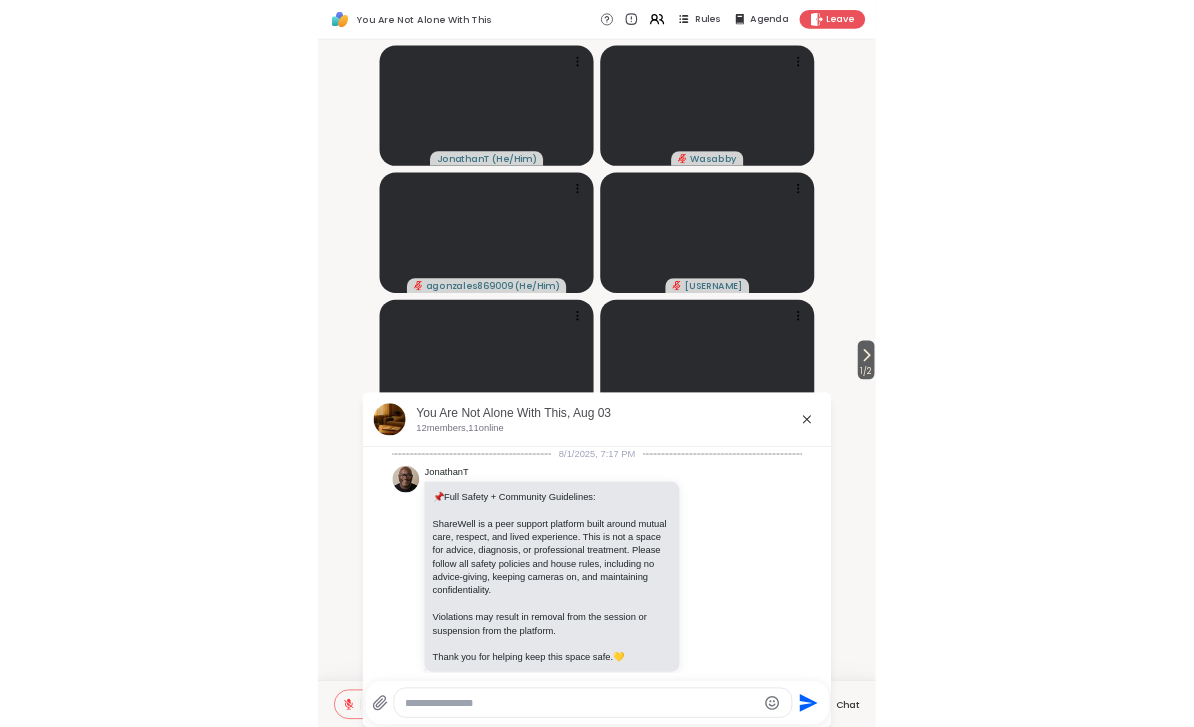 scroll, scrollTop: 1507, scrollLeft: 0, axis: vertical 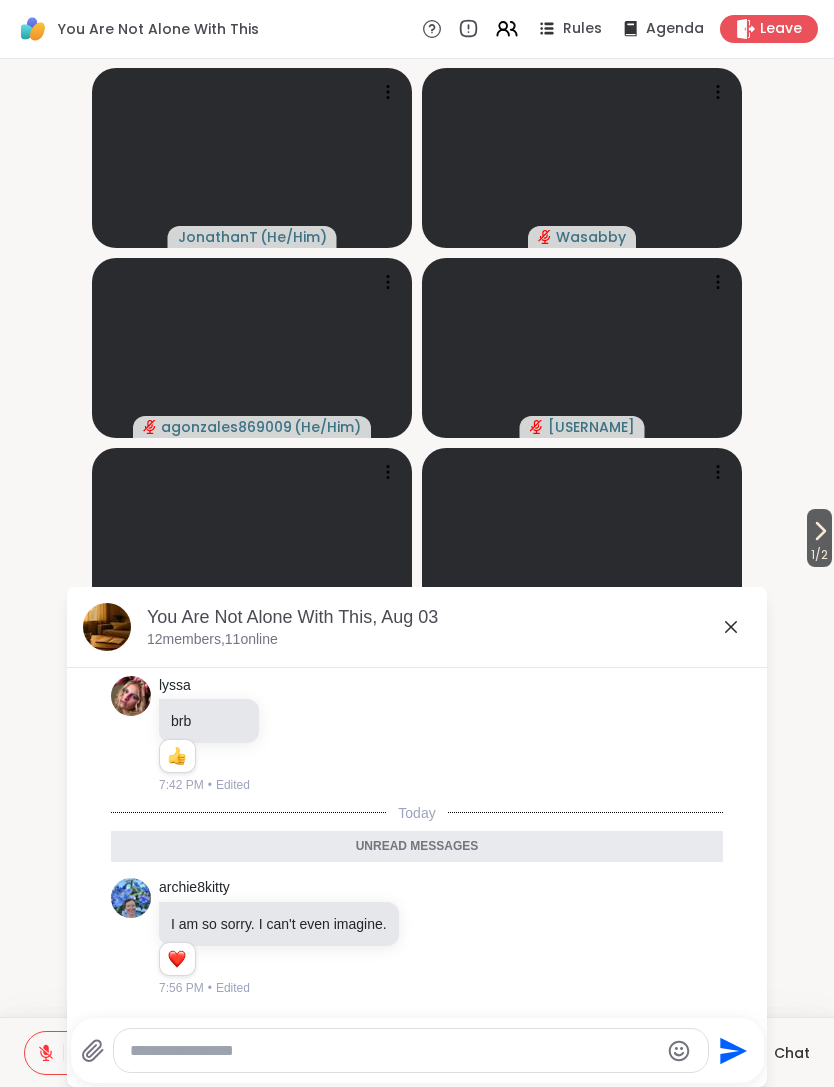click on "Chat" at bounding box center [792, 1053] 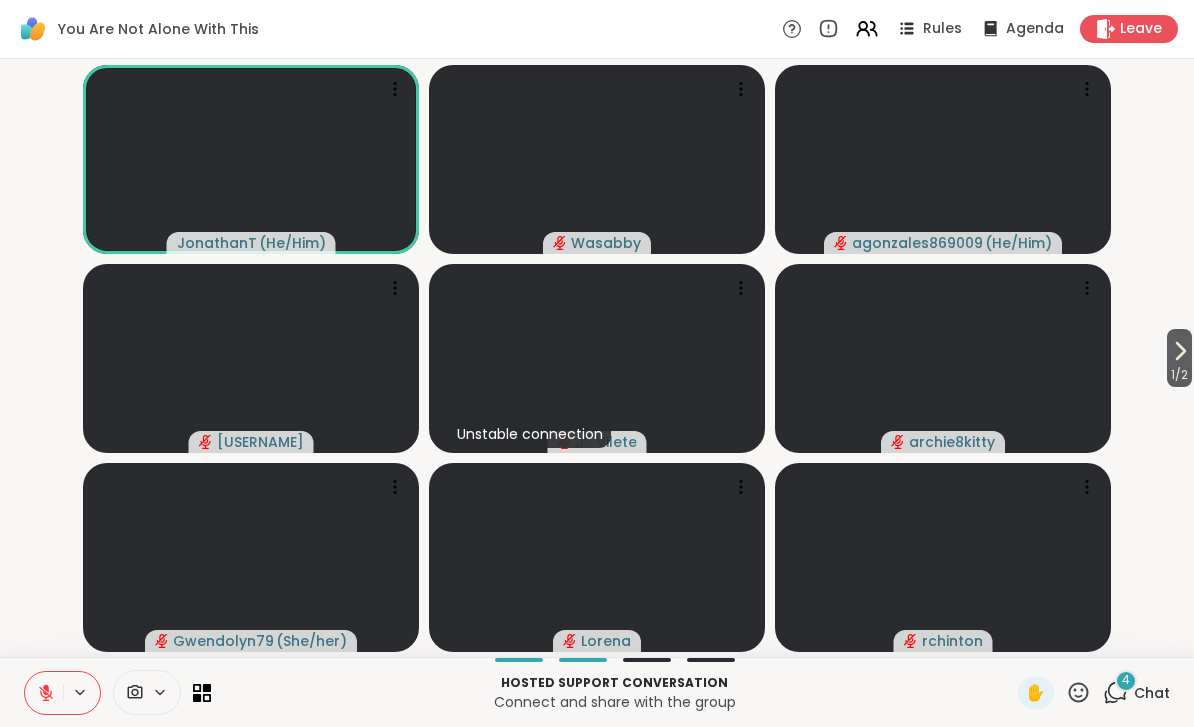 click on "4" at bounding box center (1126, 680) 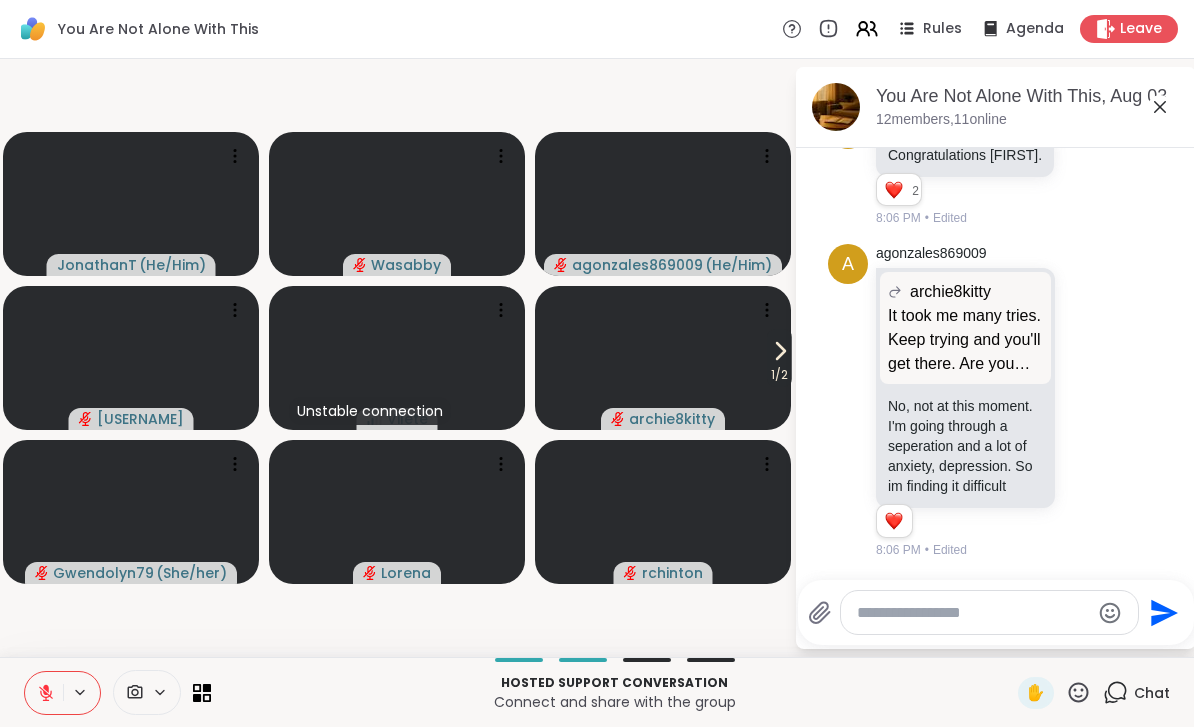 scroll, scrollTop: 3088, scrollLeft: 0, axis: vertical 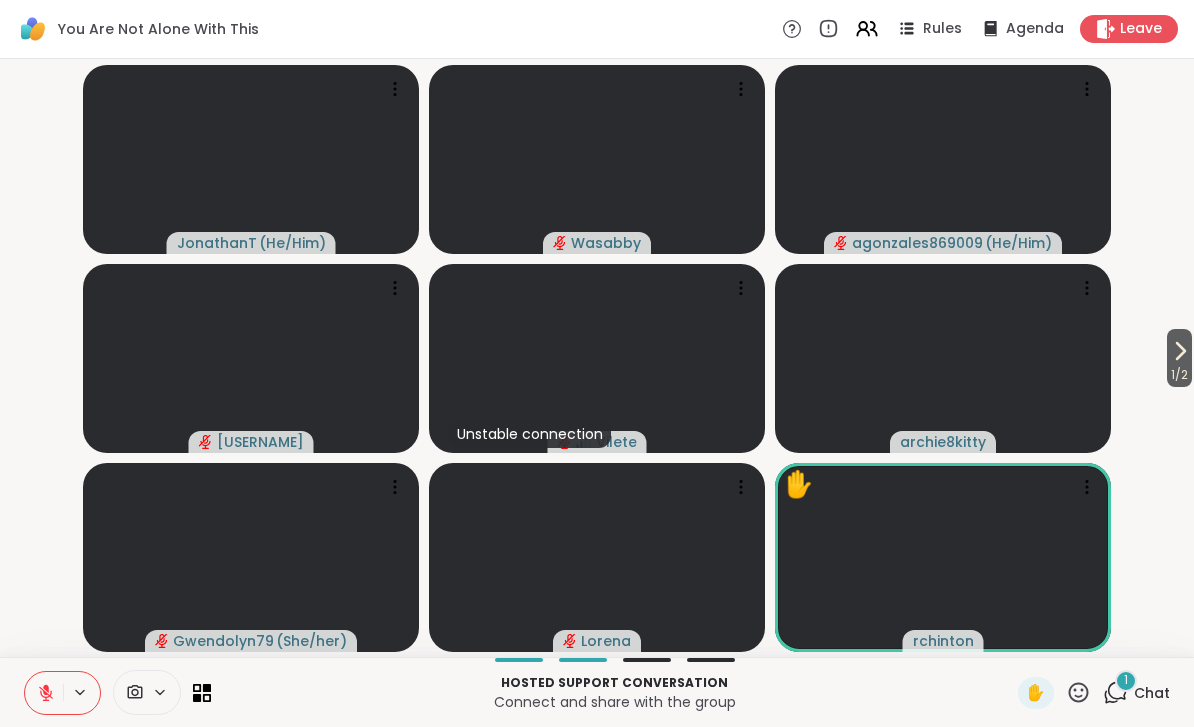 click on "Chat" at bounding box center (1152, 693) 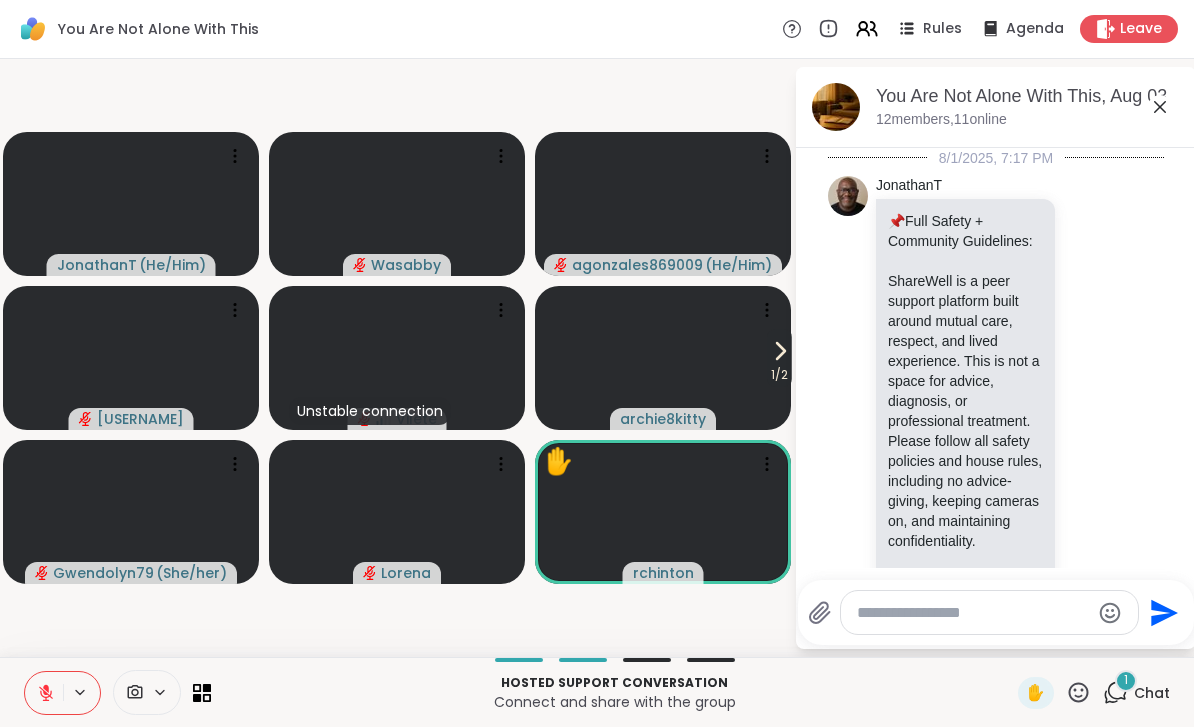 scroll, scrollTop: 3349, scrollLeft: 0, axis: vertical 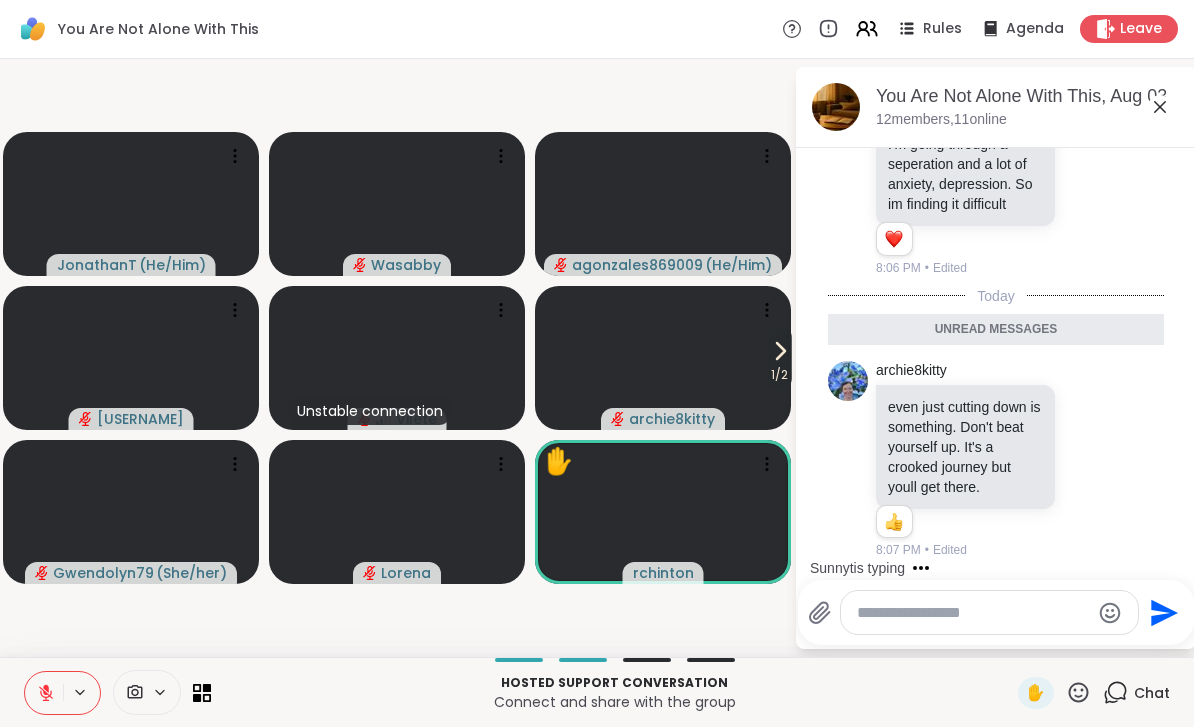 click on "Chat" at bounding box center (1152, 693) 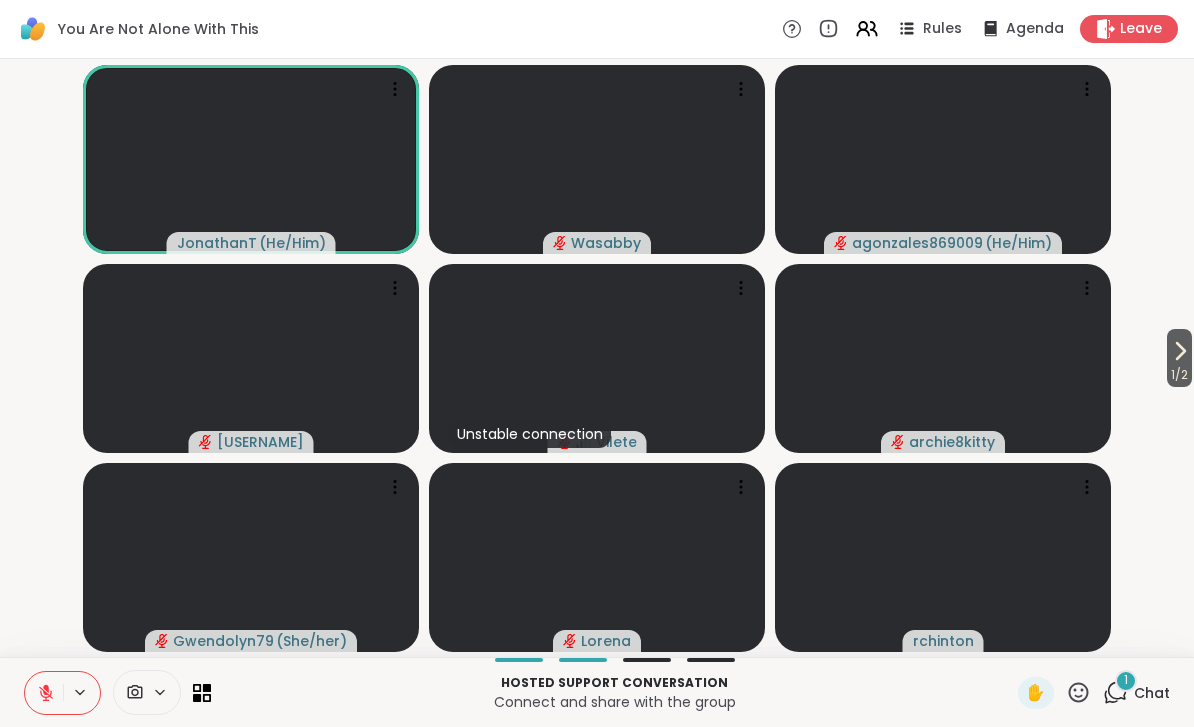 click 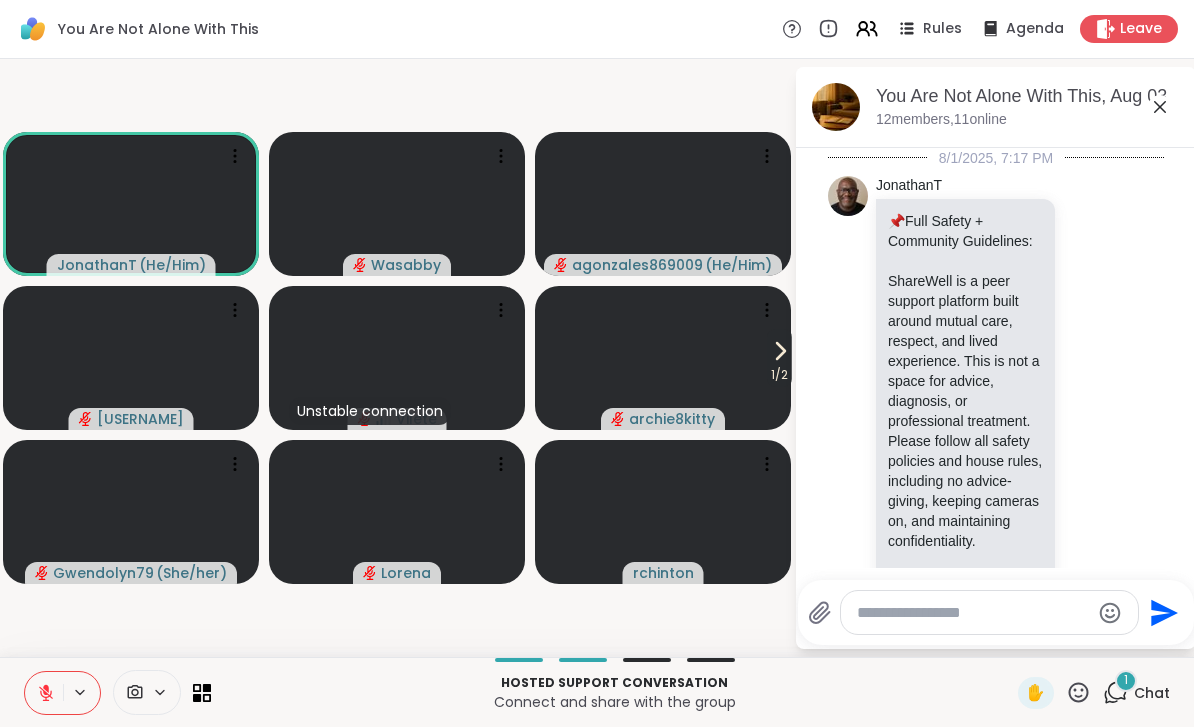 scroll, scrollTop: 3495, scrollLeft: 0, axis: vertical 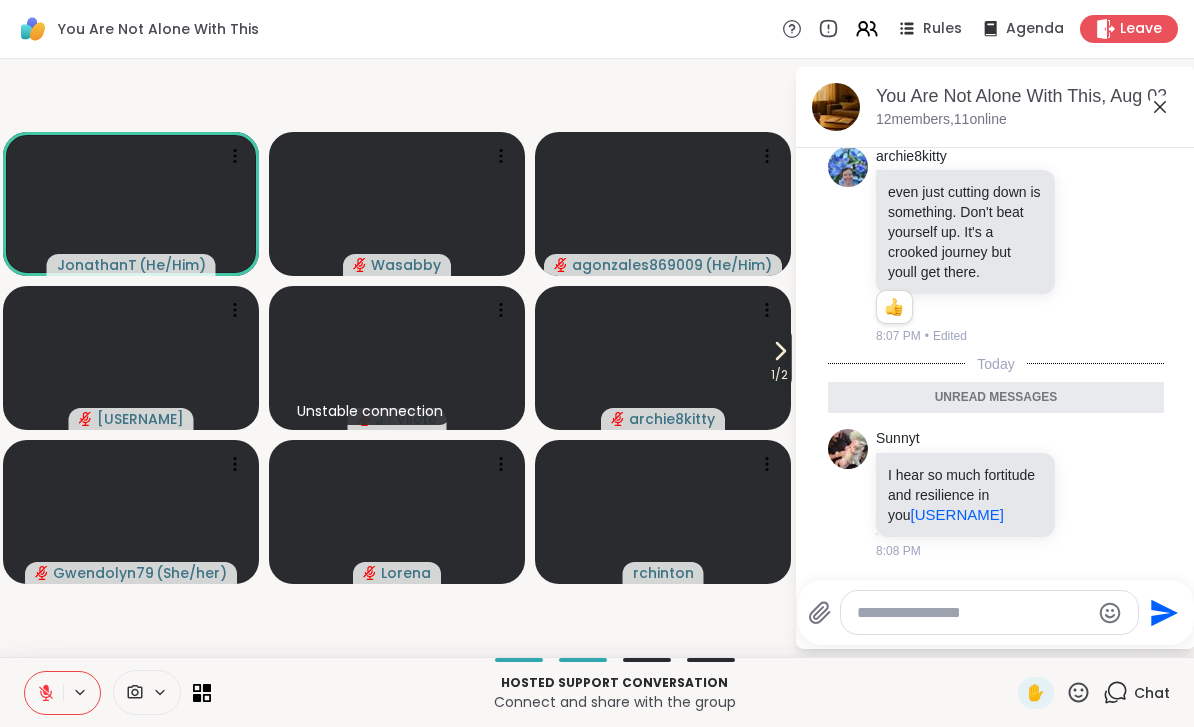 click on "Chat" at bounding box center (1152, 693) 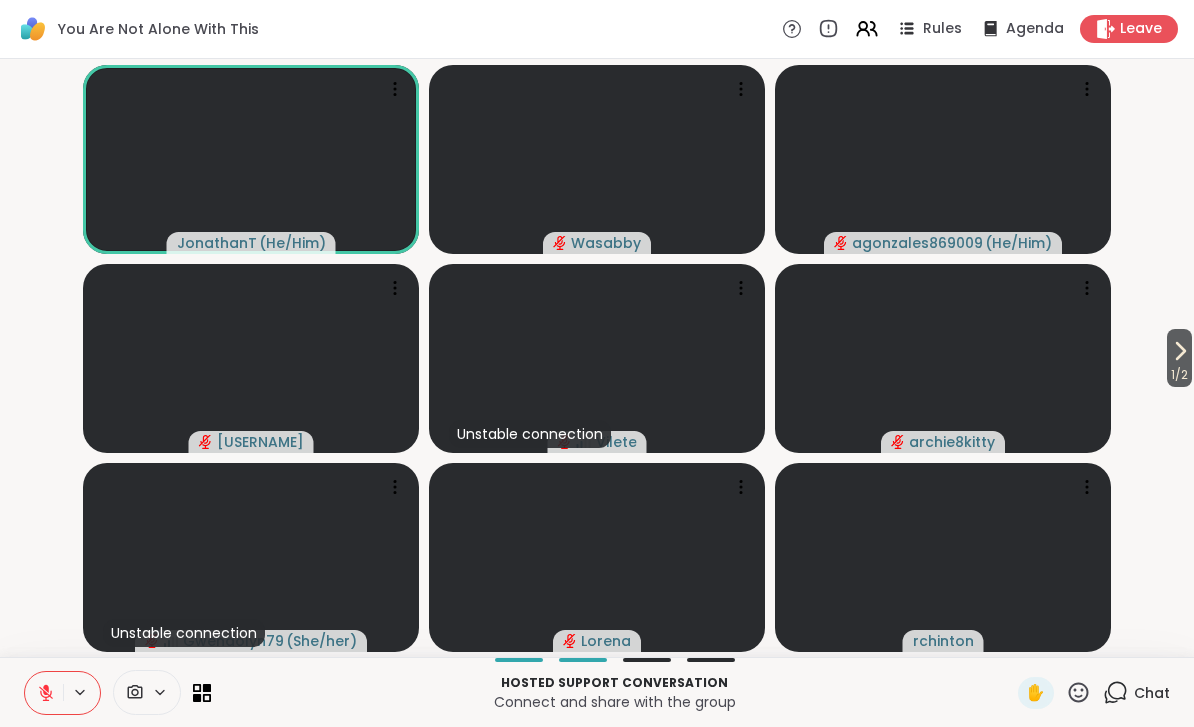 click on "1  /  2" at bounding box center [1179, 358] 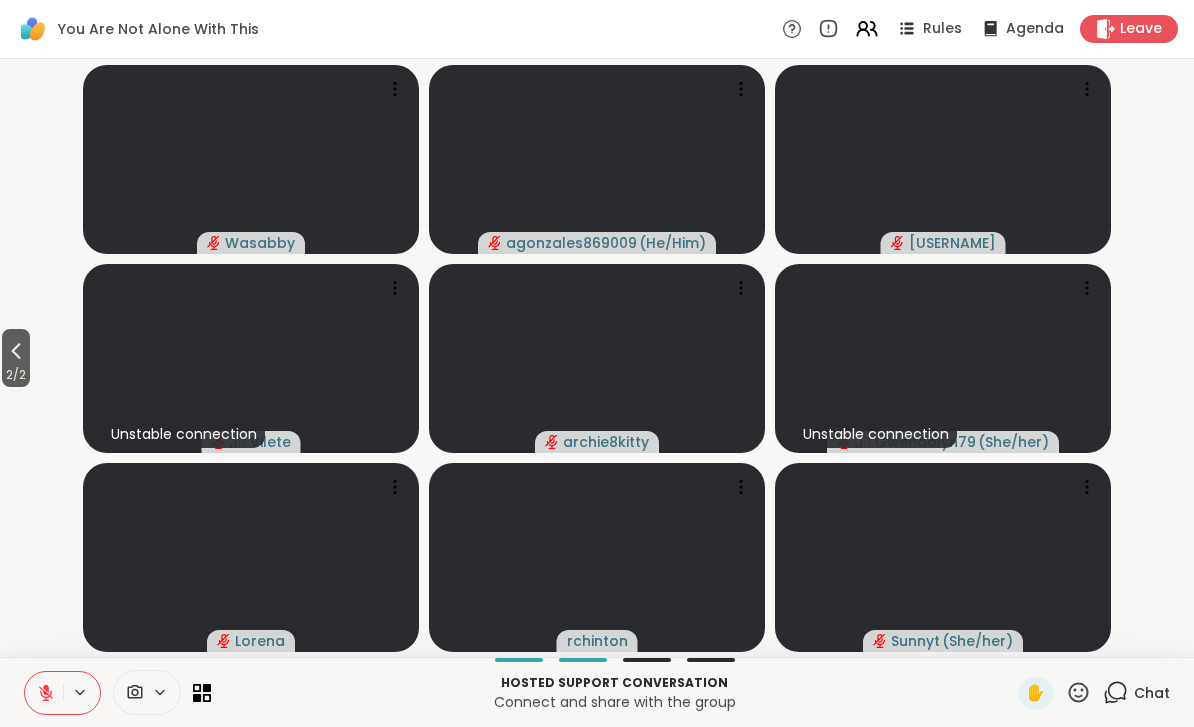 click on "2  /  2" at bounding box center (16, 375) 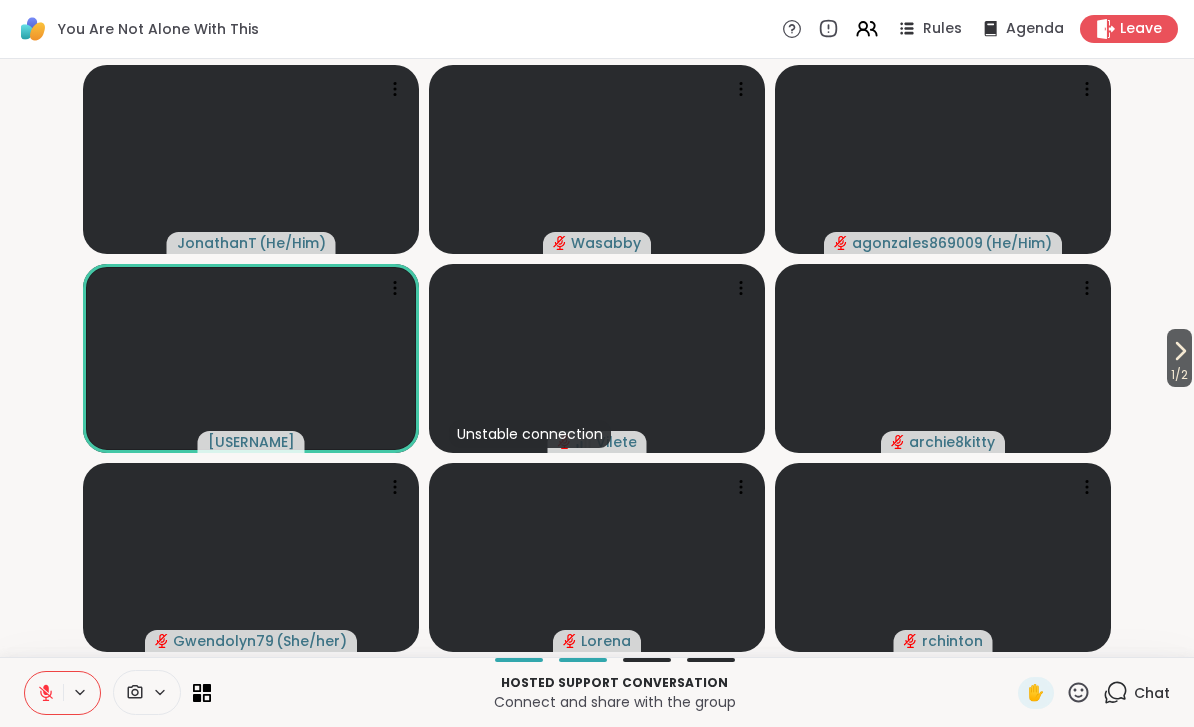 click on "Chat" at bounding box center (1152, 693) 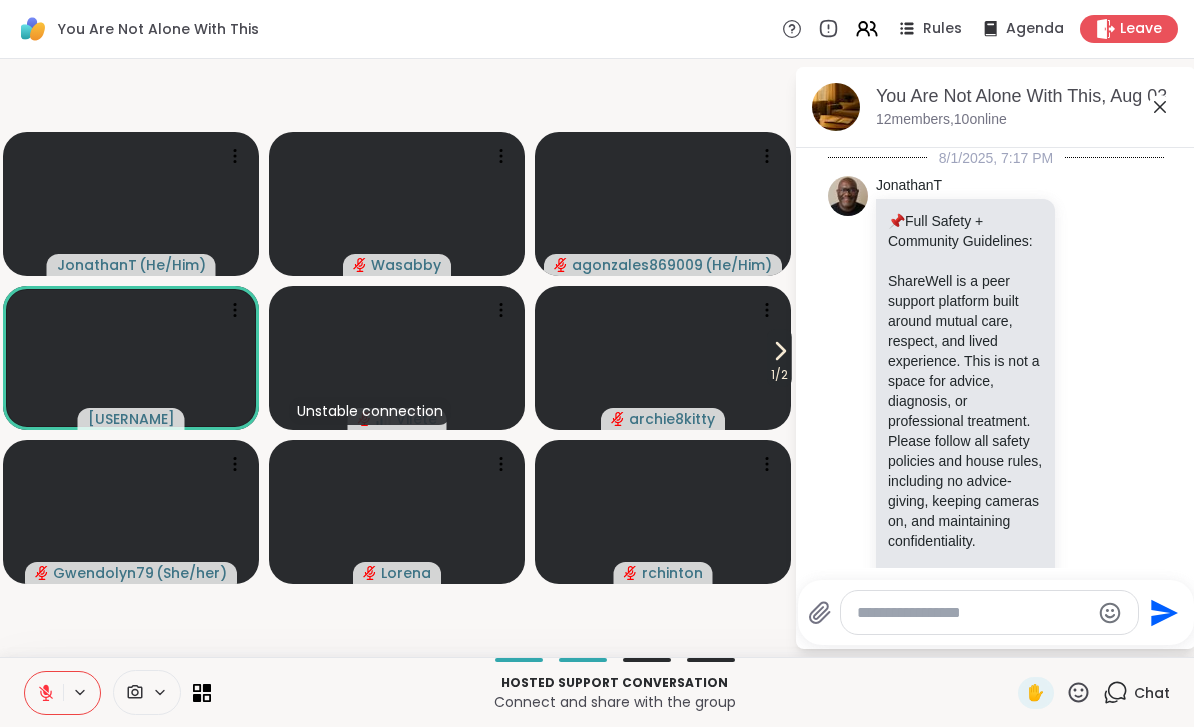 scroll, scrollTop: 3456, scrollLeft: 0, axis: vertical 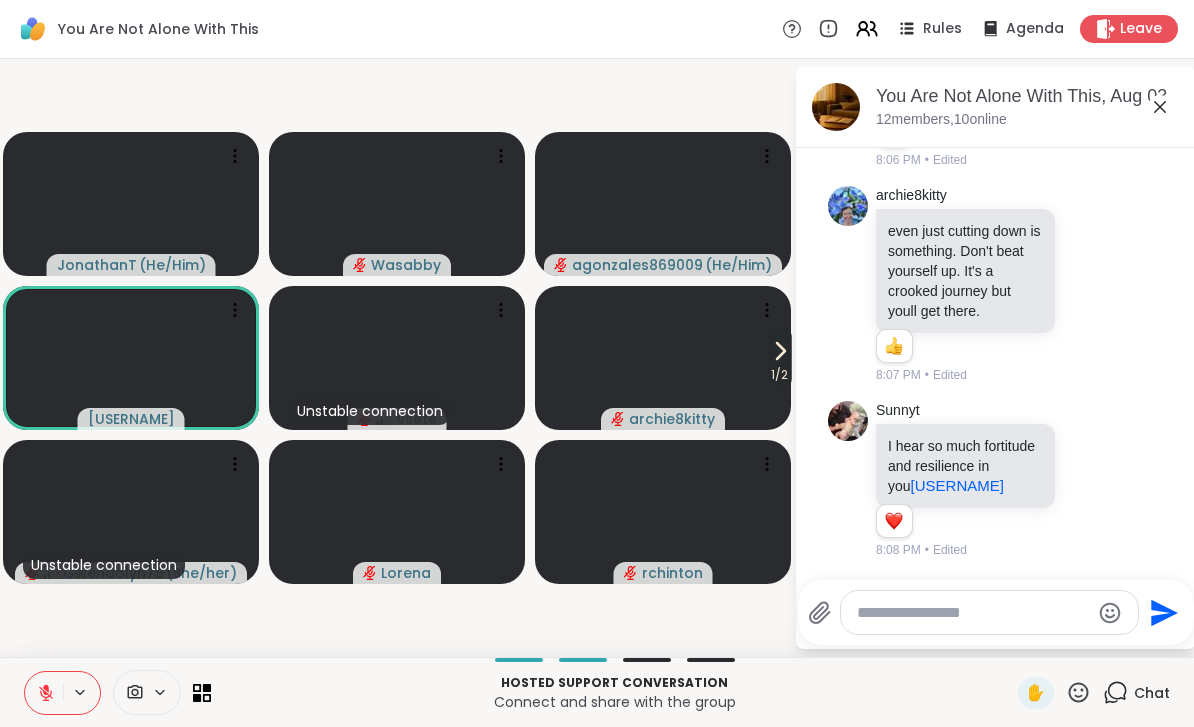 click at bounding box center (973, 613) 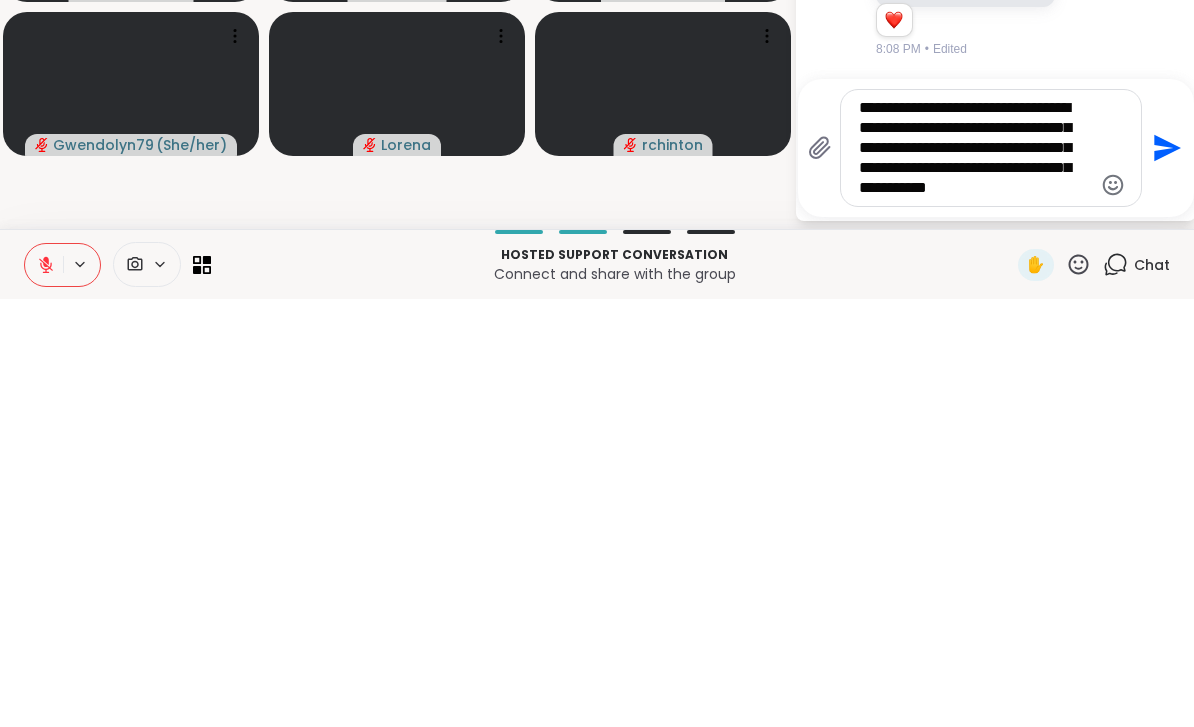 type on "**********" 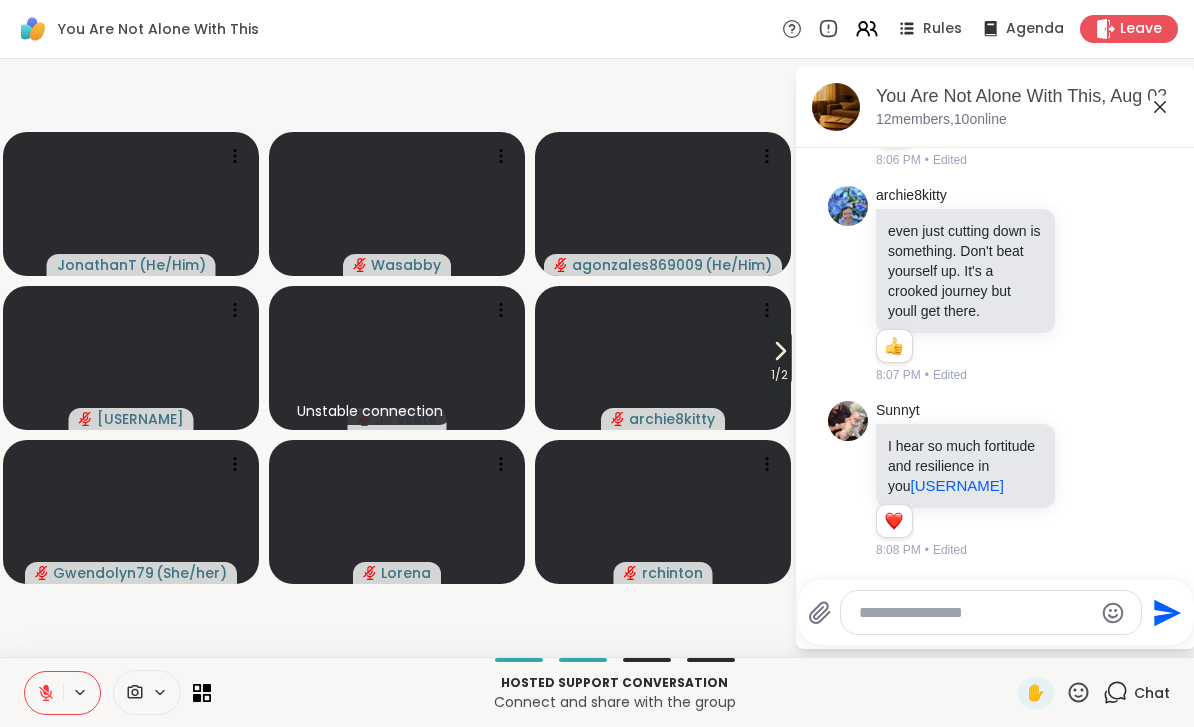 scroll, scrollTop: 3682, scrollLeft: 0, axis: vertical 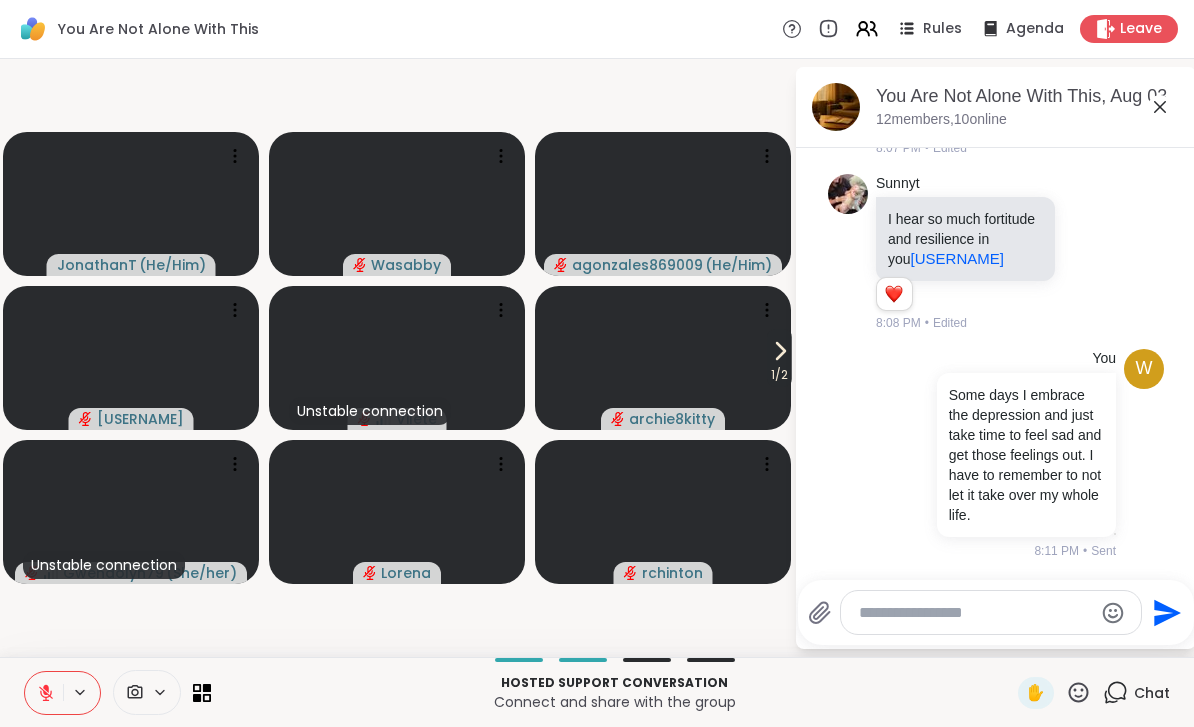 click on "Chat" at bounding box center [1152, 693] 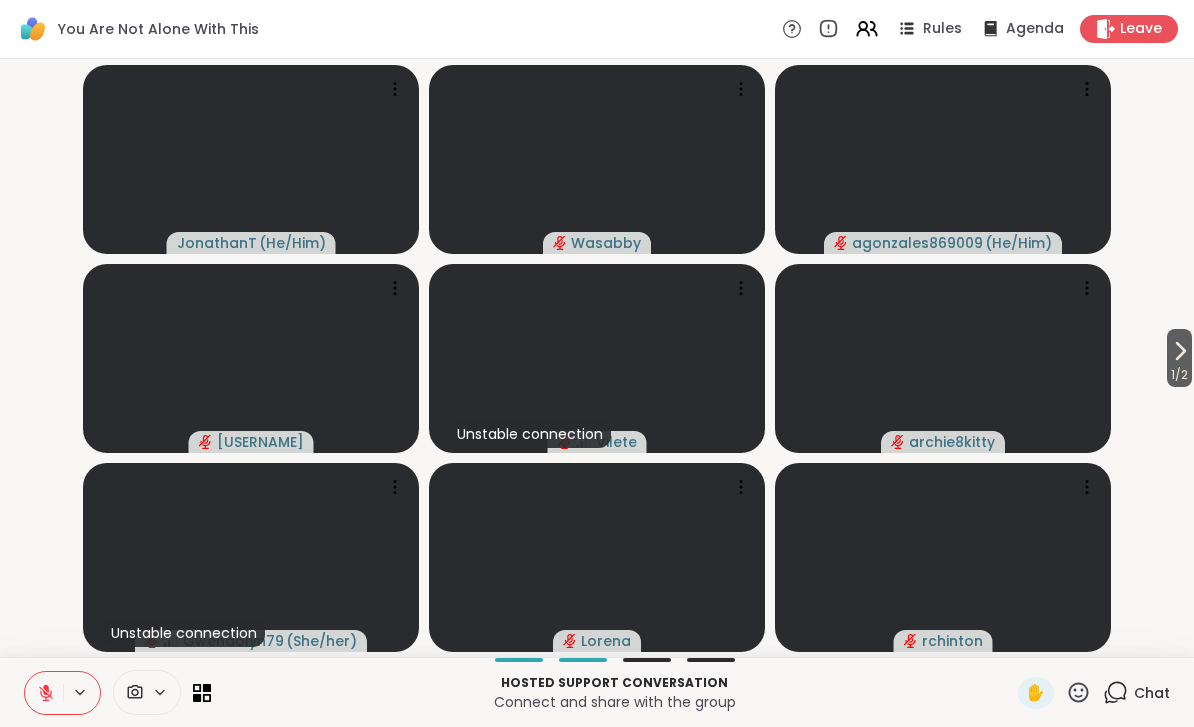 click on "Chat" at bounding box center (1152, 693) 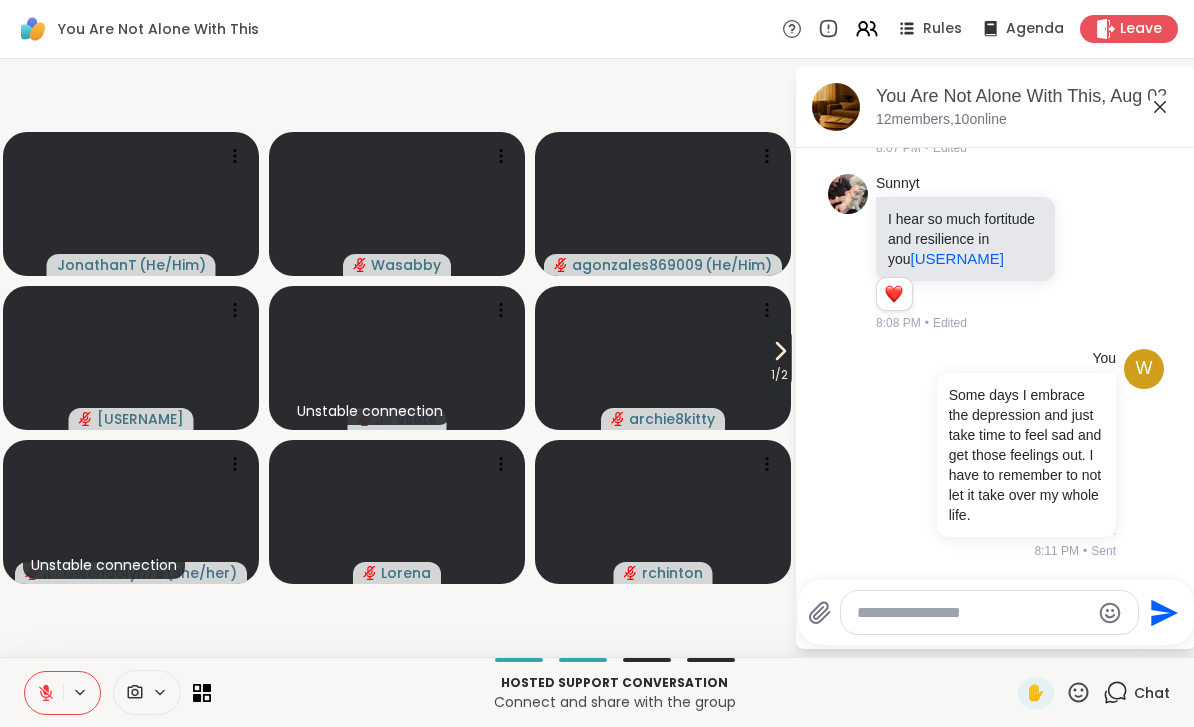scroll, scrollTop: 3828, scrollLeft: 0, axis: vertical 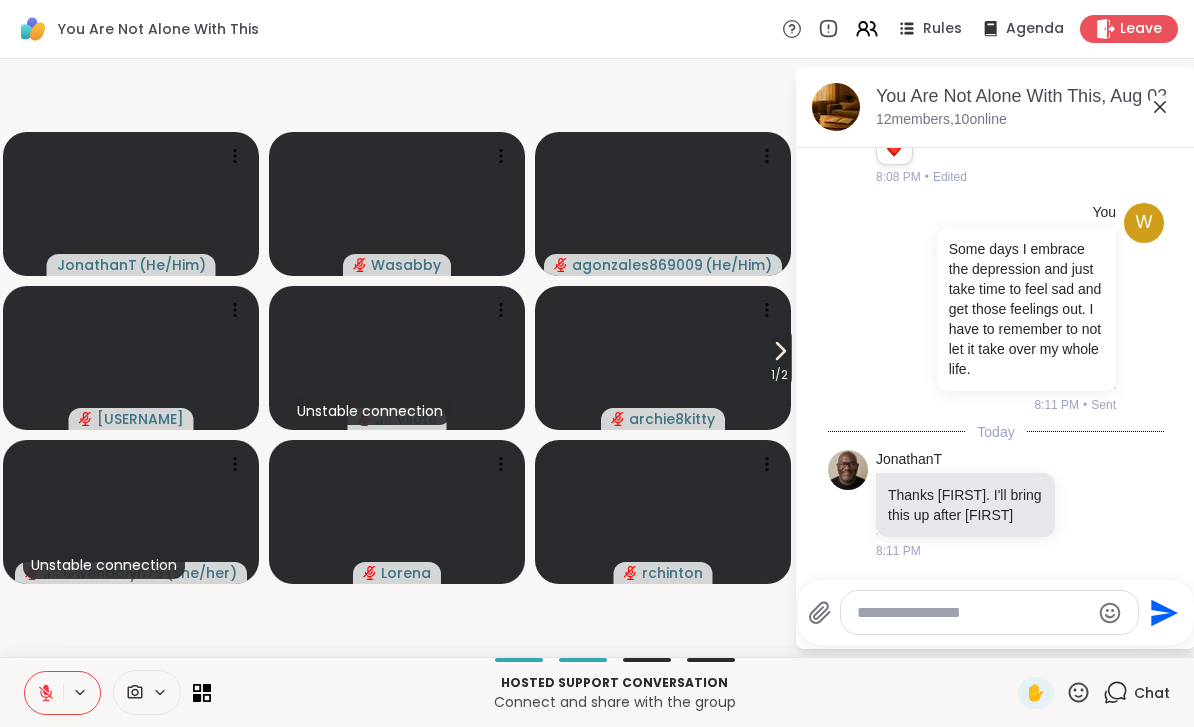 click on "Chat" at bounding box center (1152, 693) 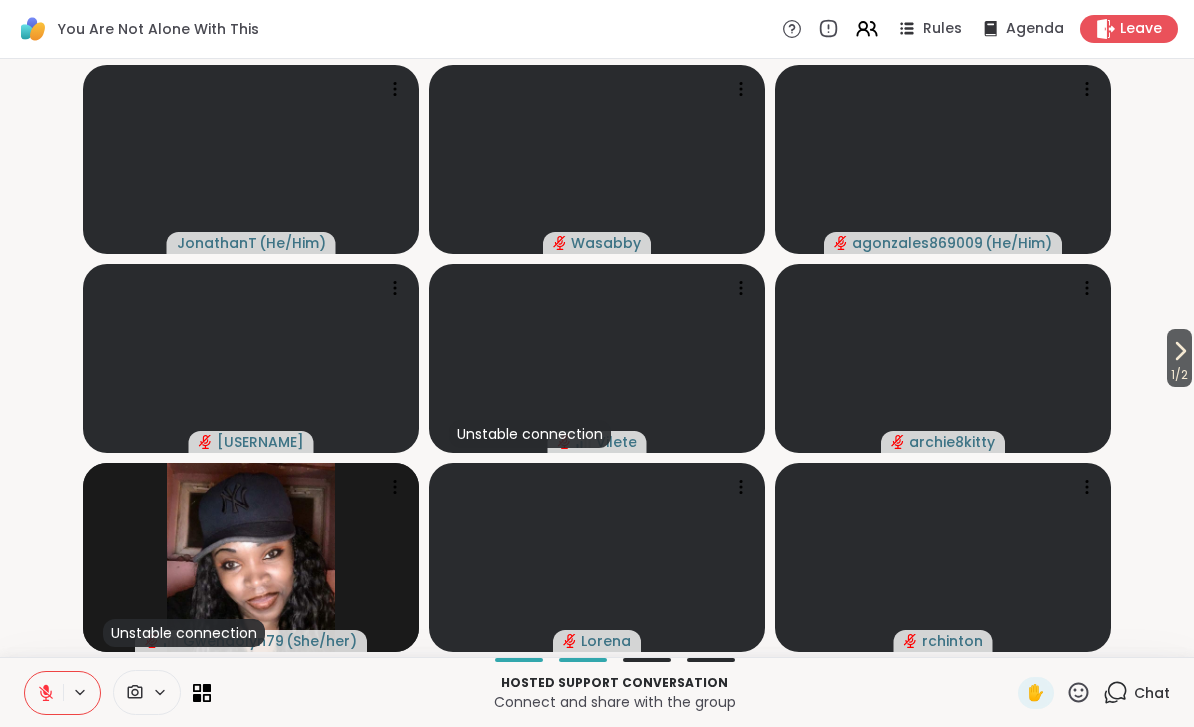 click 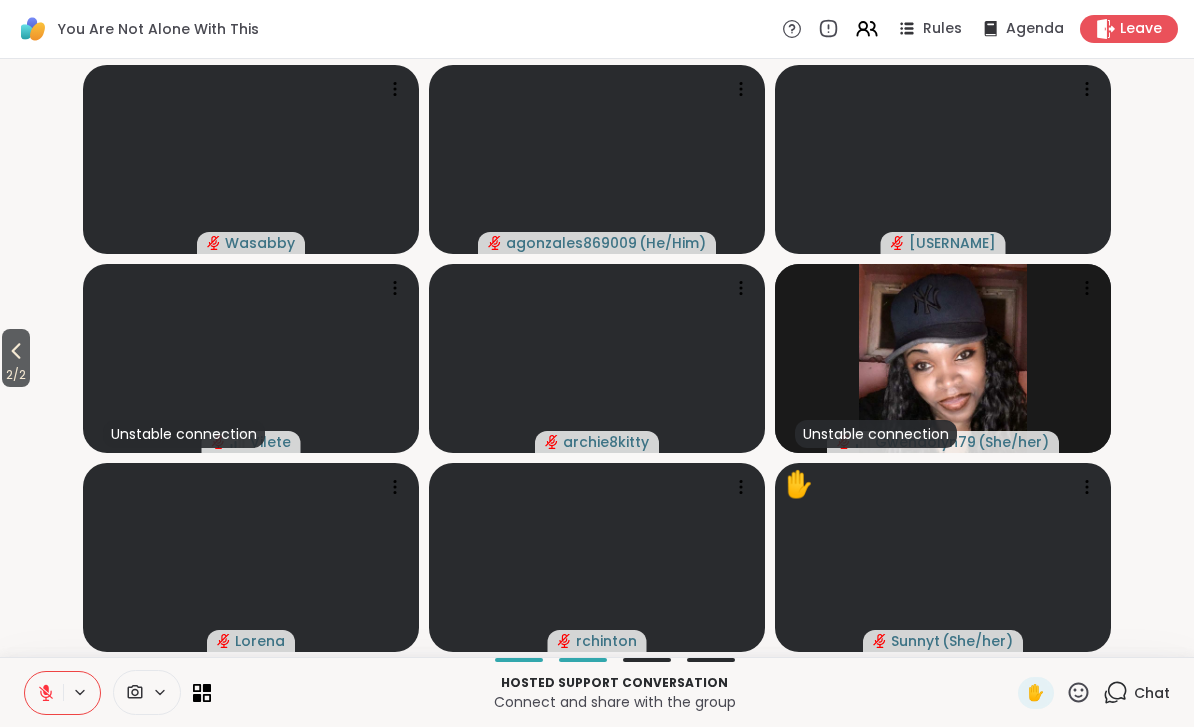 click on "2  /  2" at bounding box center (16, 375) 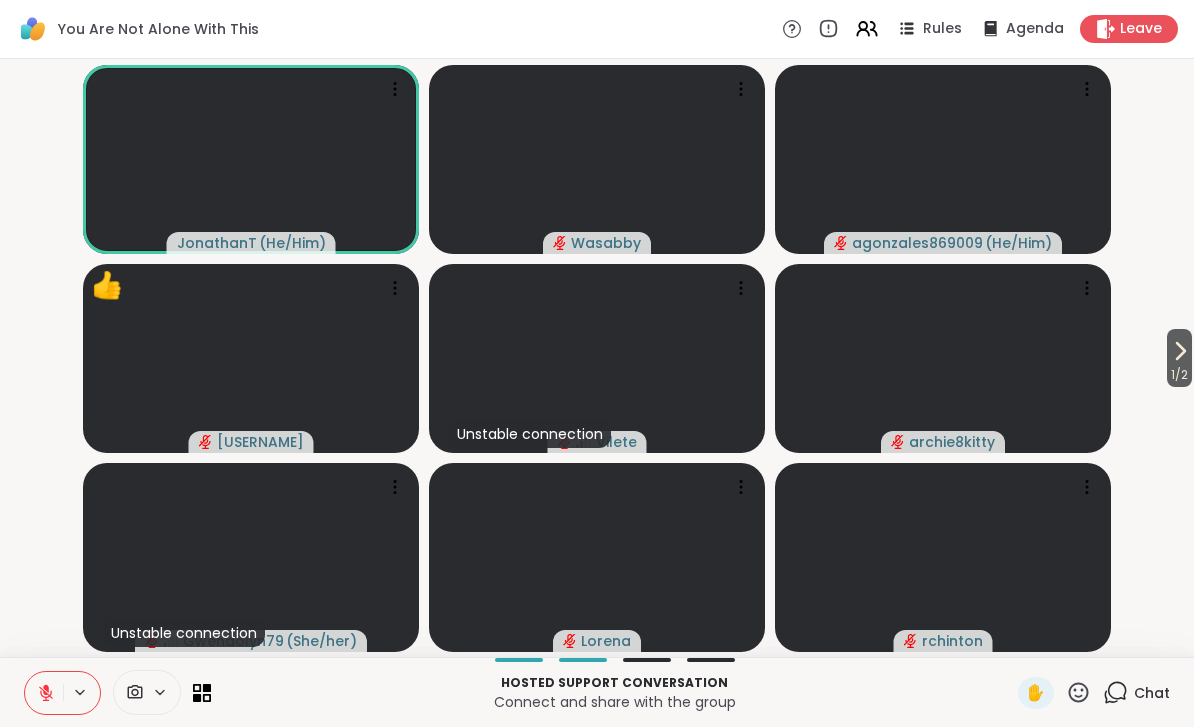 click on "Chat" at bounding box center (1152, 693) 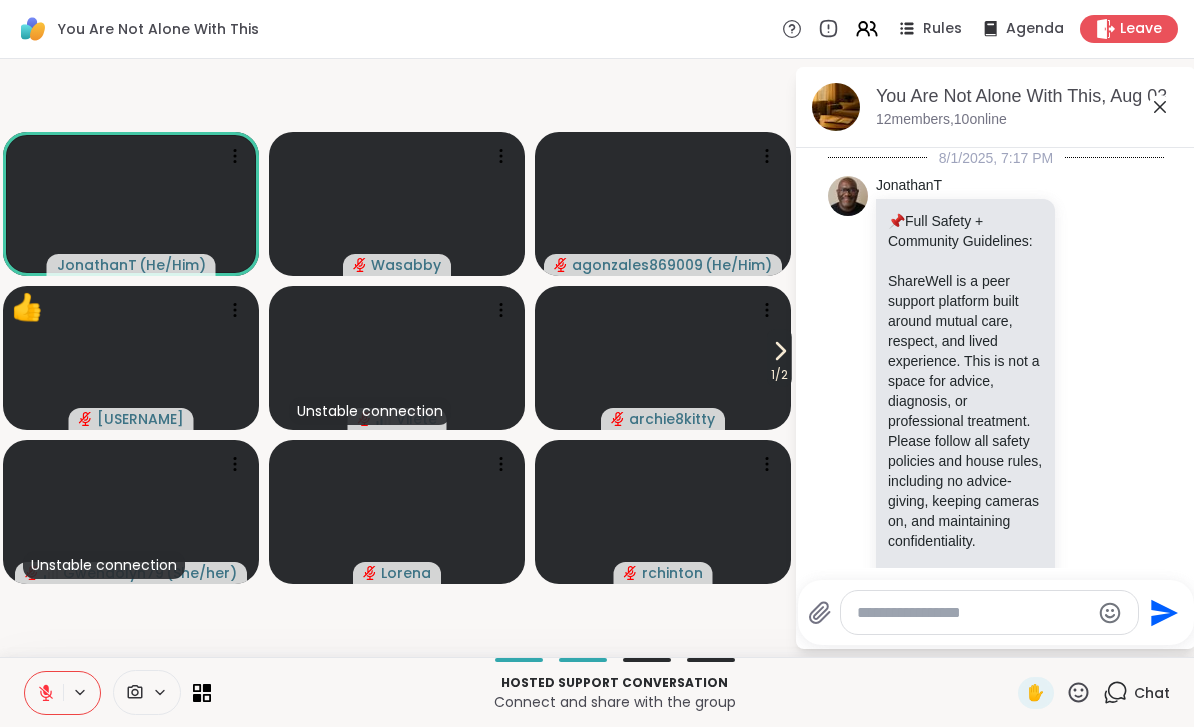 scroll, scrollTop: 3808, scrollLeft: 0, axis: vertical 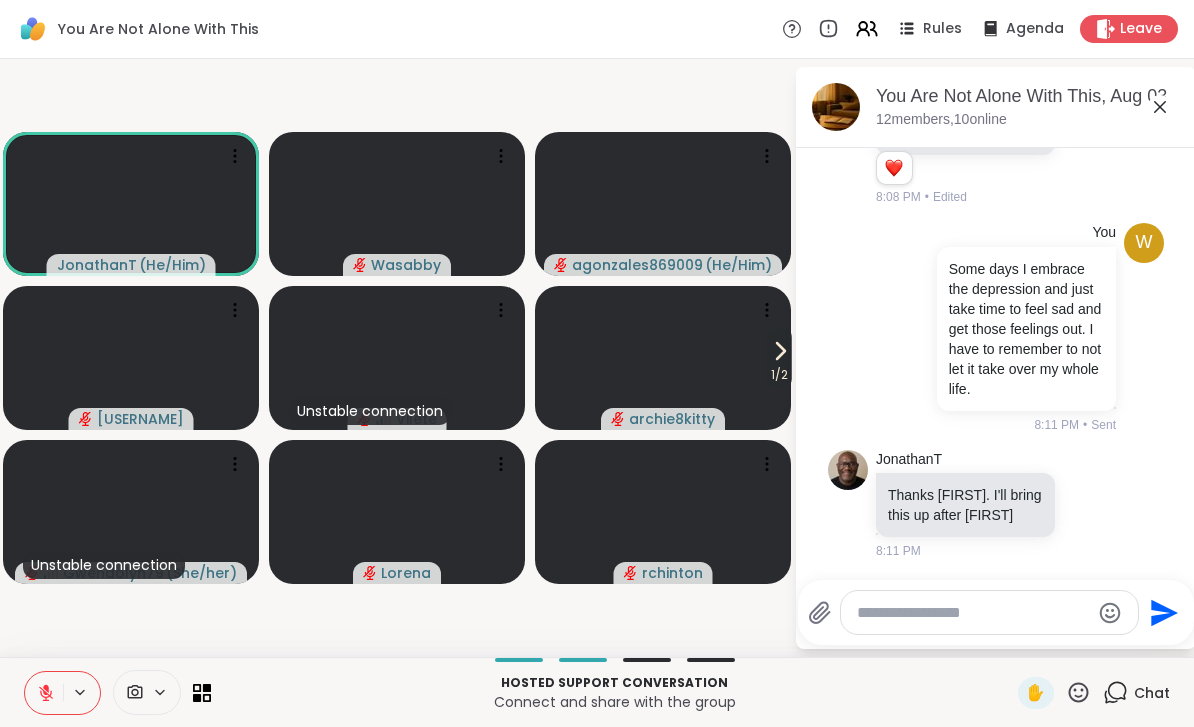 click on "Chat" at bounding box center (1136, 693) 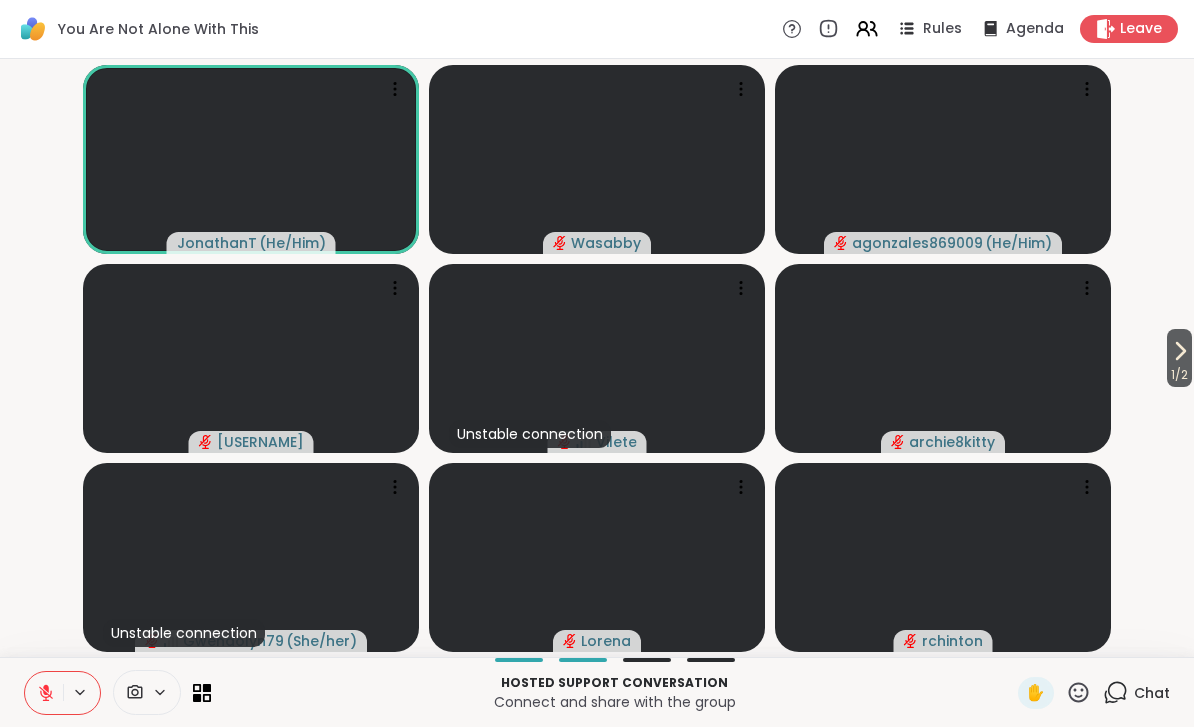 click 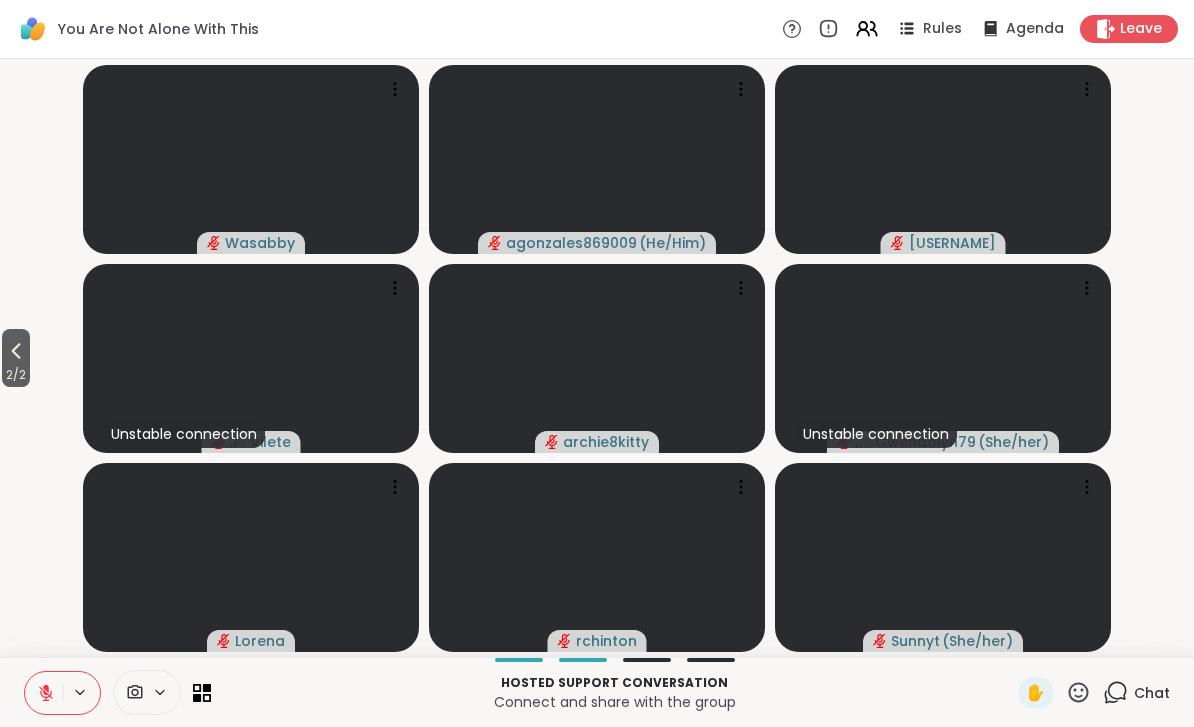 click on "2  /  2" at bounding box center (16, 375) 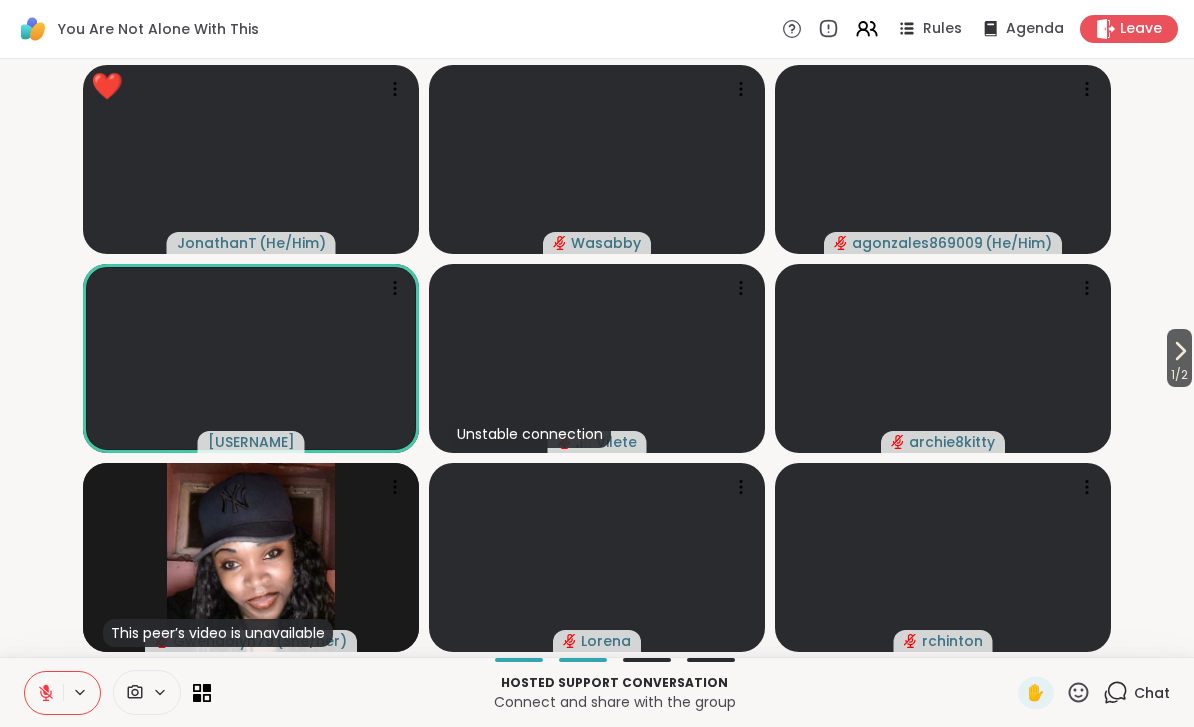 click on "✋" at bounding box center [1036, 693] 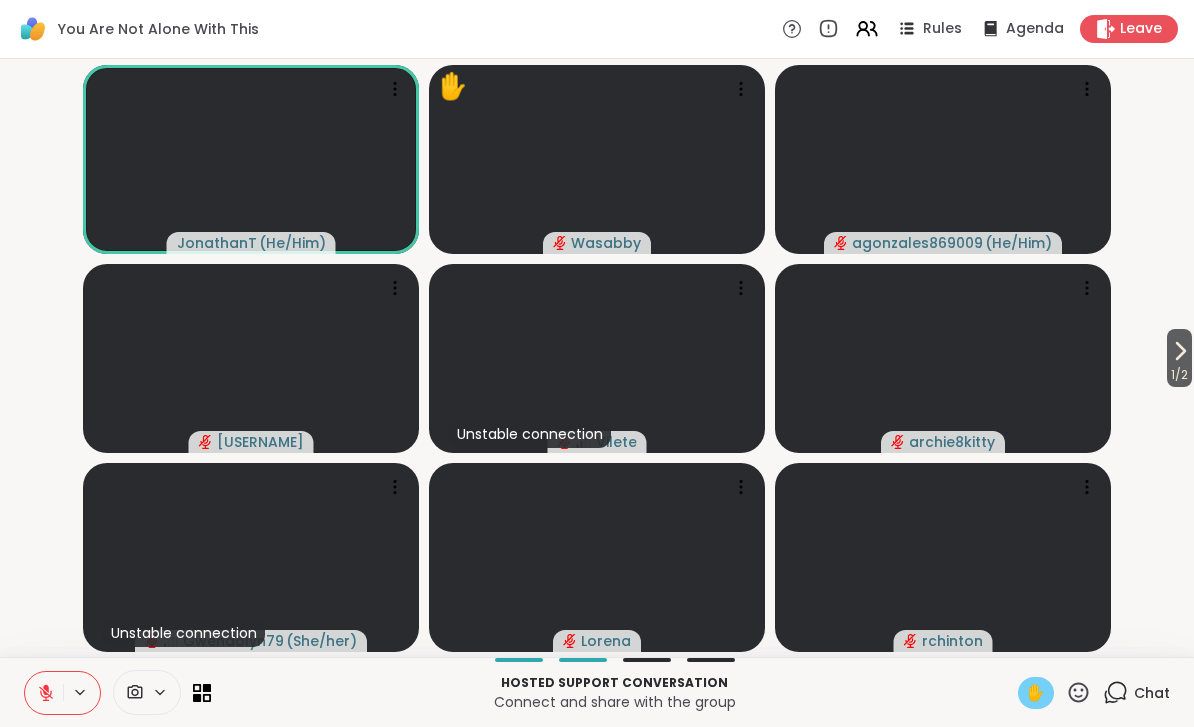 click on "✋" at bounding box center (1036, 693) 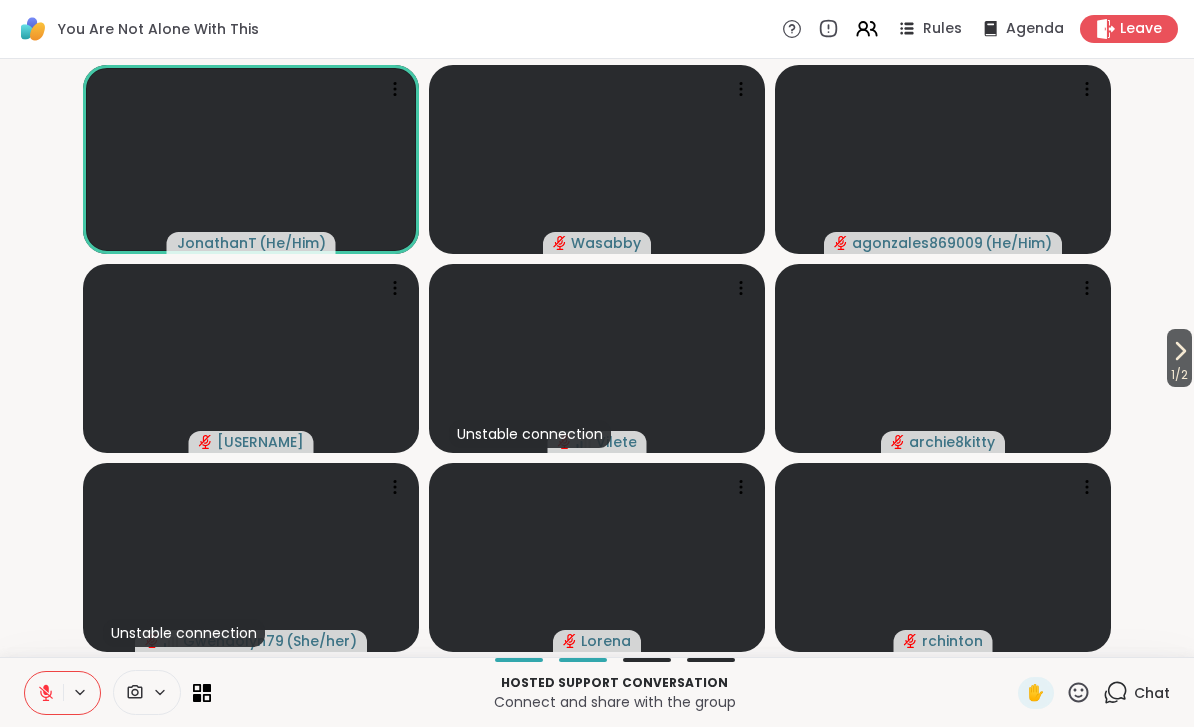 click at bounding box center [44, 693] 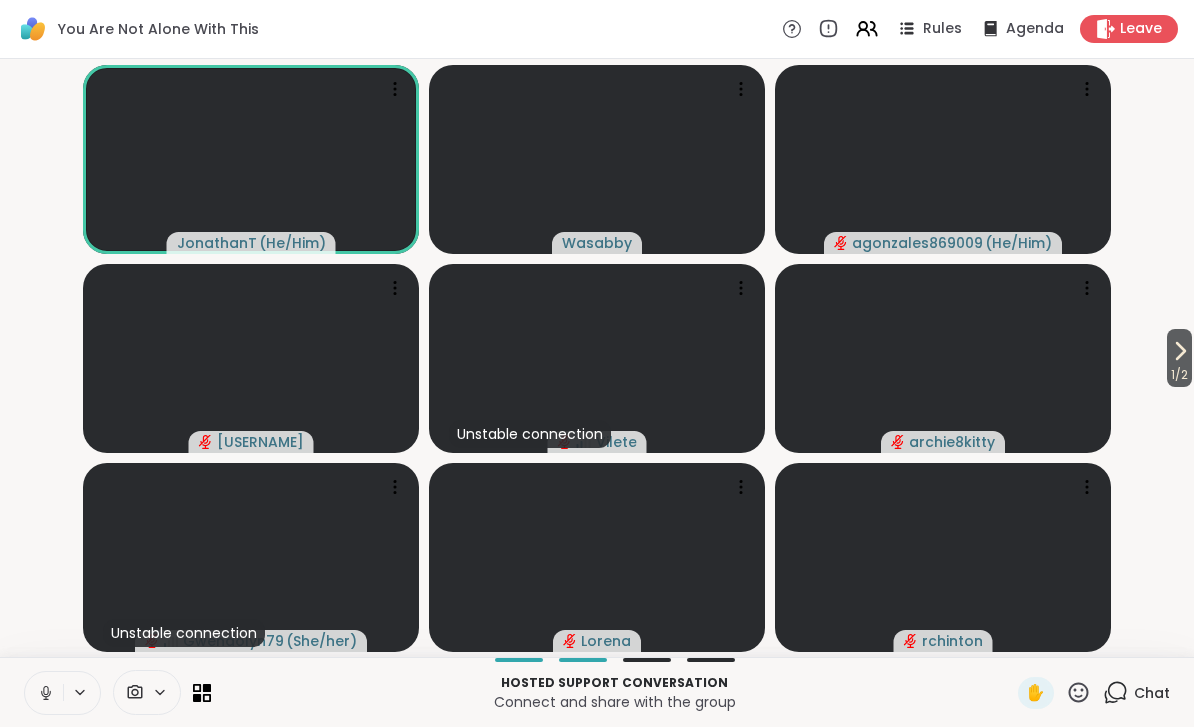 click 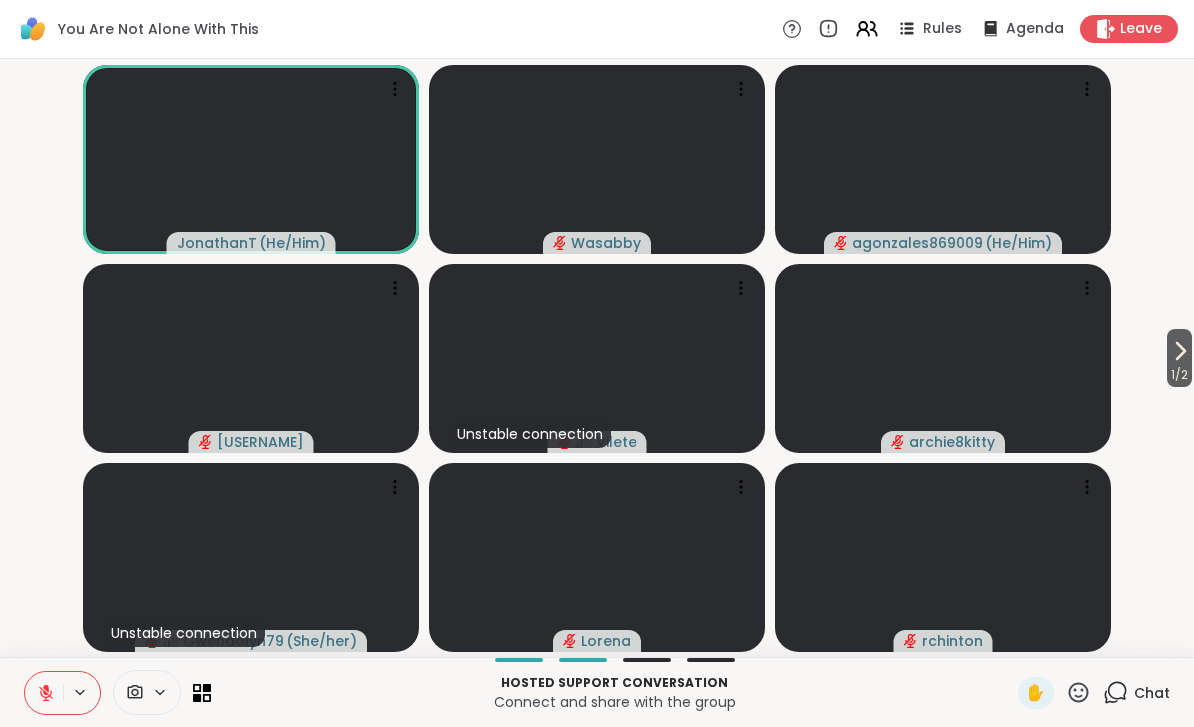 click 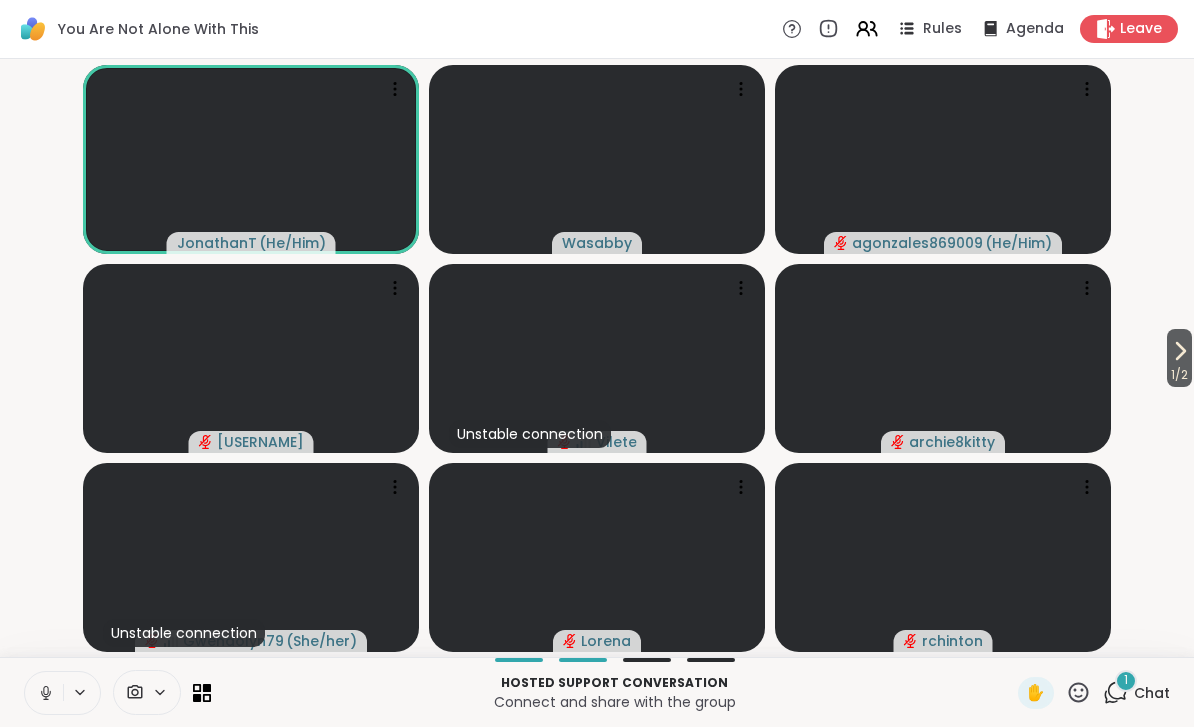 click 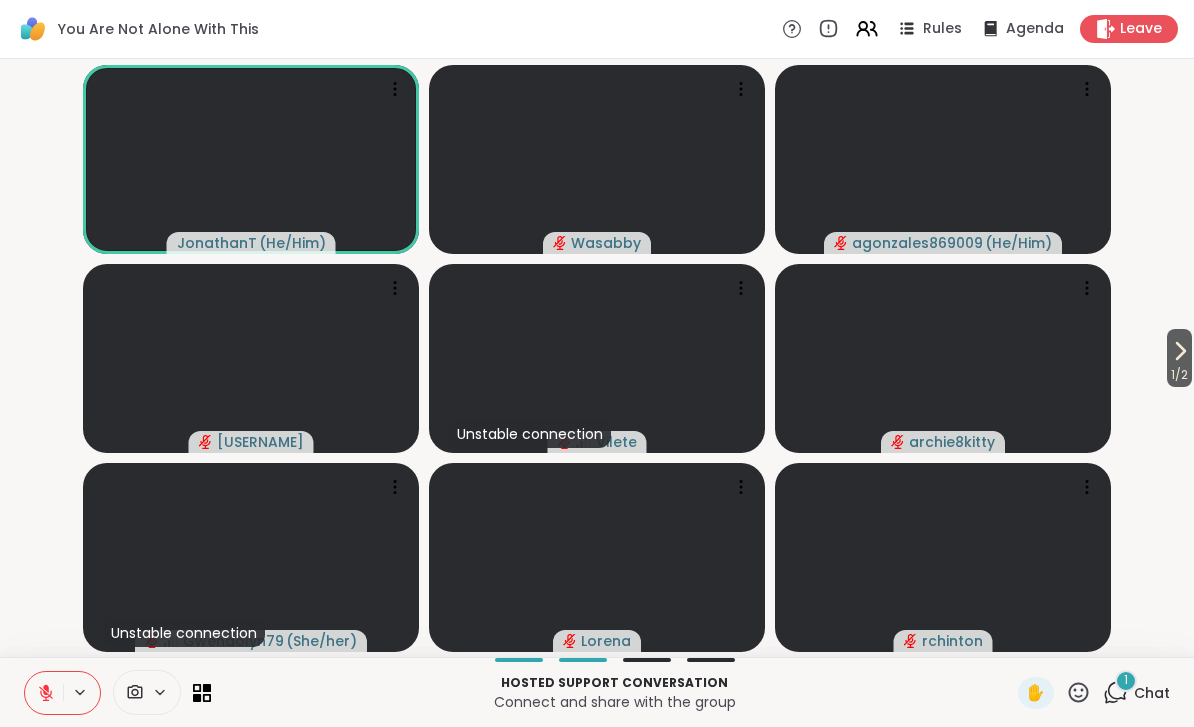 click on "1 Chat" at bounding box center [1136, 693] 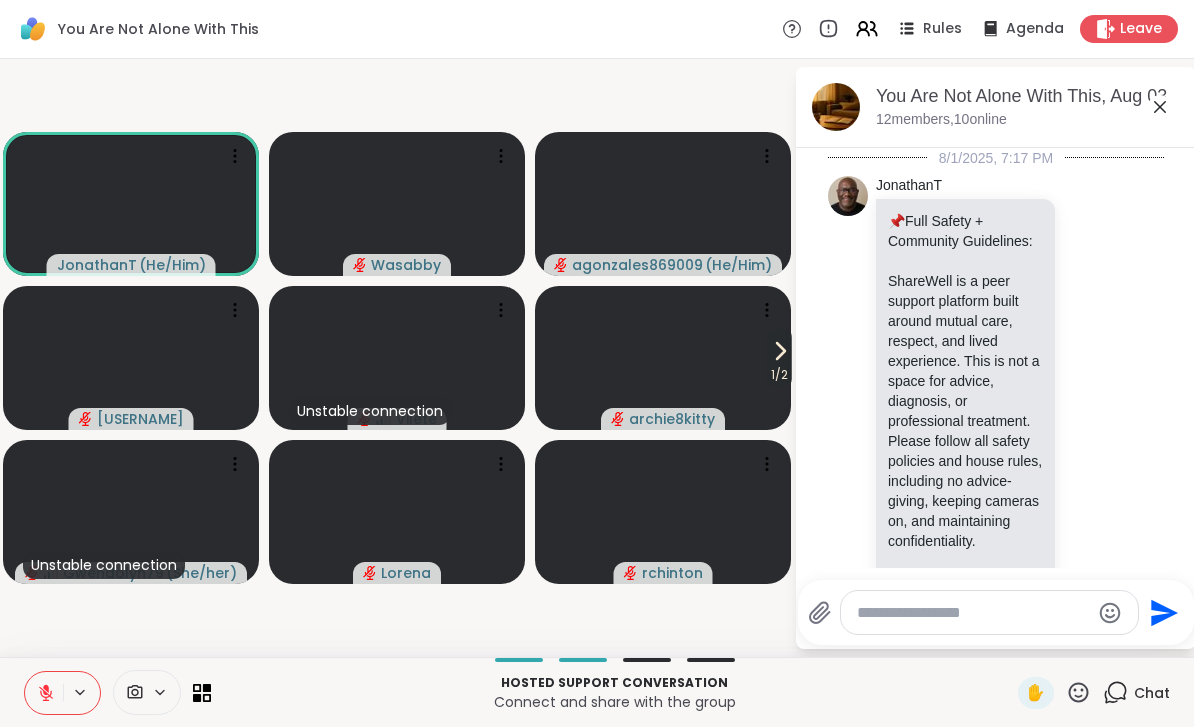 scroll, scrollTop: 4009, scrollLeft: 0, axis: vertical 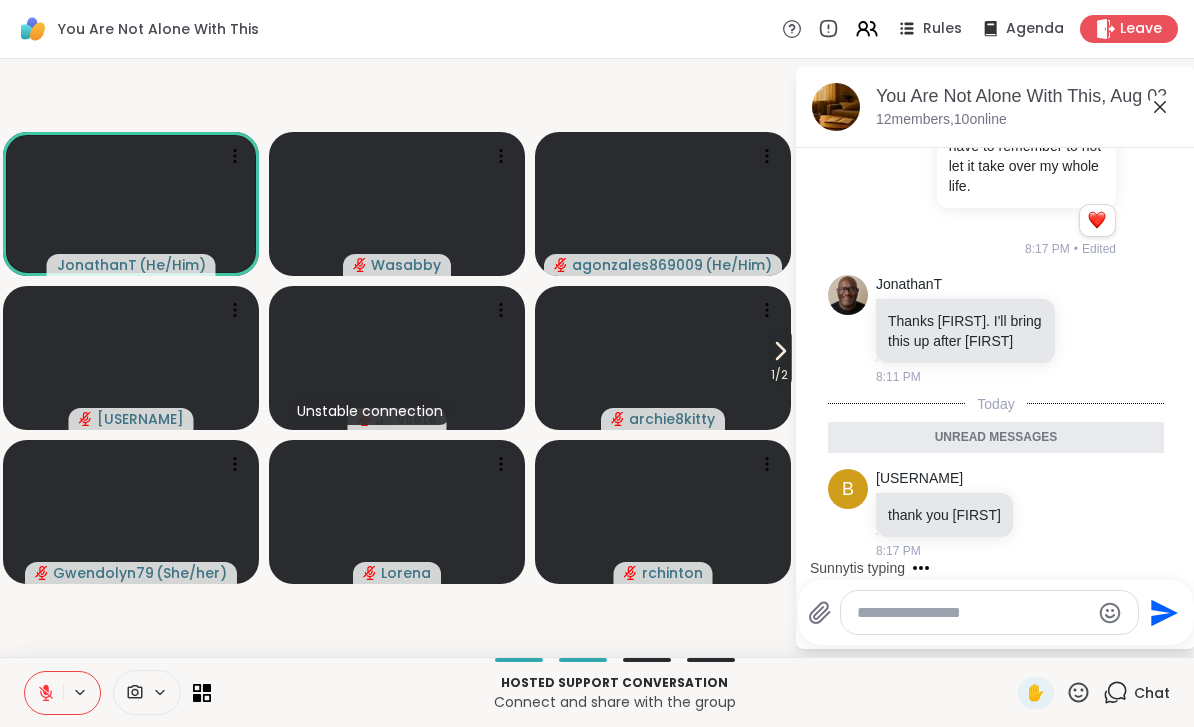 click on "Chat" at bounding box center (1136, 693) 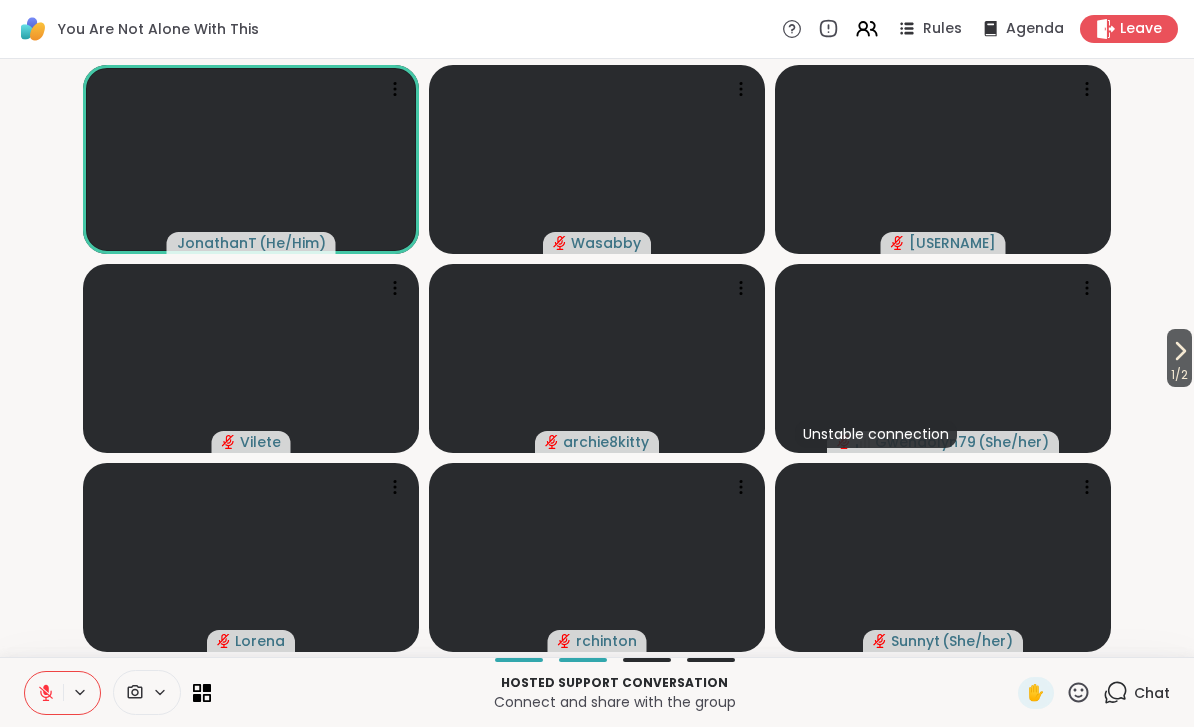click on "Chat" at bounding box center (1152, 693) 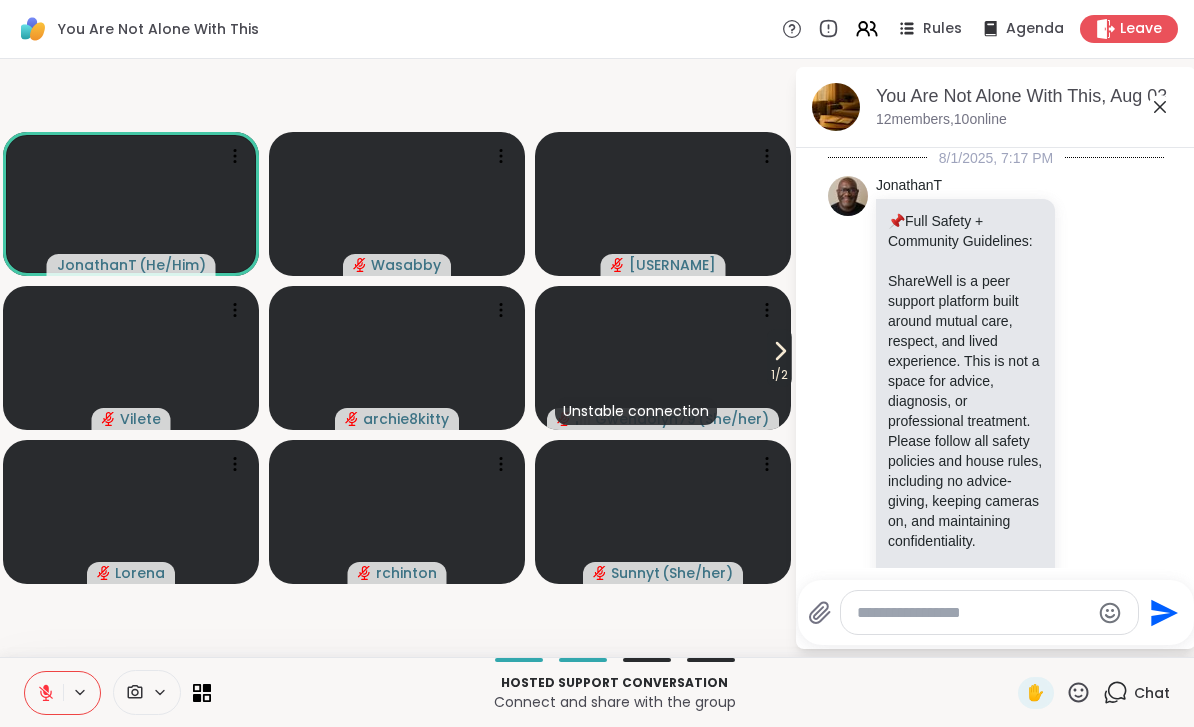 scroll, scrollTop: 3942, scrollLeft: 0, axis: vertical 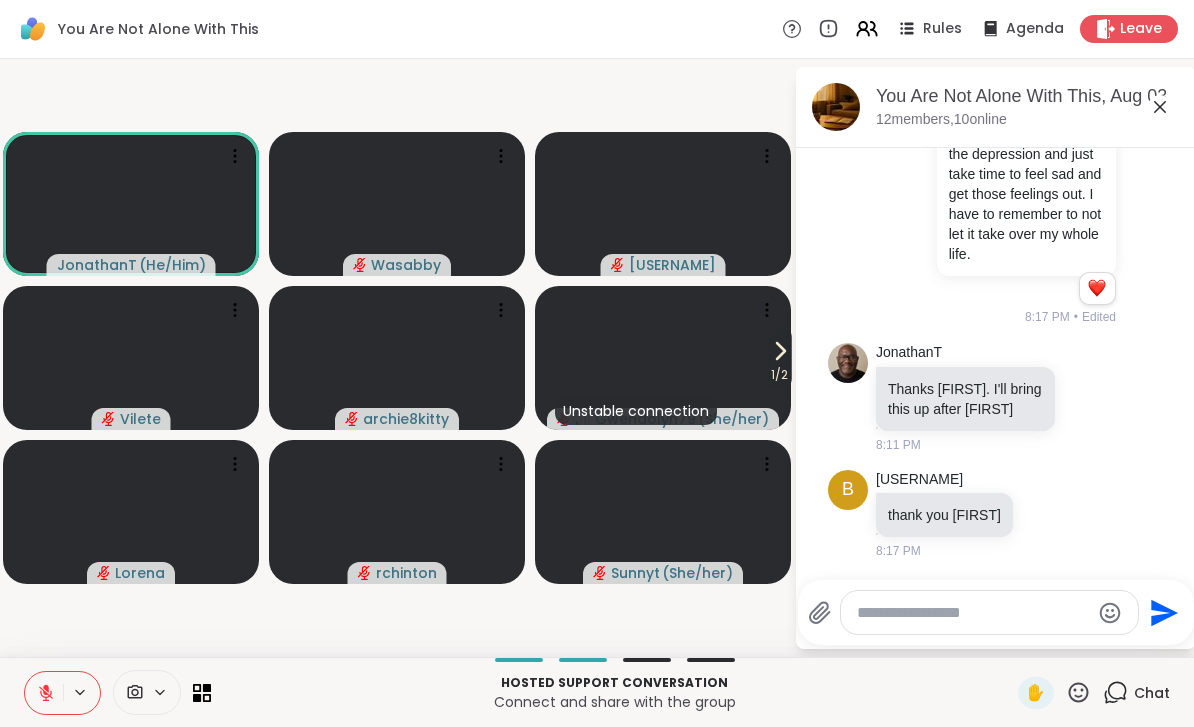 click at bounding box center (973, 613) 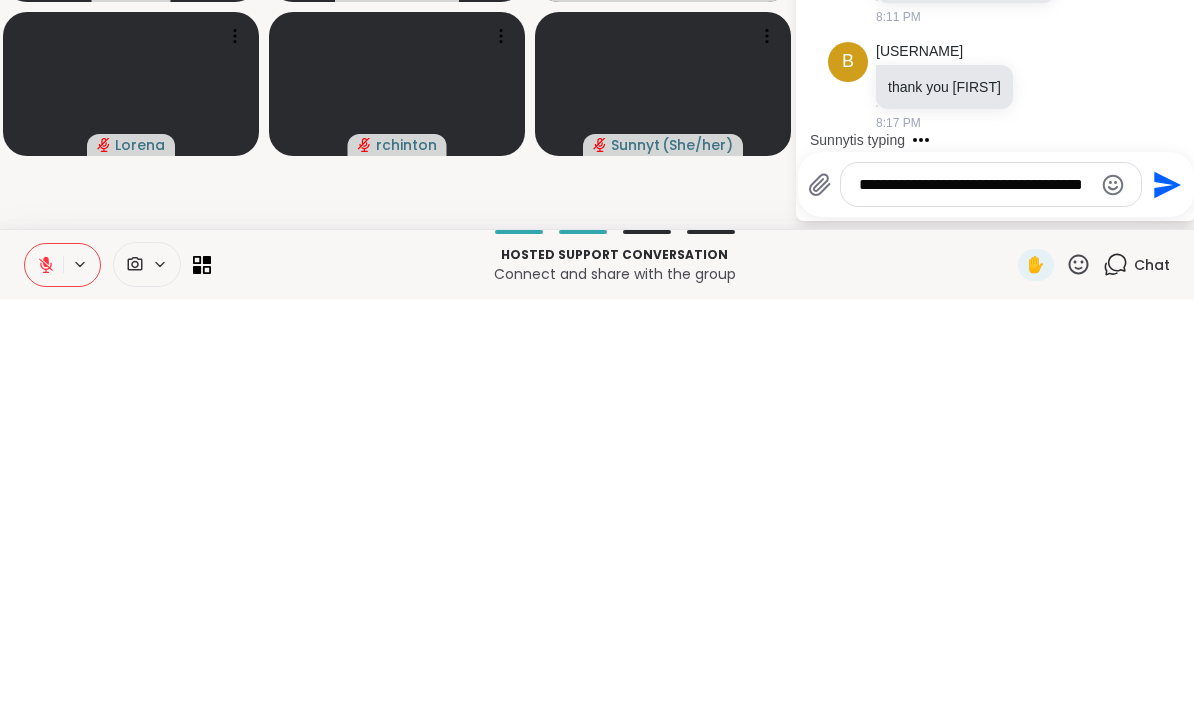 scroll, scrollTop: 0, scrollLeft: 0, axis: both 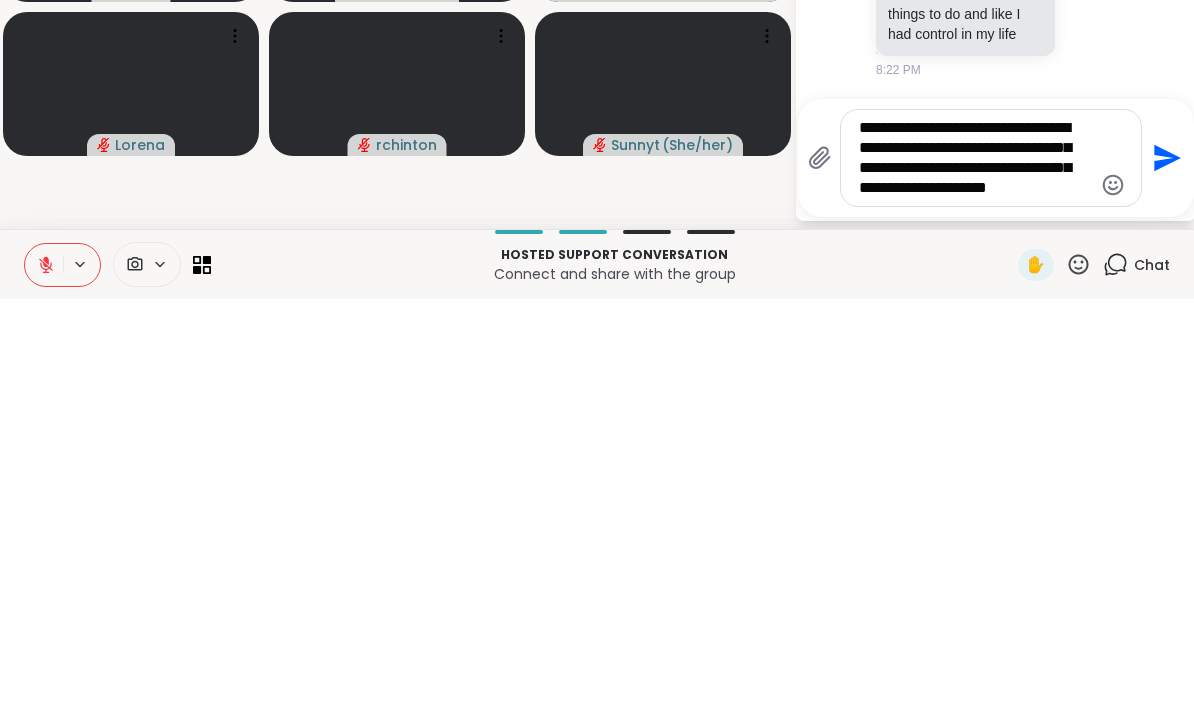 type on "**********" 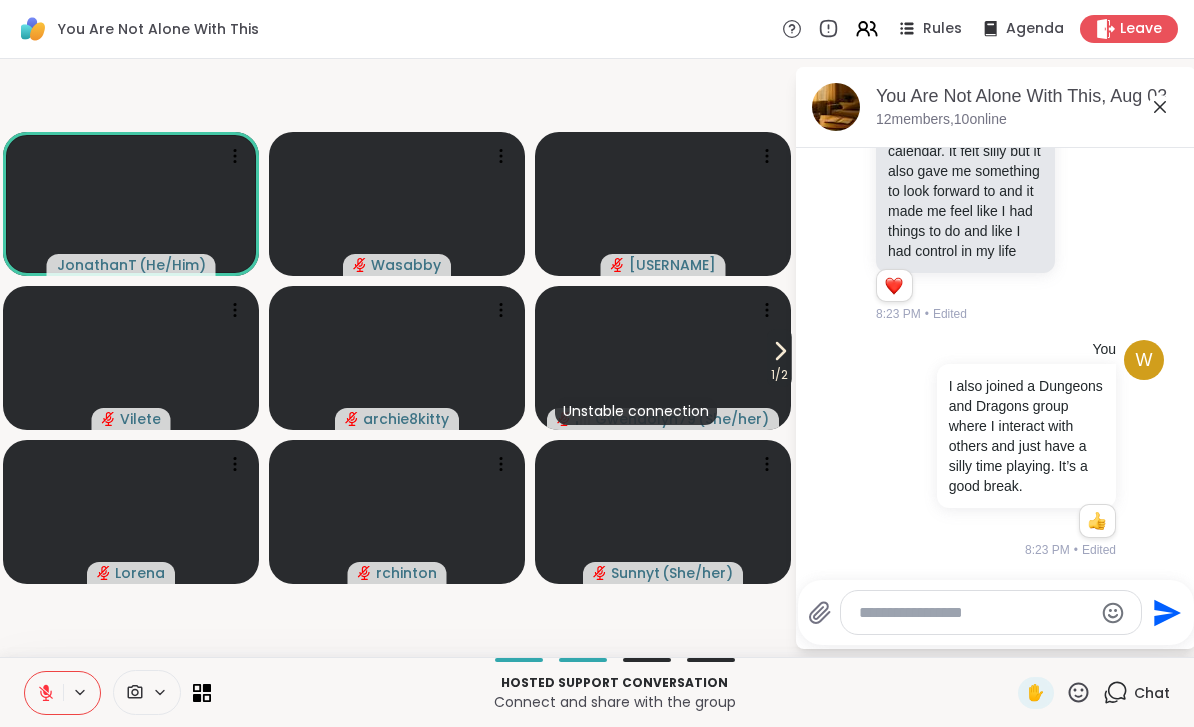 scroll, scrollTop: 4910, scrollLeft: 0, axis: vertical 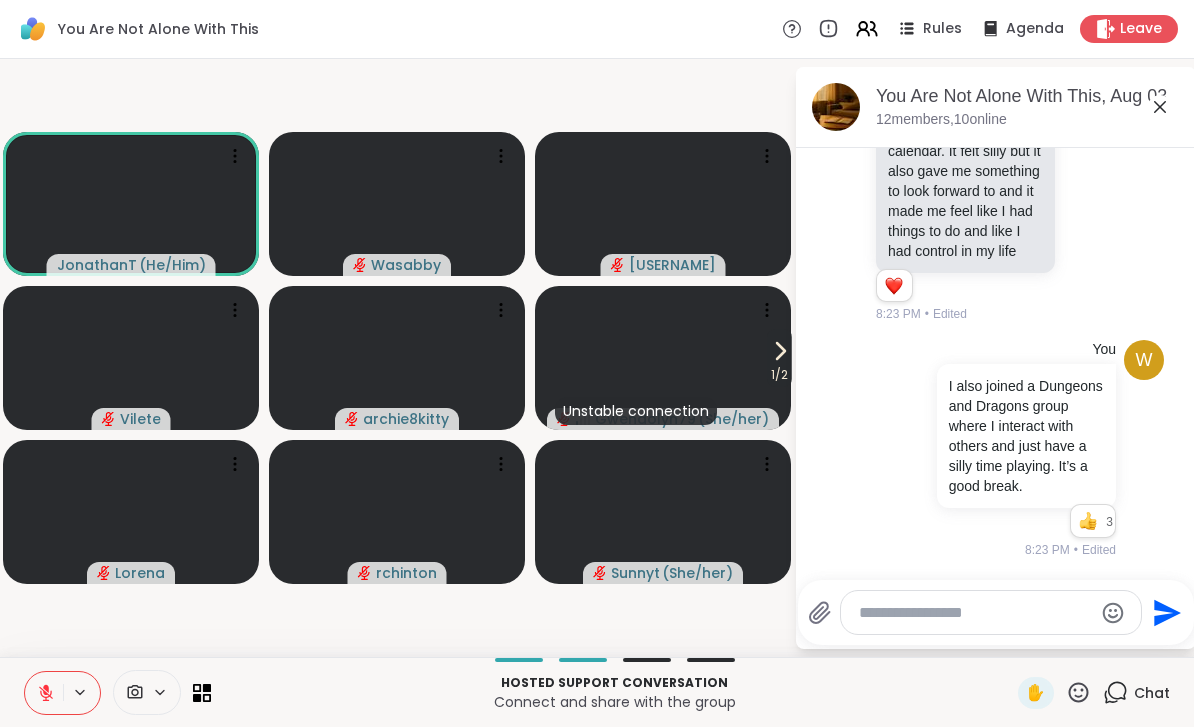 click on "Chat" at bounding box center (1152, 693) 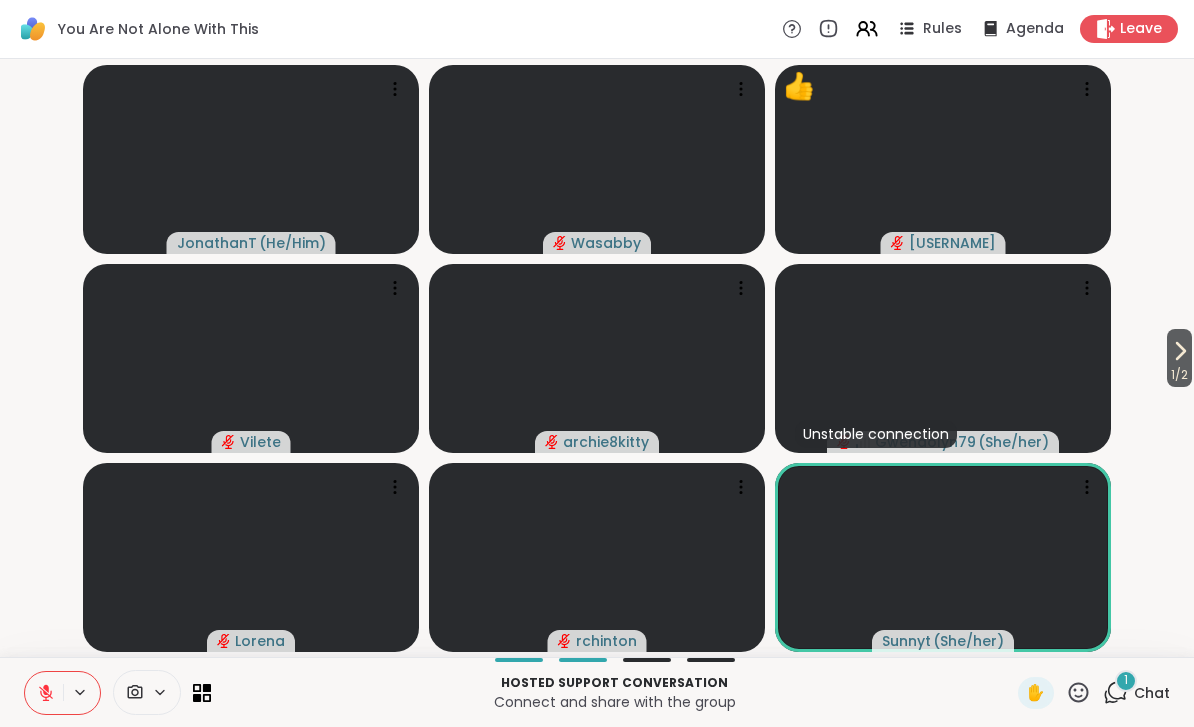 click on "Chat" at bounding box center (1152, 693) 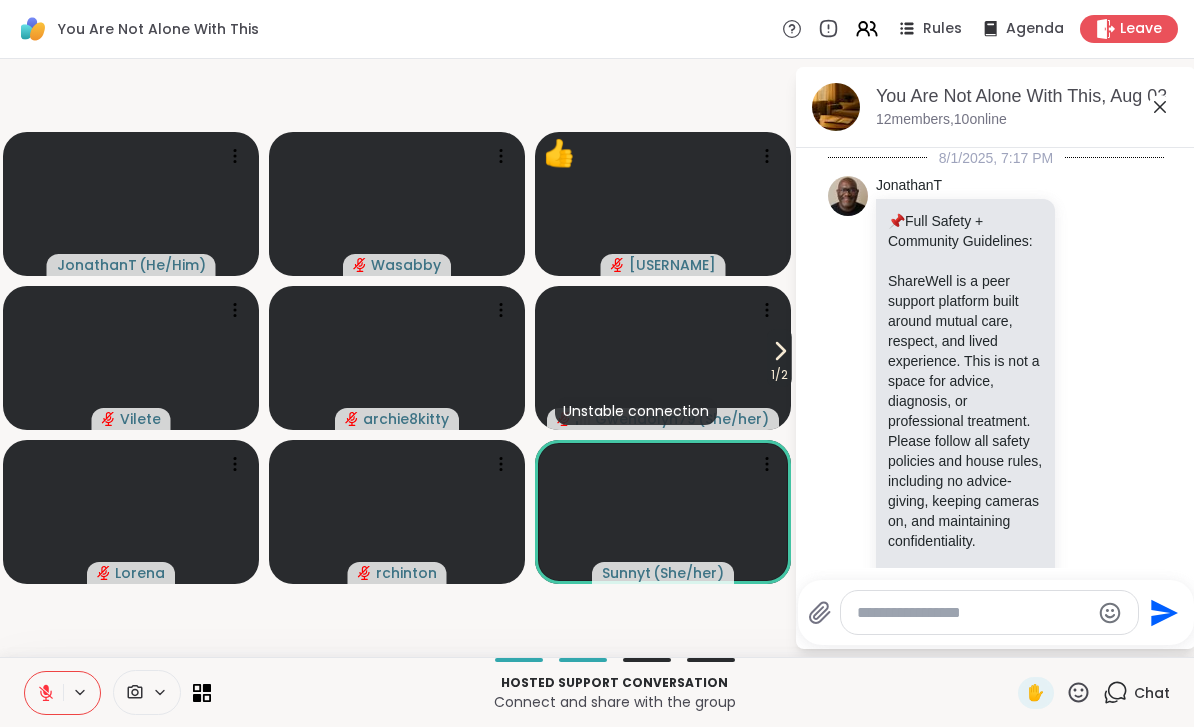 scroll, scrollTop: 5179, scrollLeft: 0, axis: vertical 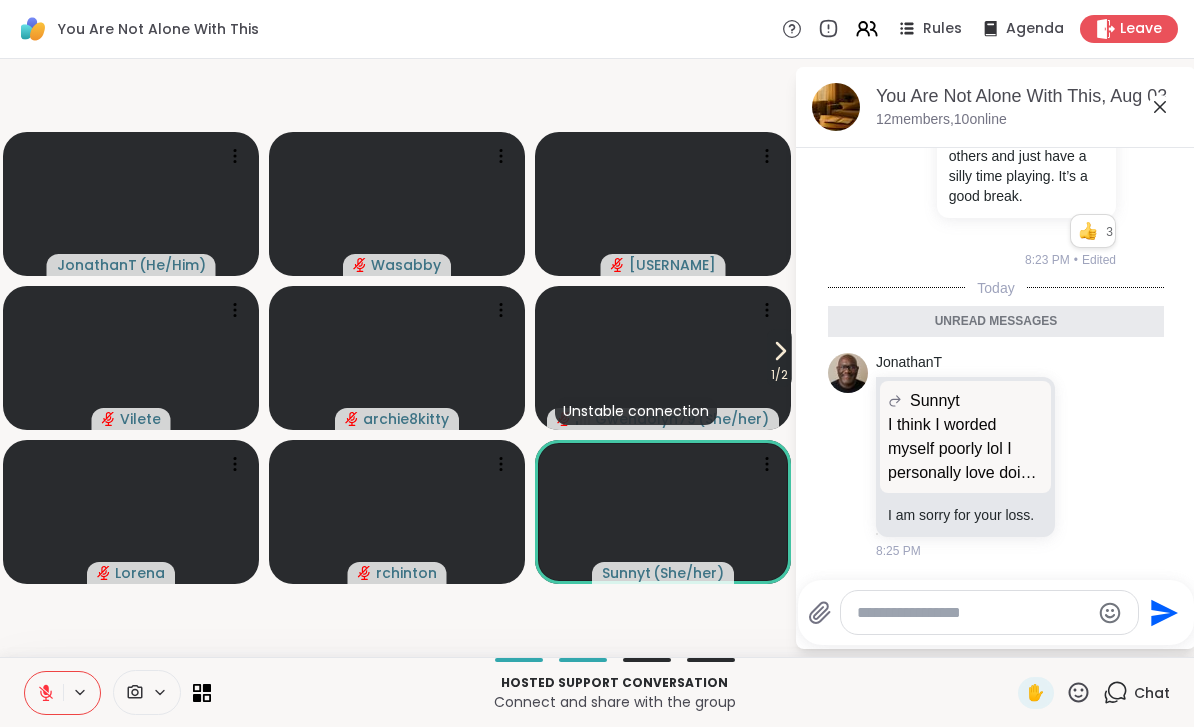 click on "Chat" at bounding box center [1152, 693] 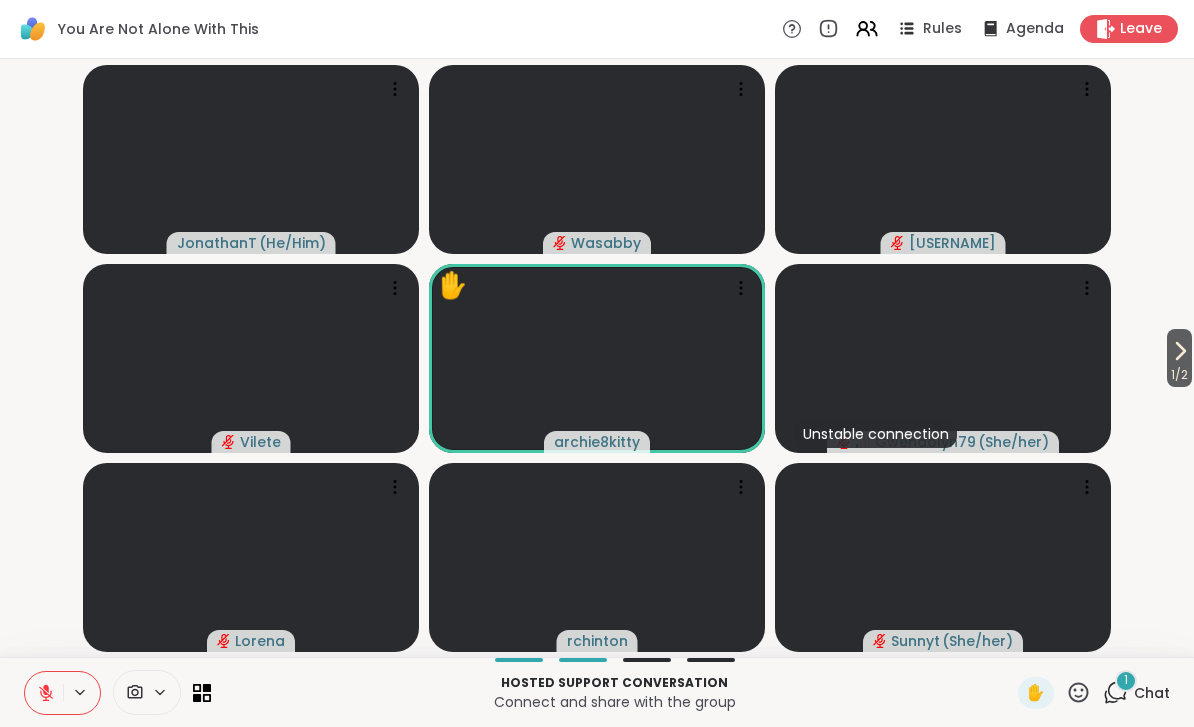 click on "1" at bounding box center (1126, 681) 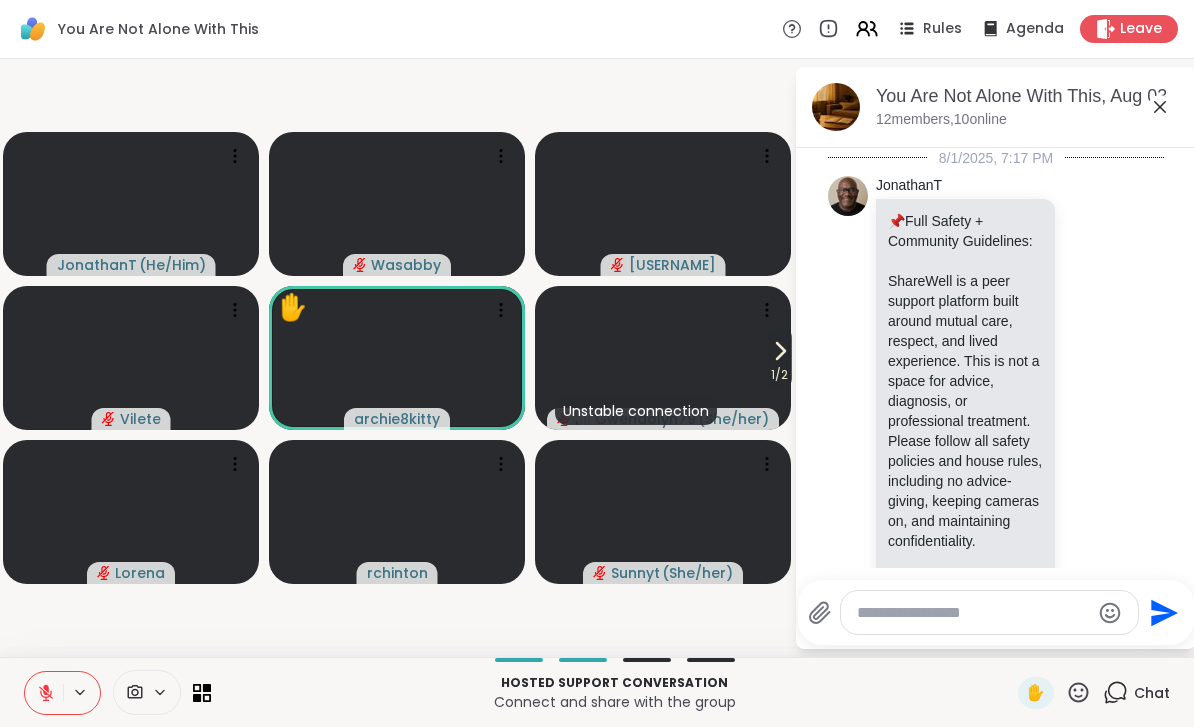 scroll, scrollTop: 5465, scrollLeft: 0, axis: vertical 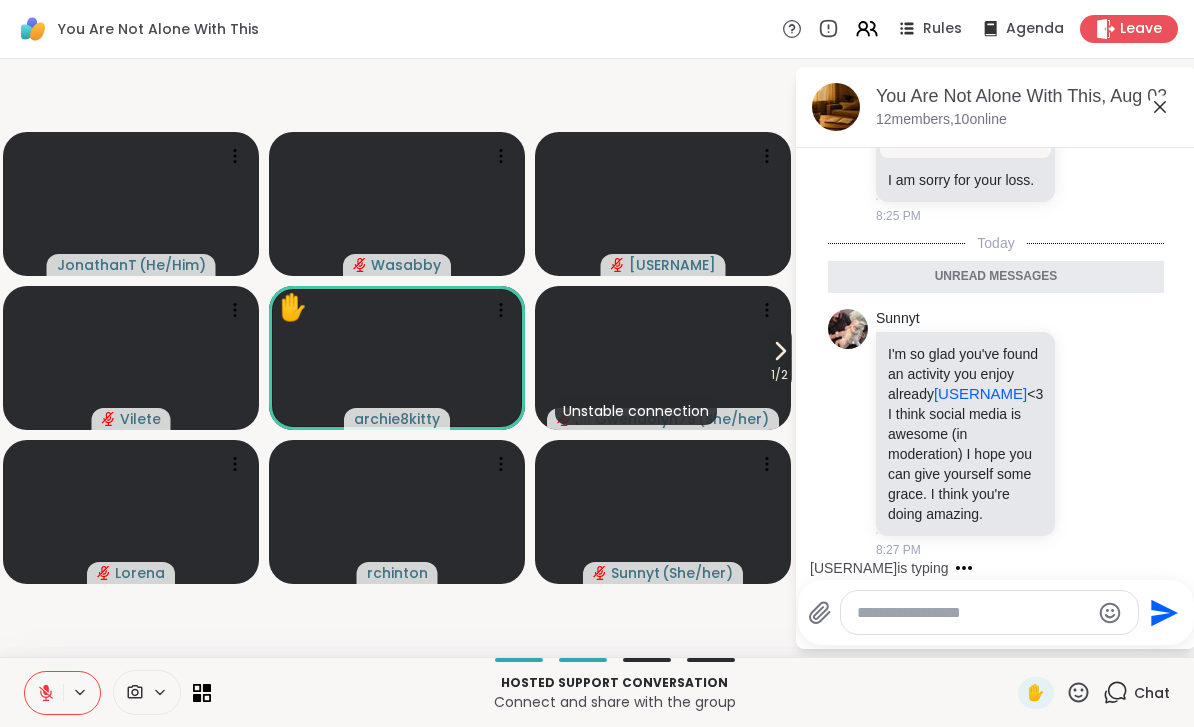 click on "Chat" at bounding box center [1152, 693] 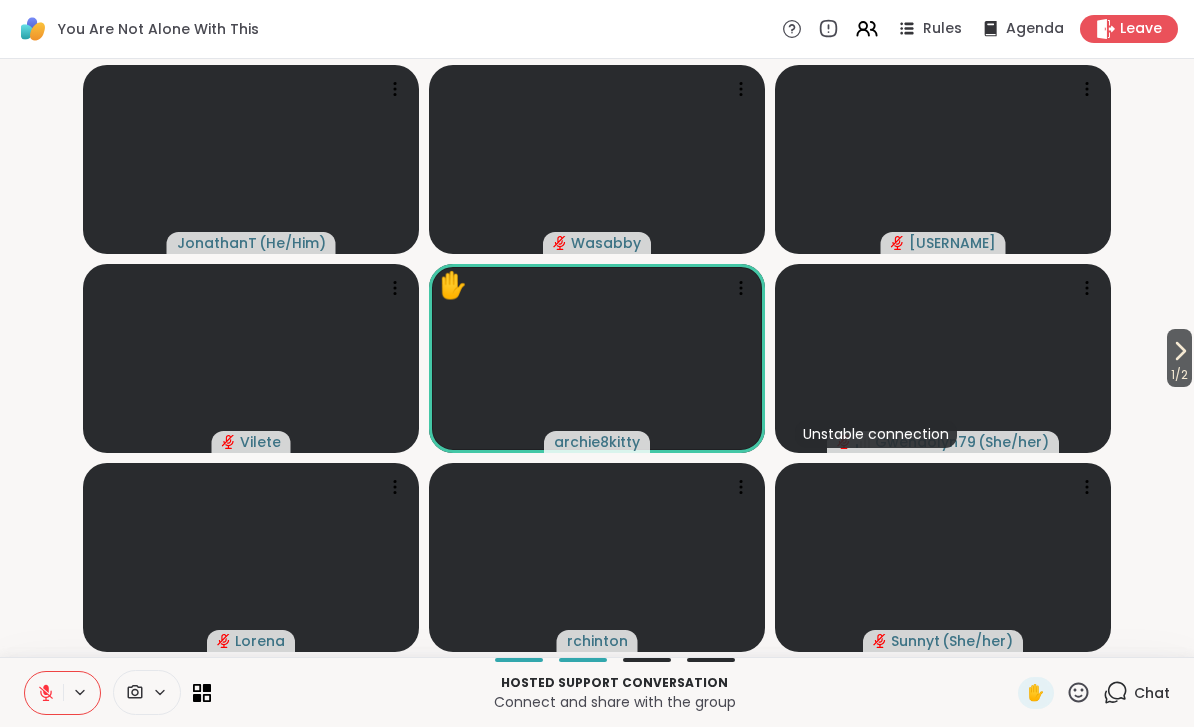 click on "Chat" at bounding box center (1152, 693) 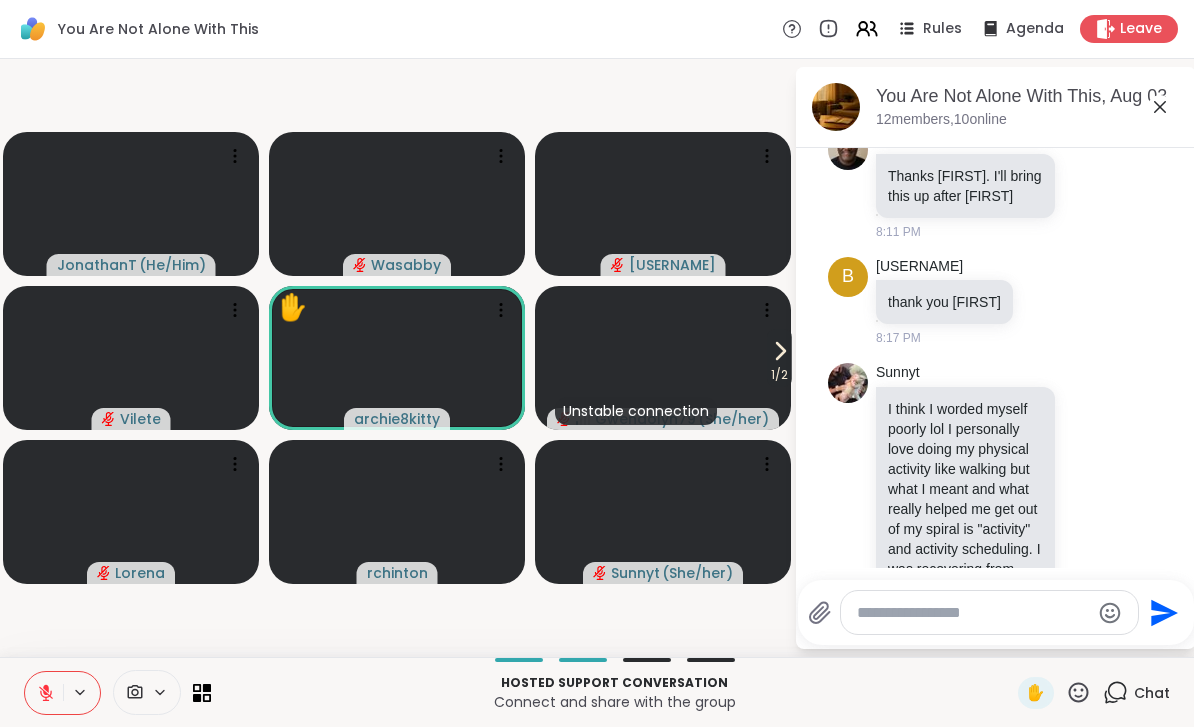 scroll, scrollTop: 4070, scrollLeft: 0, axis: vertical 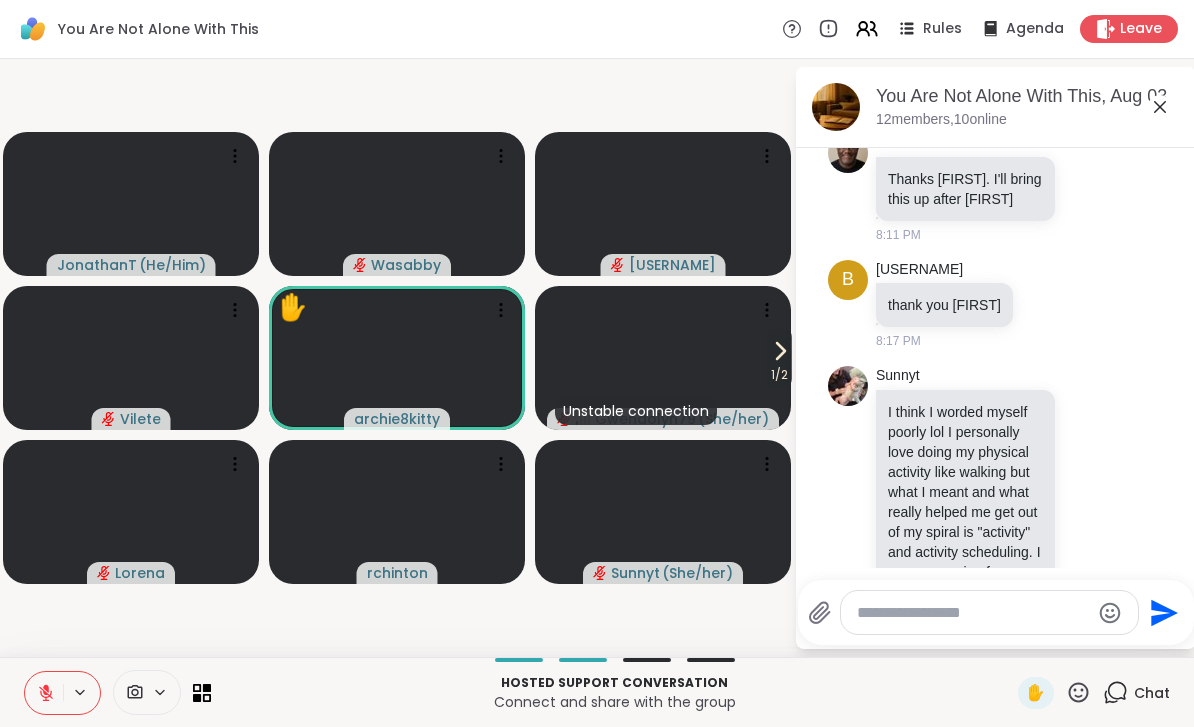 click on "thank you [FIRST]" at bounding box center (944, 305) 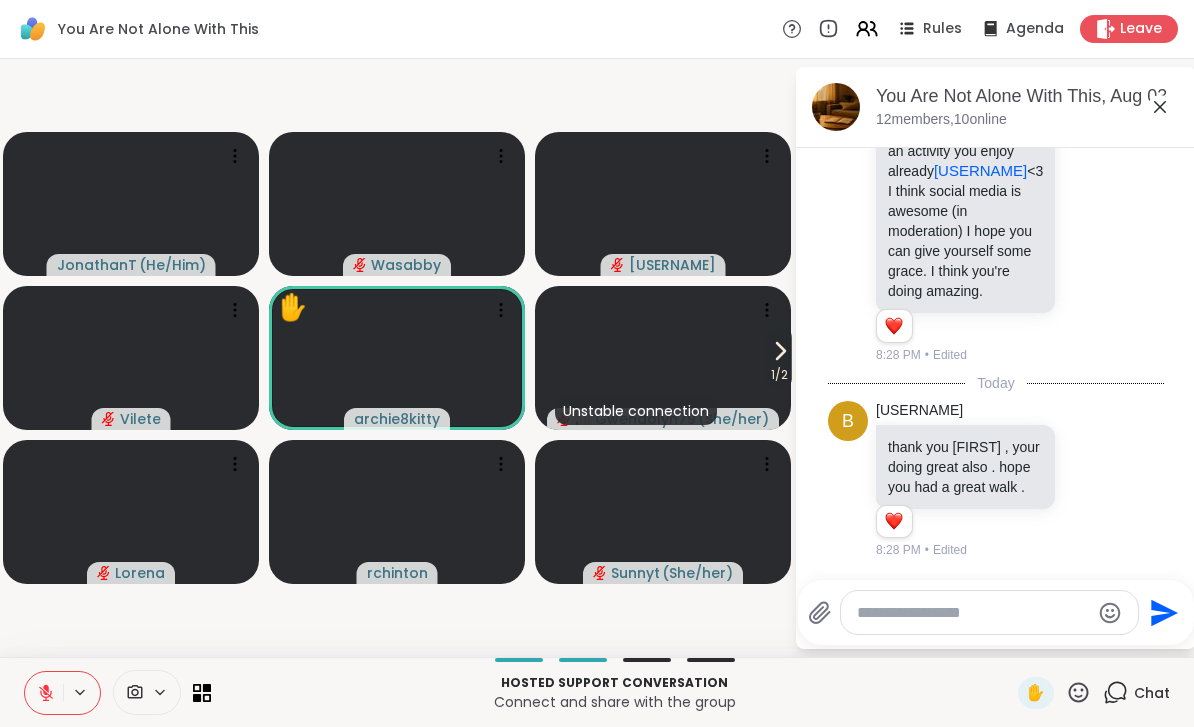 scroll, scrollTop: 5648, scrollLeft: 0, axis: vertical 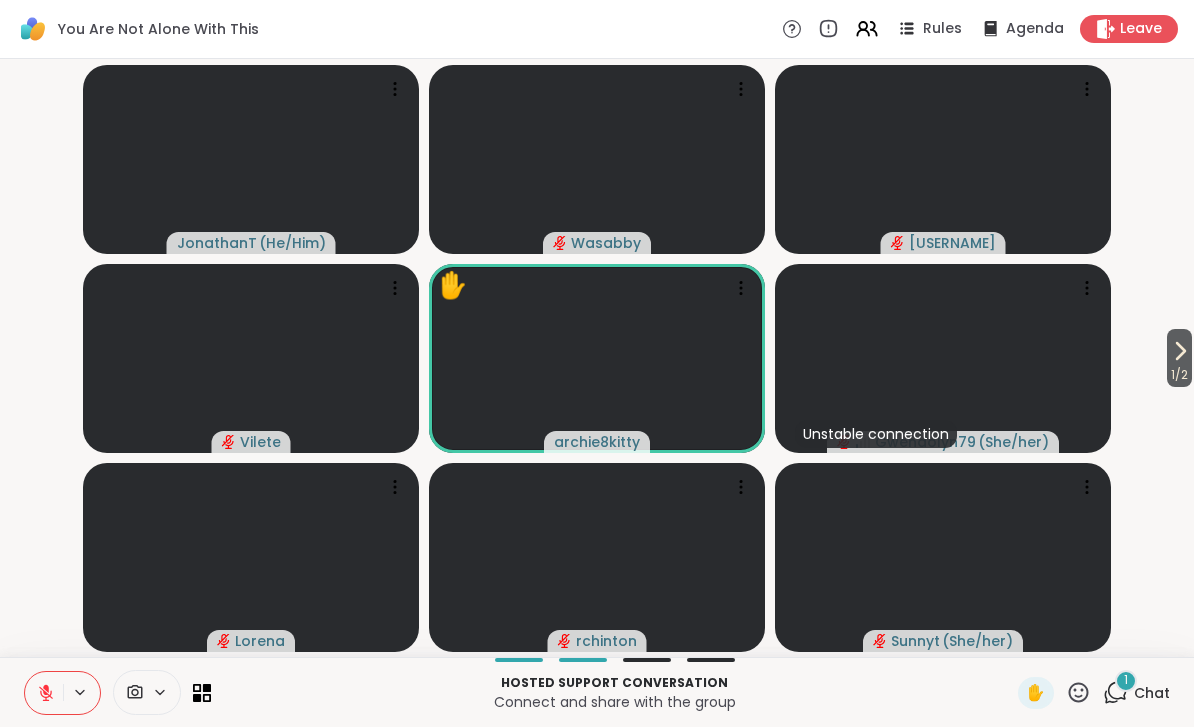 click on "1" at bounding box center [1126, 680] 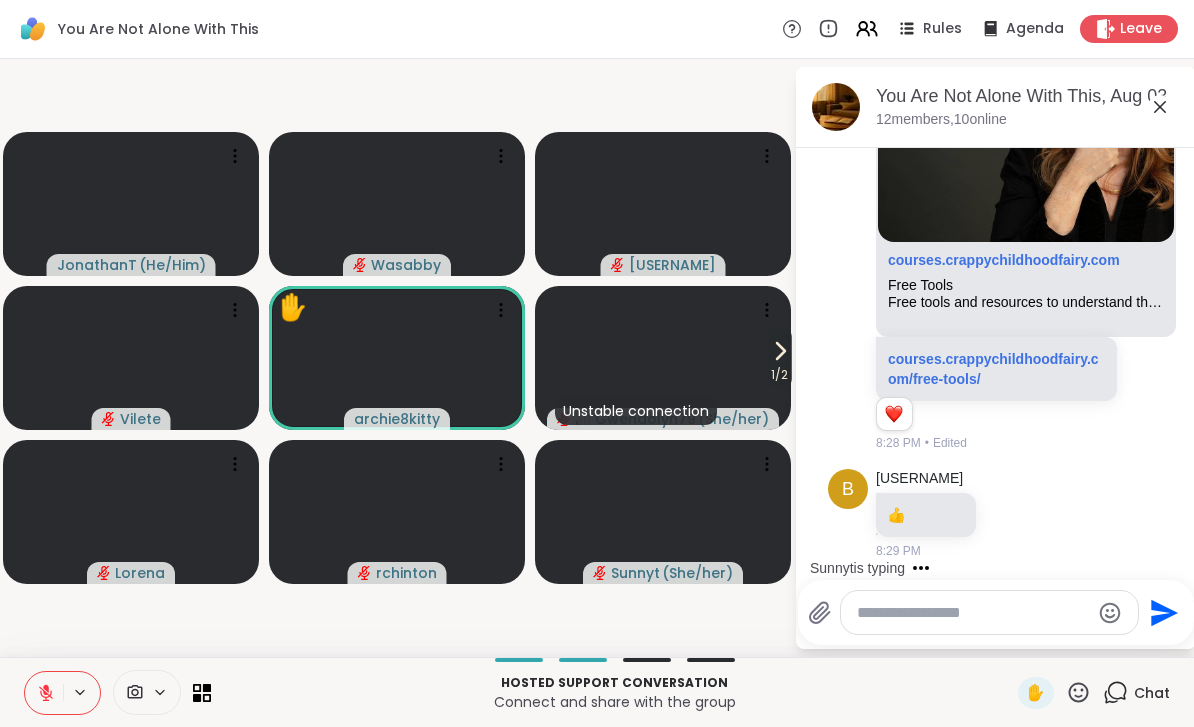 scroll, scrollTop: 6252, scrollLeft: 0, axis: vertical 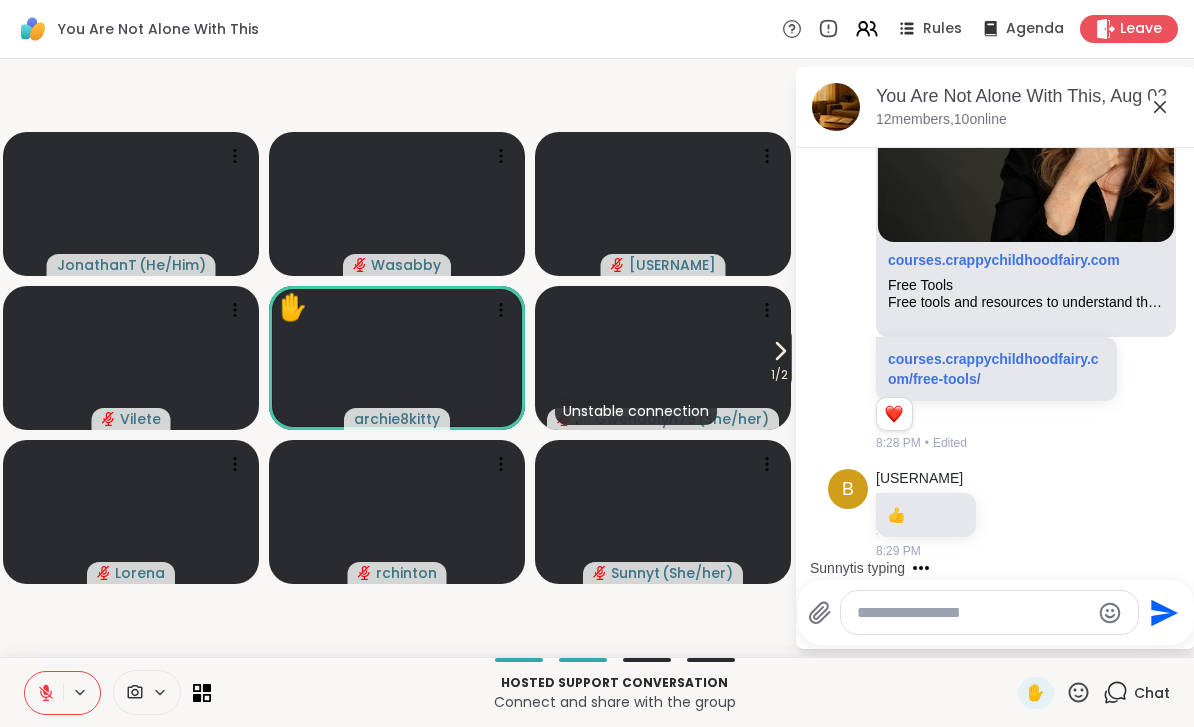 click at bounding box center [973, 613] 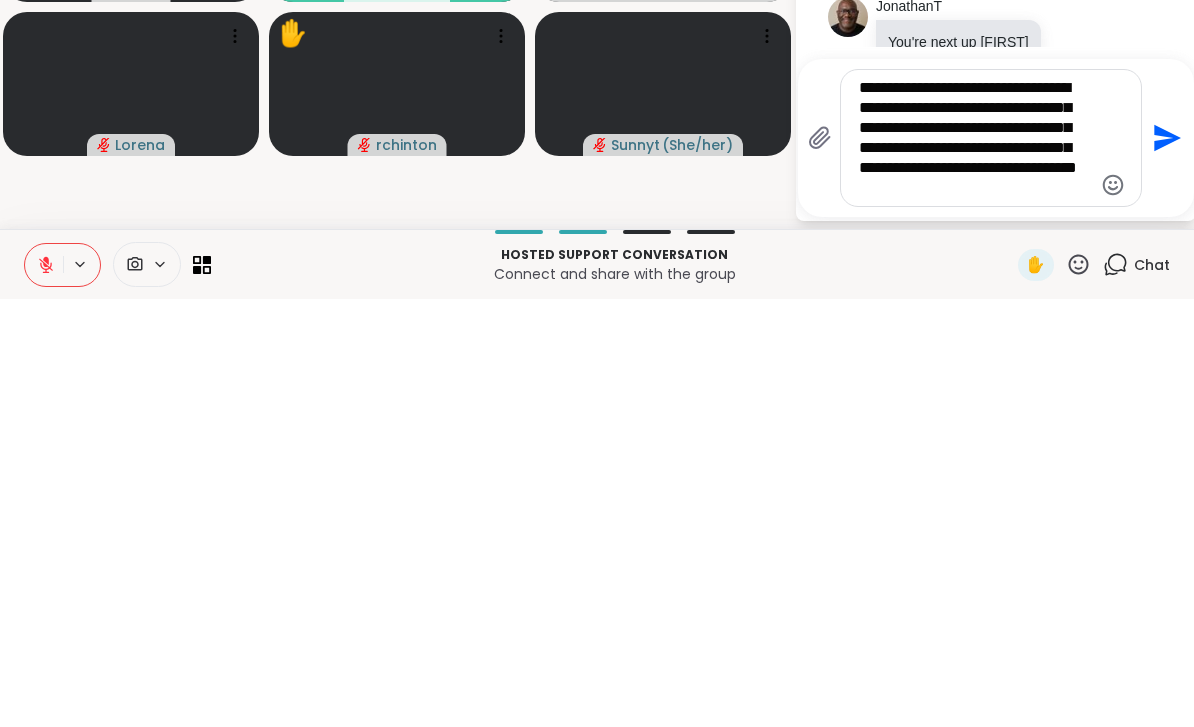 scroll, scrollTop: 6451, scrollLeft: 0, axis: vertical 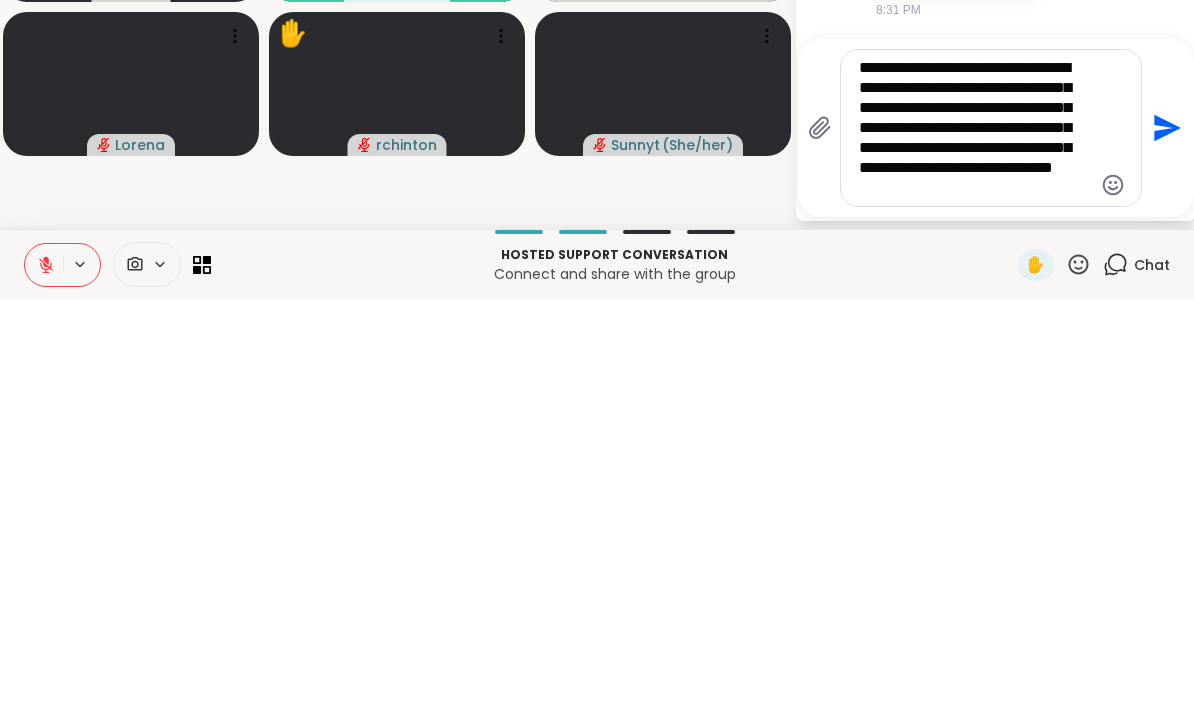 type on "**********" 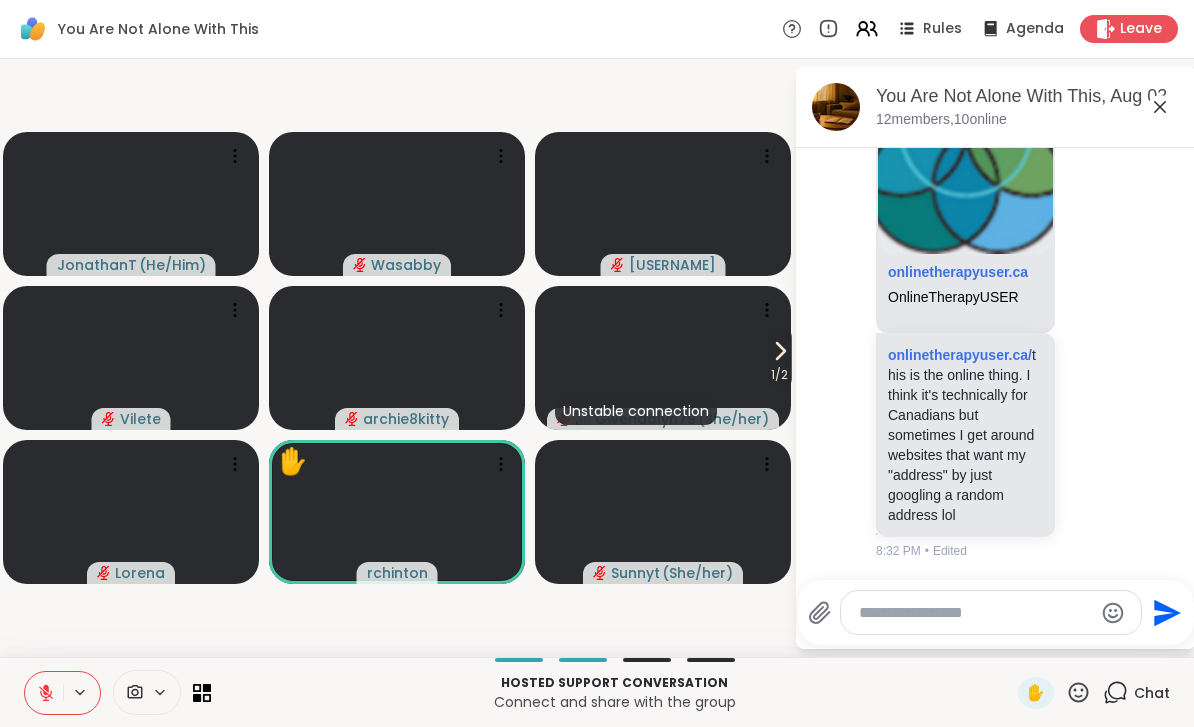 scroll, scrollTop: 7246, scrollLeft: 0, axis: vertical 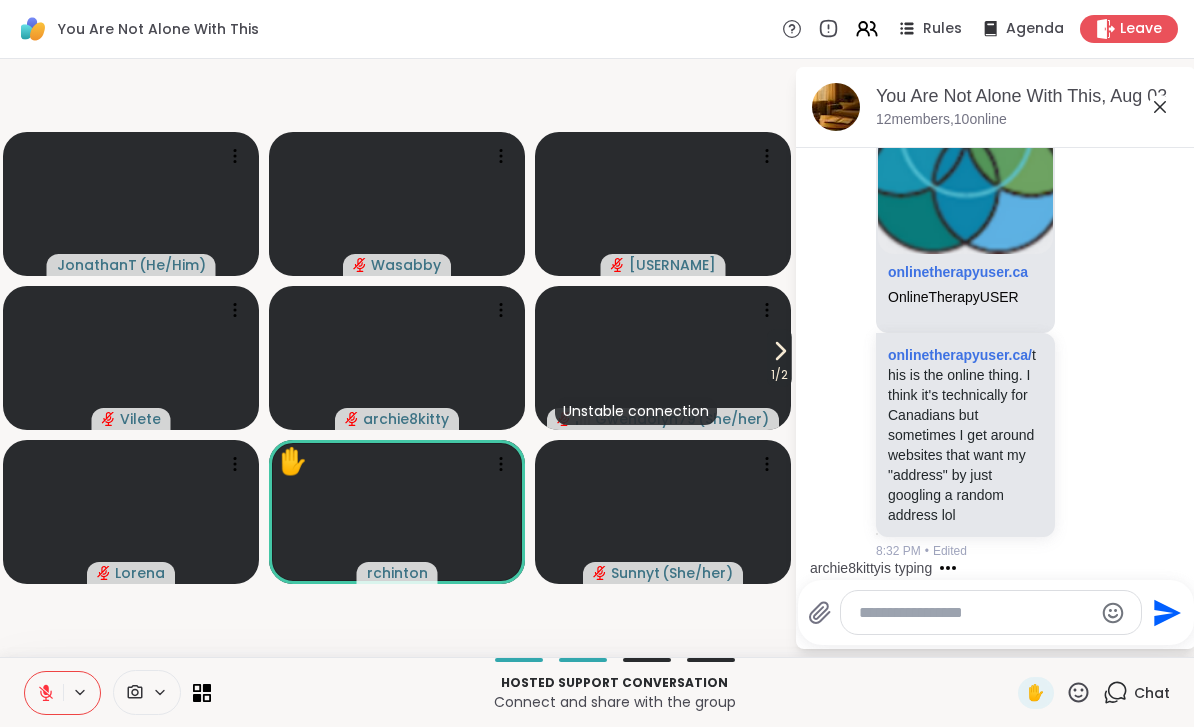 click on "Chat" at bounding box center (1152, 693) 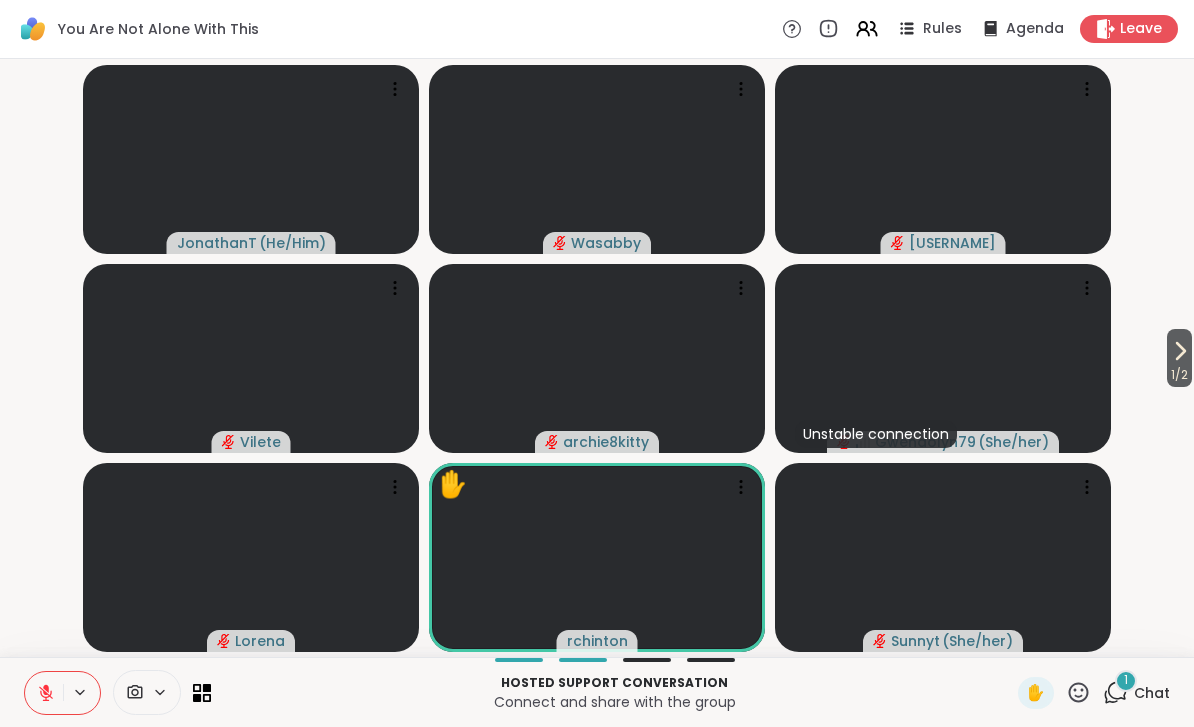 click on "Chat" at bounding box center (1152, 693) 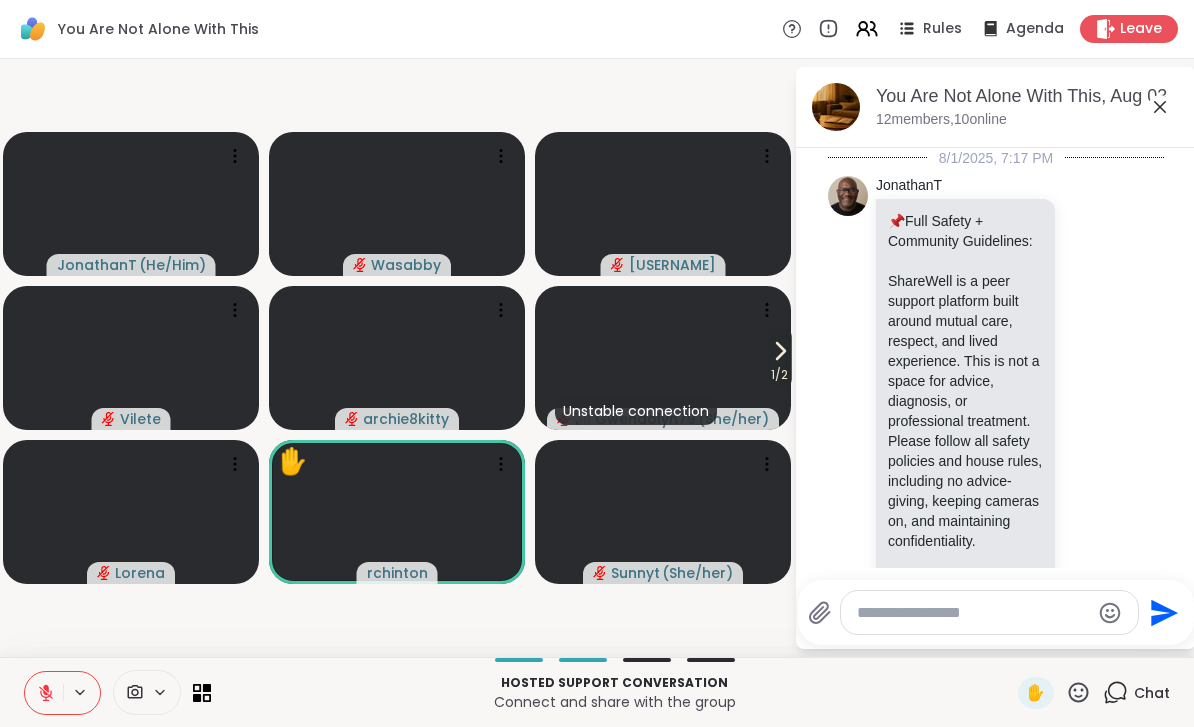 scroll, scrollTop: 7467, scrollLeft: 0, axis: vertical 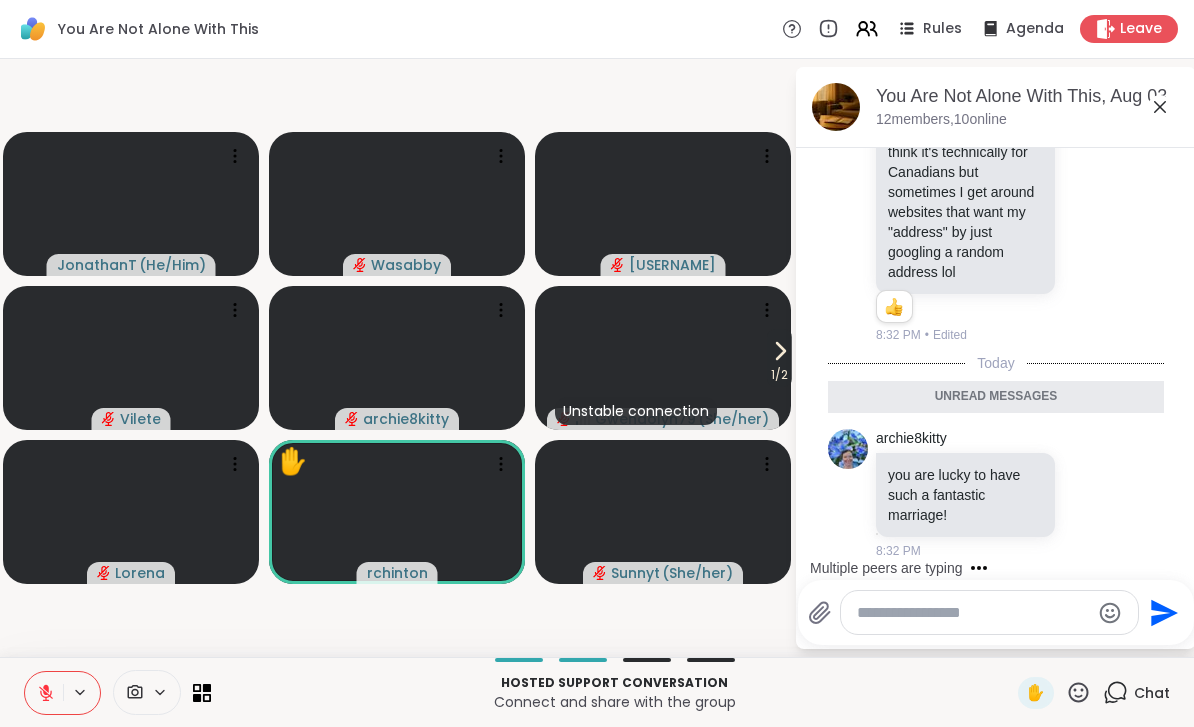click at bounding box center [973, 613] 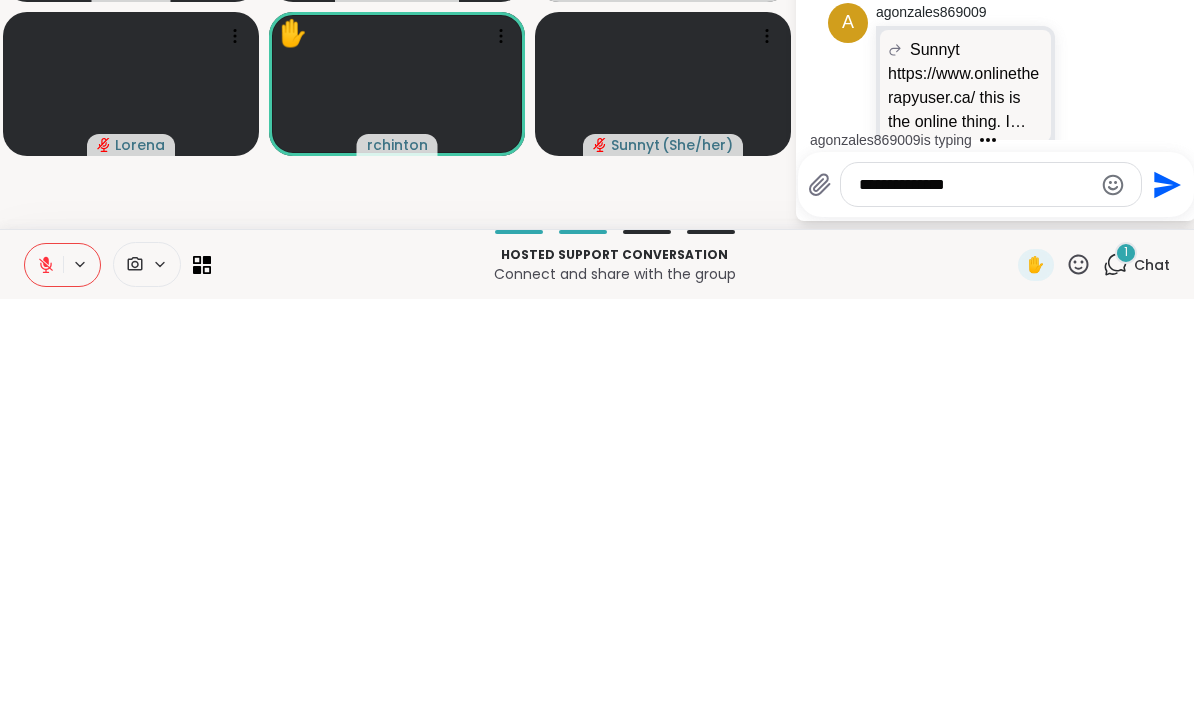 scroll, scrollTop: 7828, scrollLeft: 0, axis: vertical 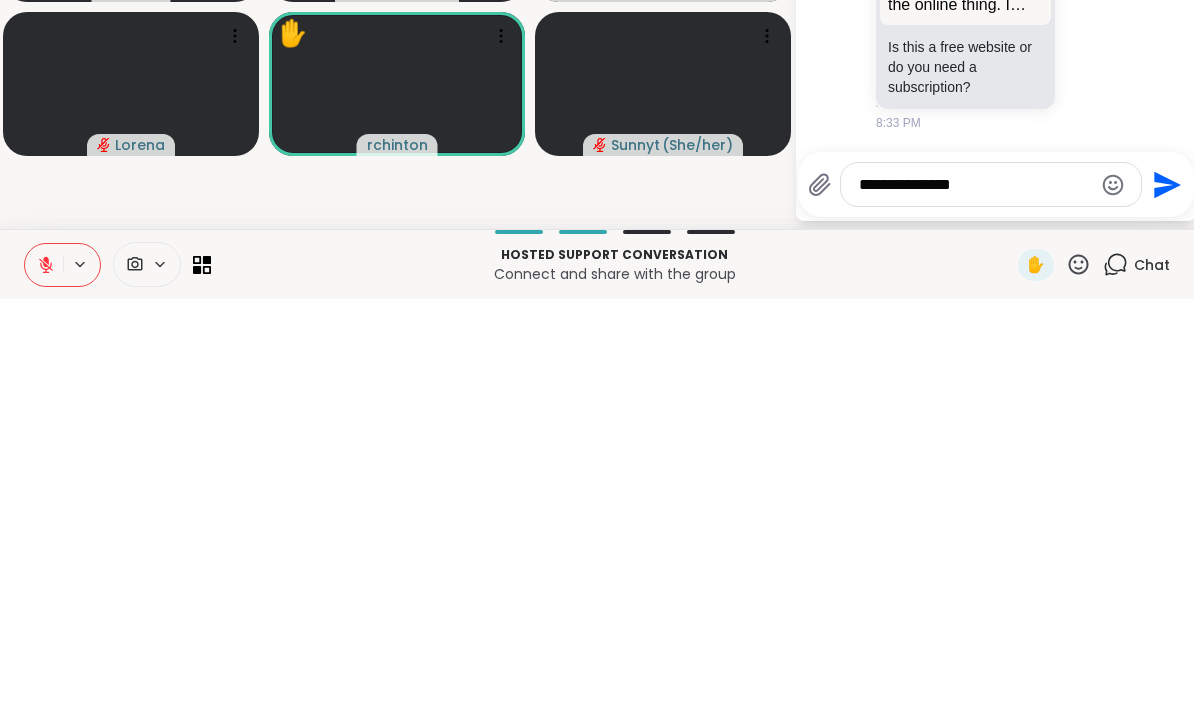 type on "**********" 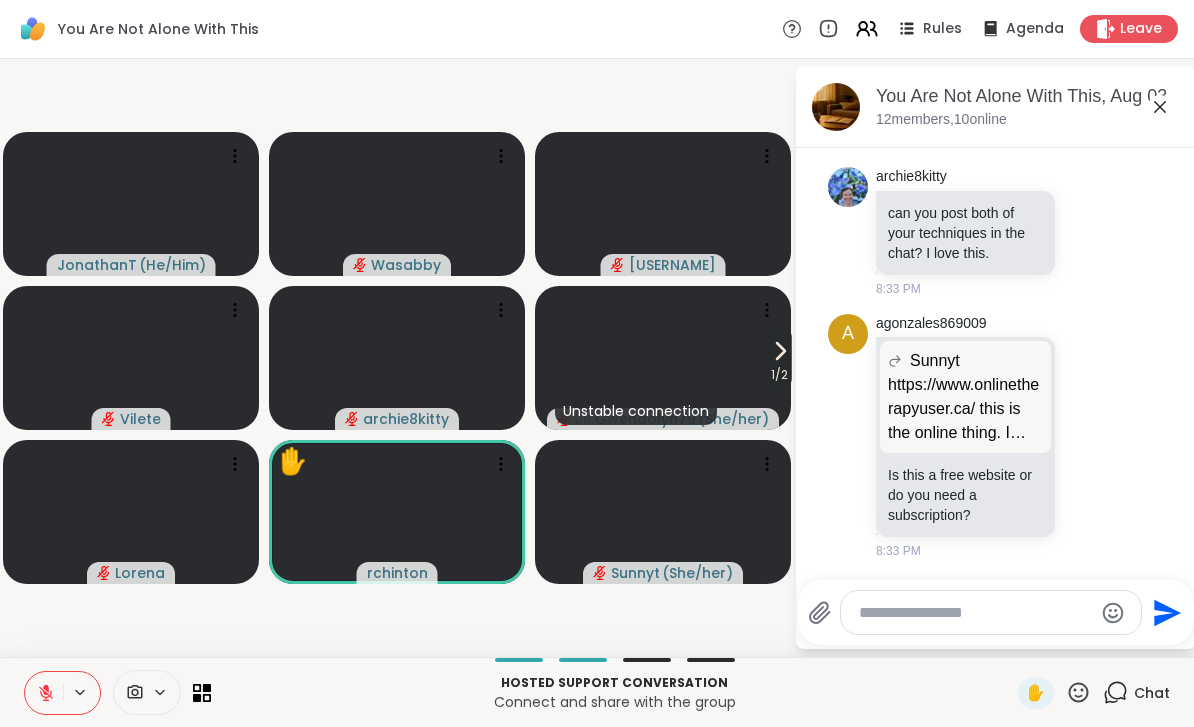 scroll, scrollTop: 7934, scrollLeft: 0, axis: vertical 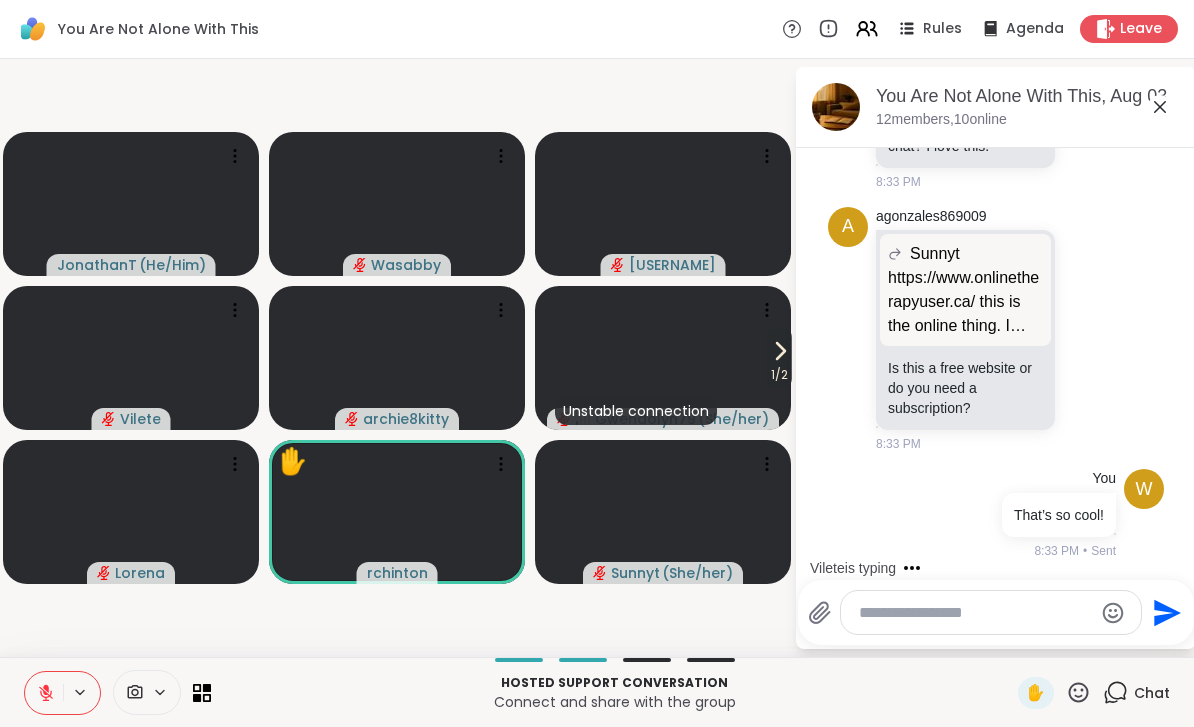 click on "Chat" at bounding box center (1152, 693) 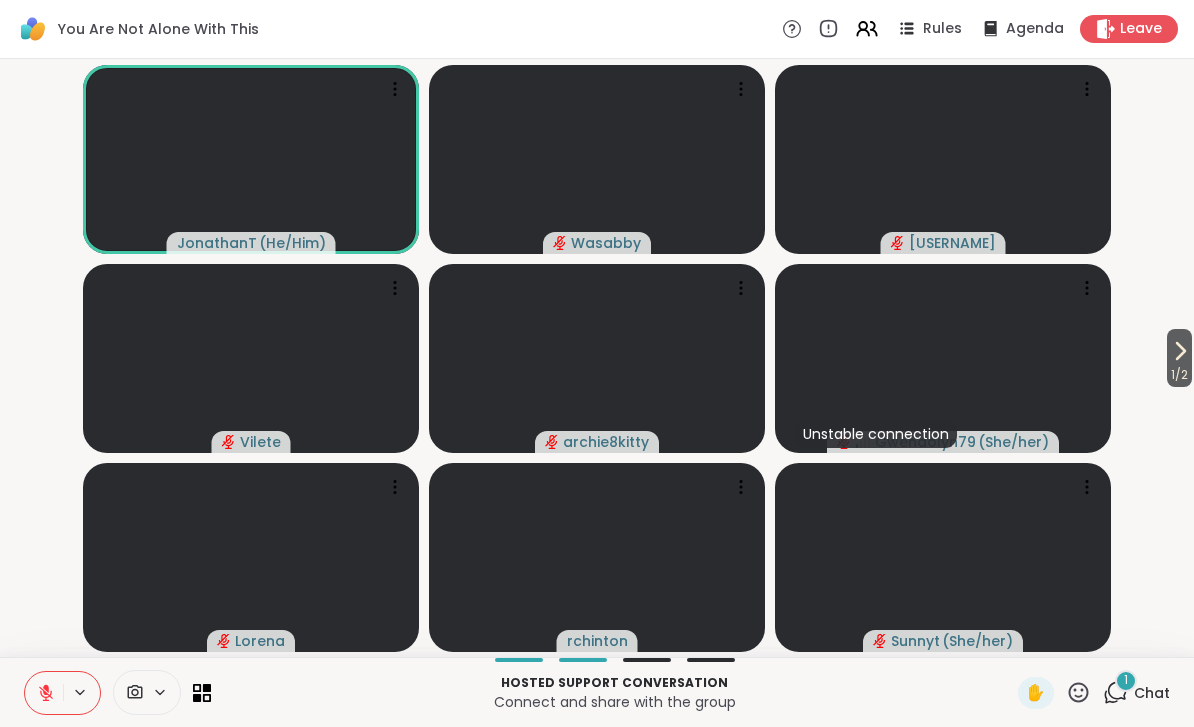 click on "Chat" at bounding box center (1152, 693) 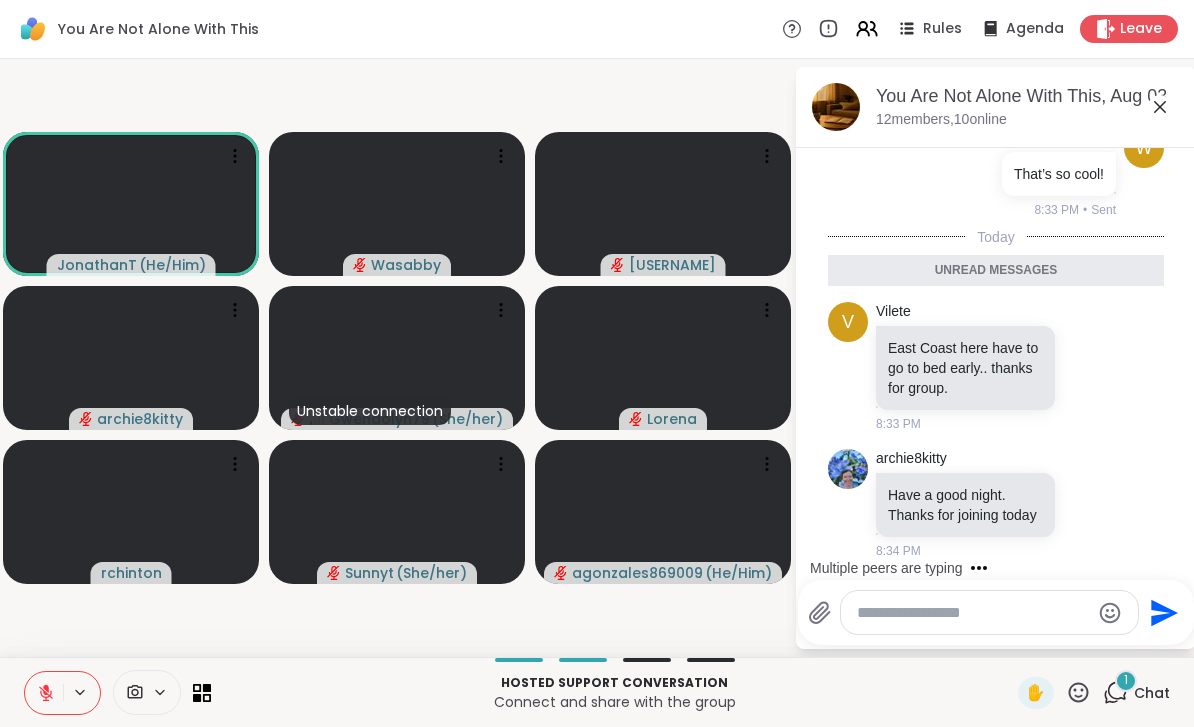scroll, scrollTop: 8206, scrollLeft: 0, axis: vertical 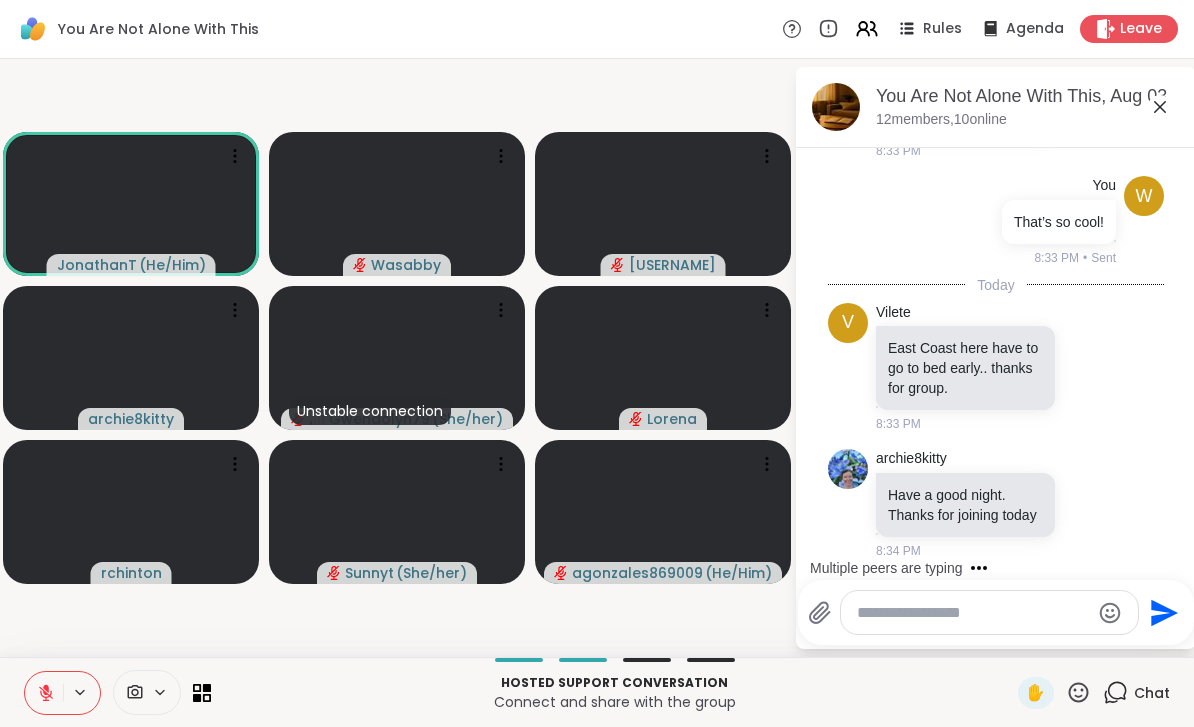 click on "Chat" at bounding box center [1152, 693] 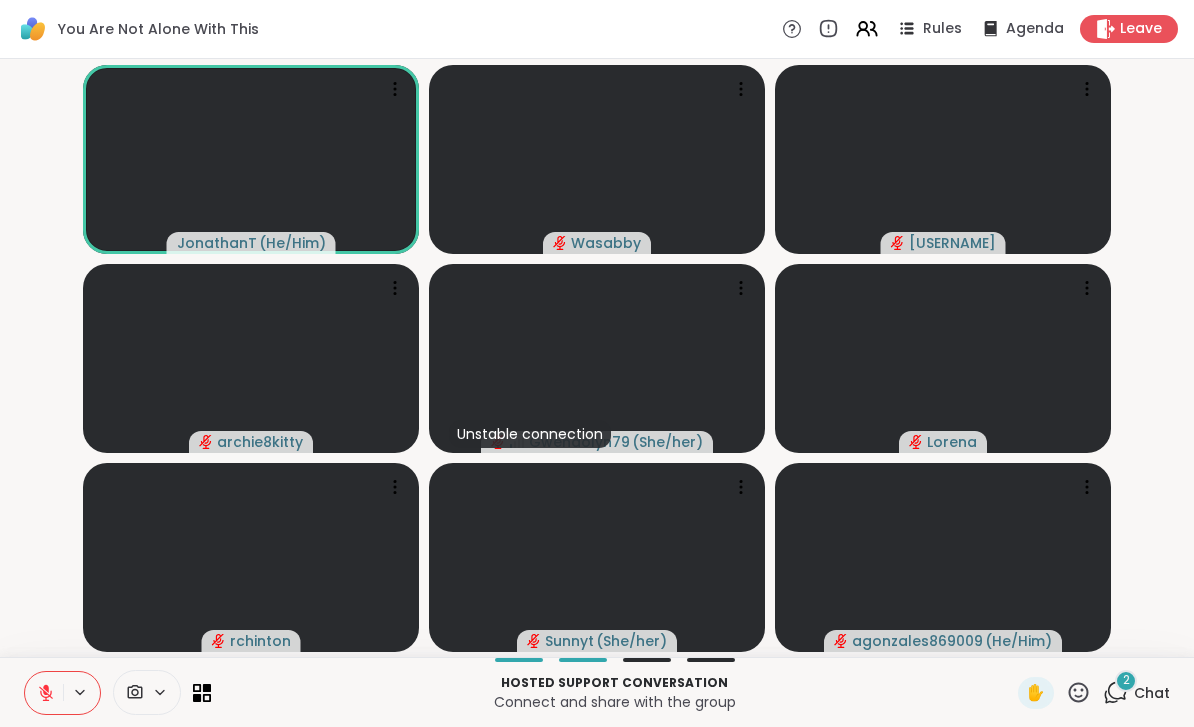 click on "2" at bounding box center (1126, 680) 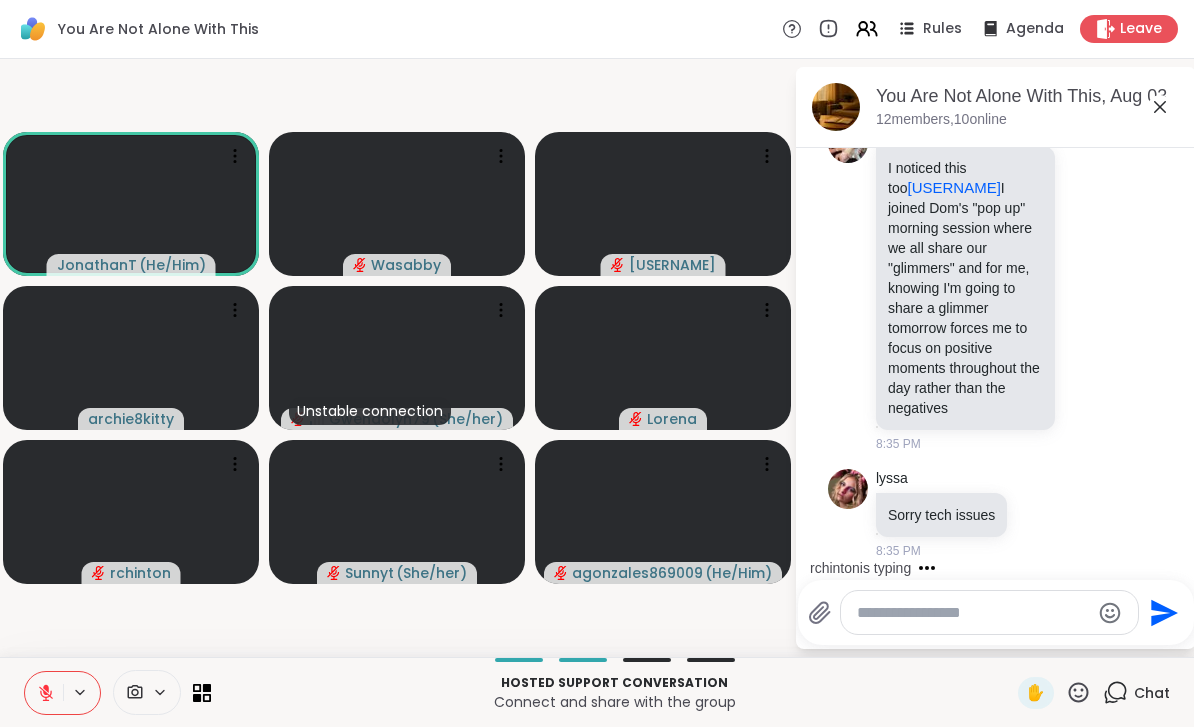 scroll, scrollTop: 8832, scrollLeft: 0, axis: vertical 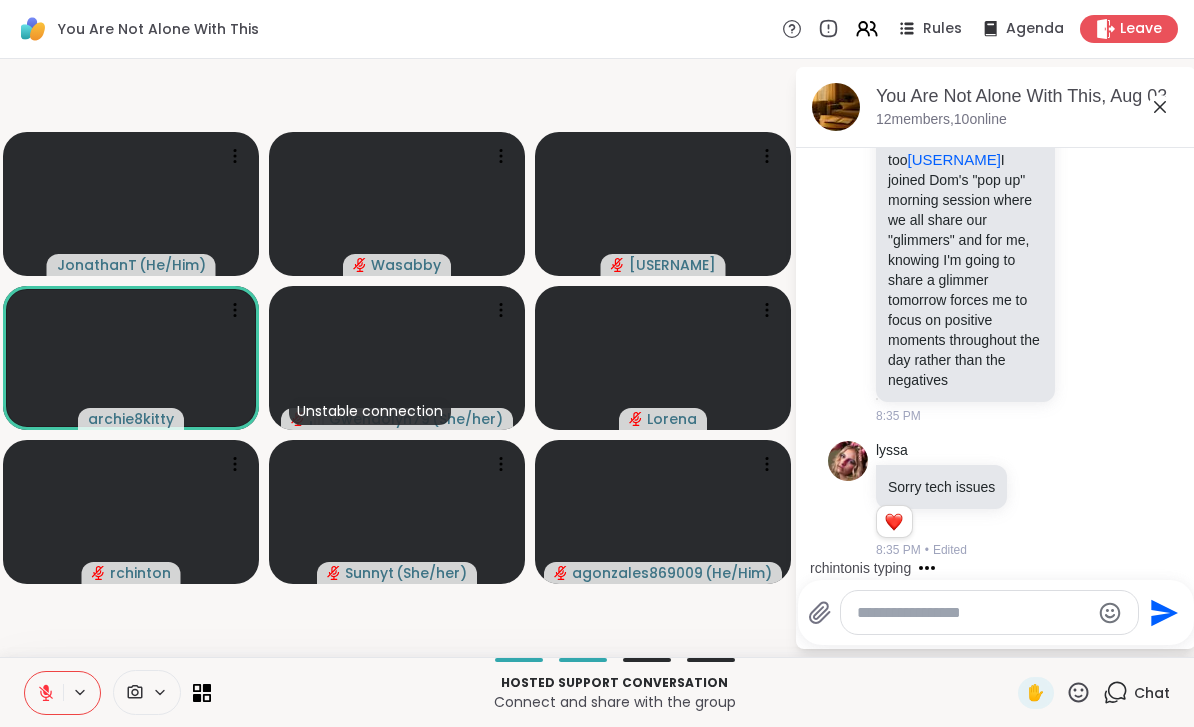 click on "I noticed this too [USERNAME] I joined [FIRST]'s "pop up" morning session where we all share our "glimmers" and for me, knowing I'm going to share a glimmer tomorrow forces me to focus on positive moments throughout the day rather than the negatives" at bounding box center (965, 260) 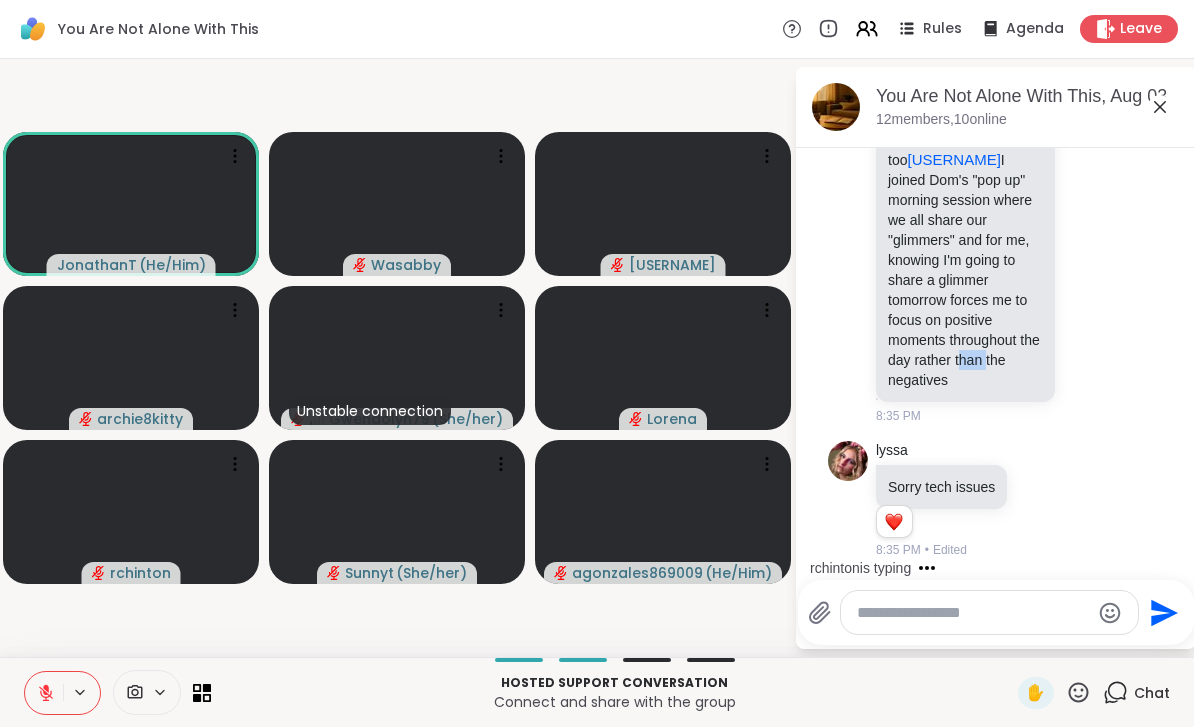 click on "[USERNAME] I noticed this too [USERNAME] I joined [FIRST]'s "pop up" morning session where we all share our "glimmers" and for me, knowing I'm going to share a glimmer tomorrow forces me to focus on positive moments throughout the day rather than the negatives [TIME]" at bounding box center [998, 260] 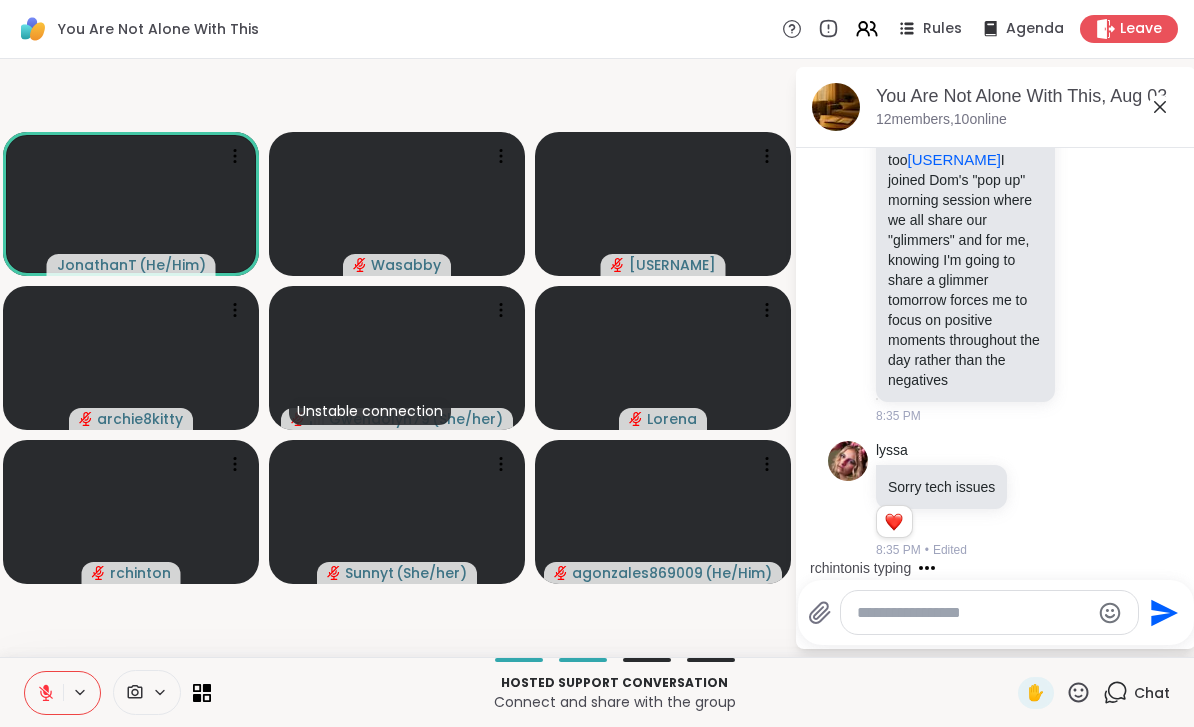 click 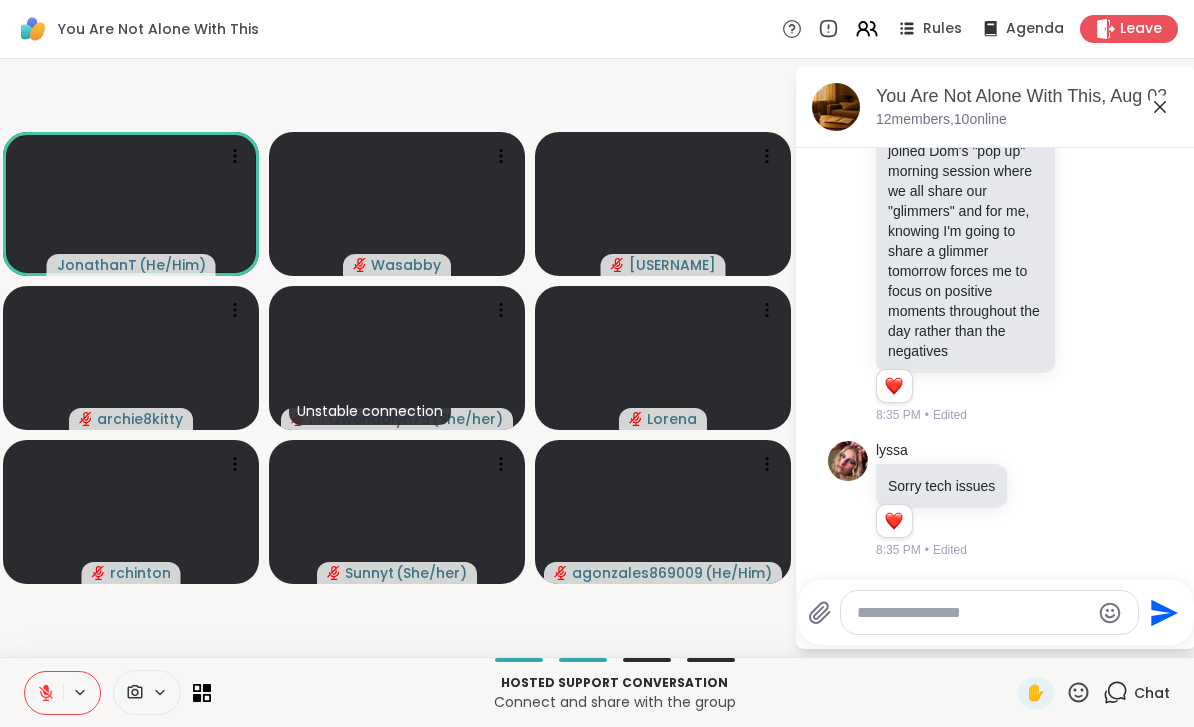 scroll, scrollTop: 8860, scrollLeft: 0, axis: vertical 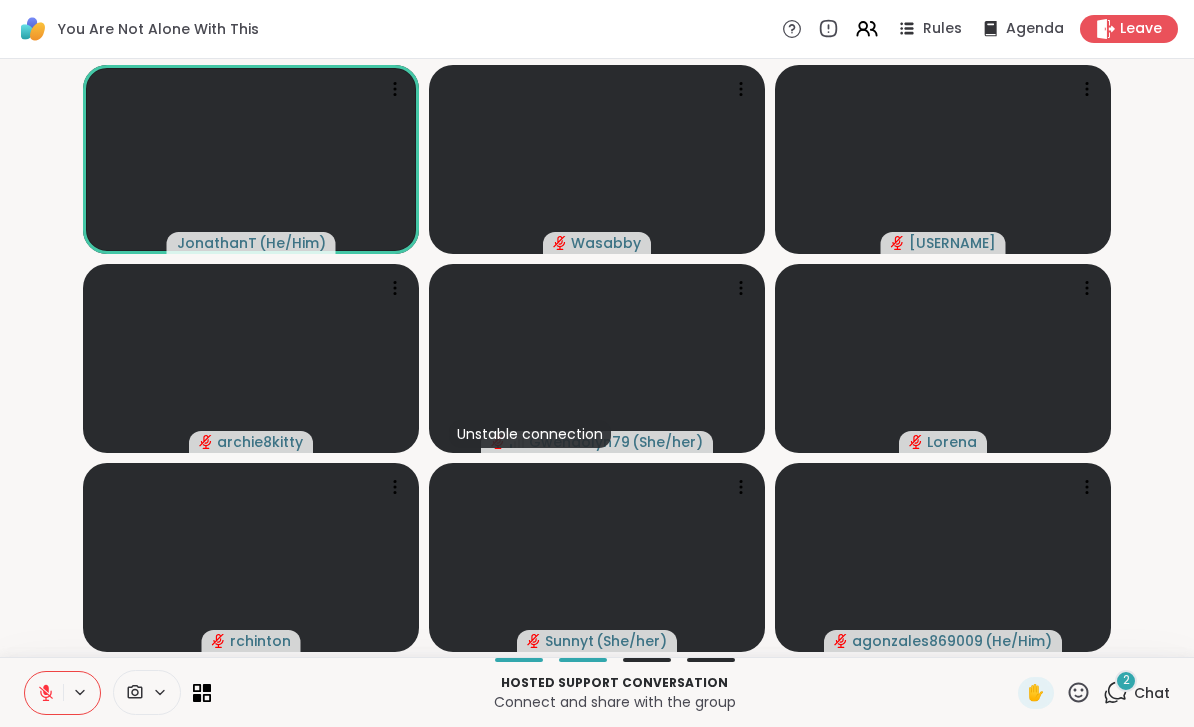 click on "2 Chat" at bounding box center (1136, 693) 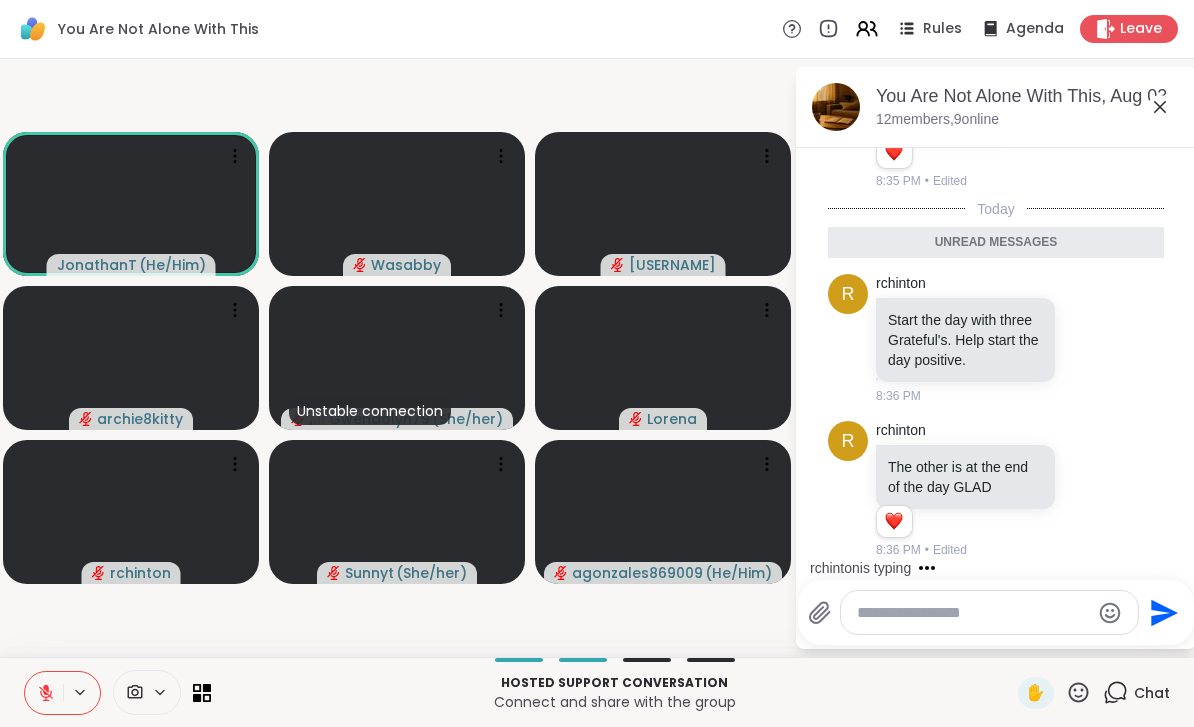 scroll, scrollTop: 9207, scrollLeft: 0, axis: vertical 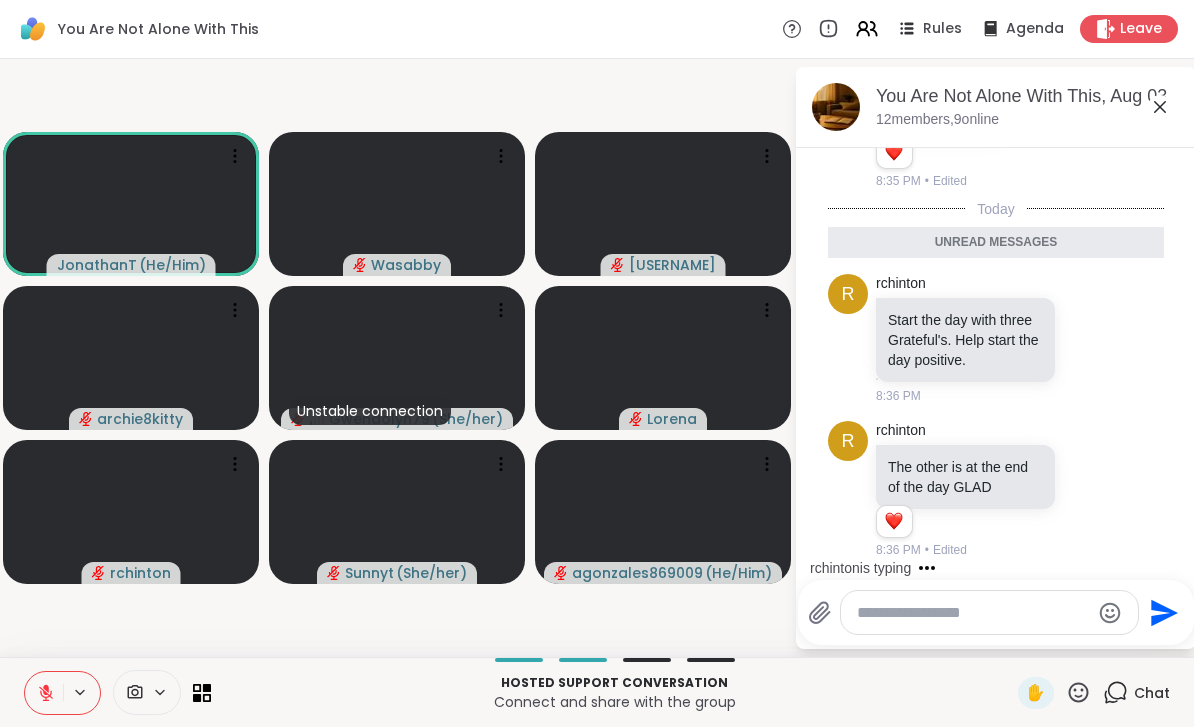 click on "Chat" at bounding box center [1152, 693] 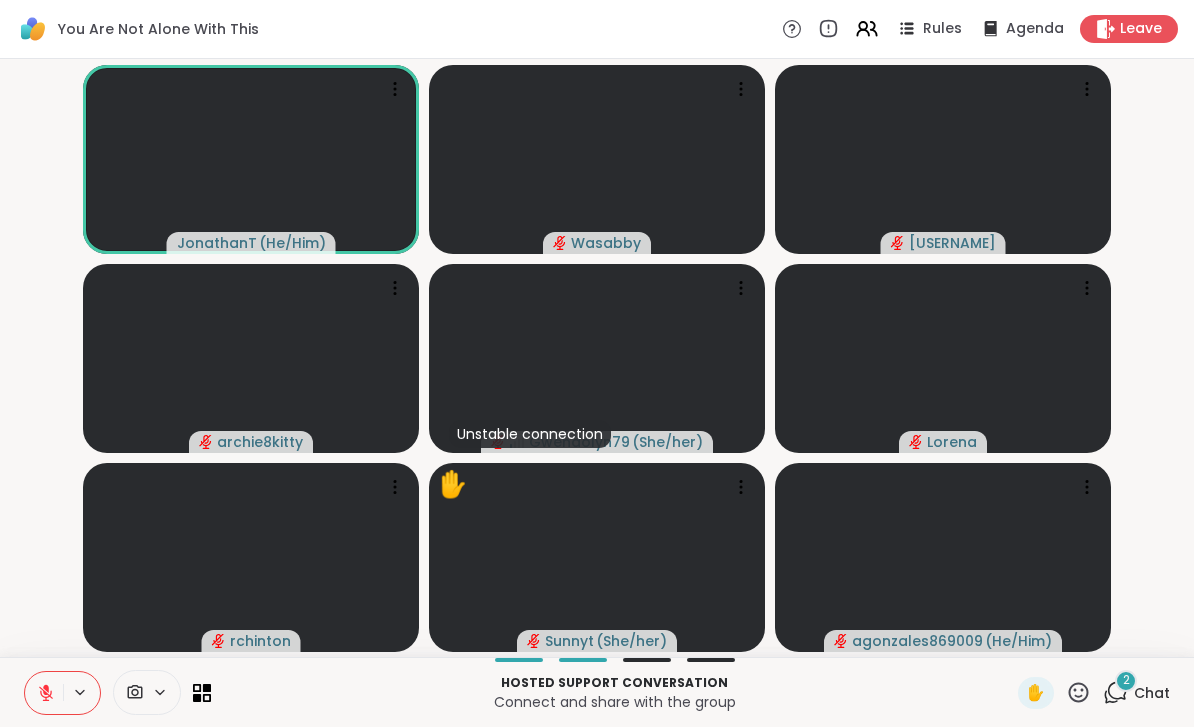 click on "2" at bounding box center [1126, 680] 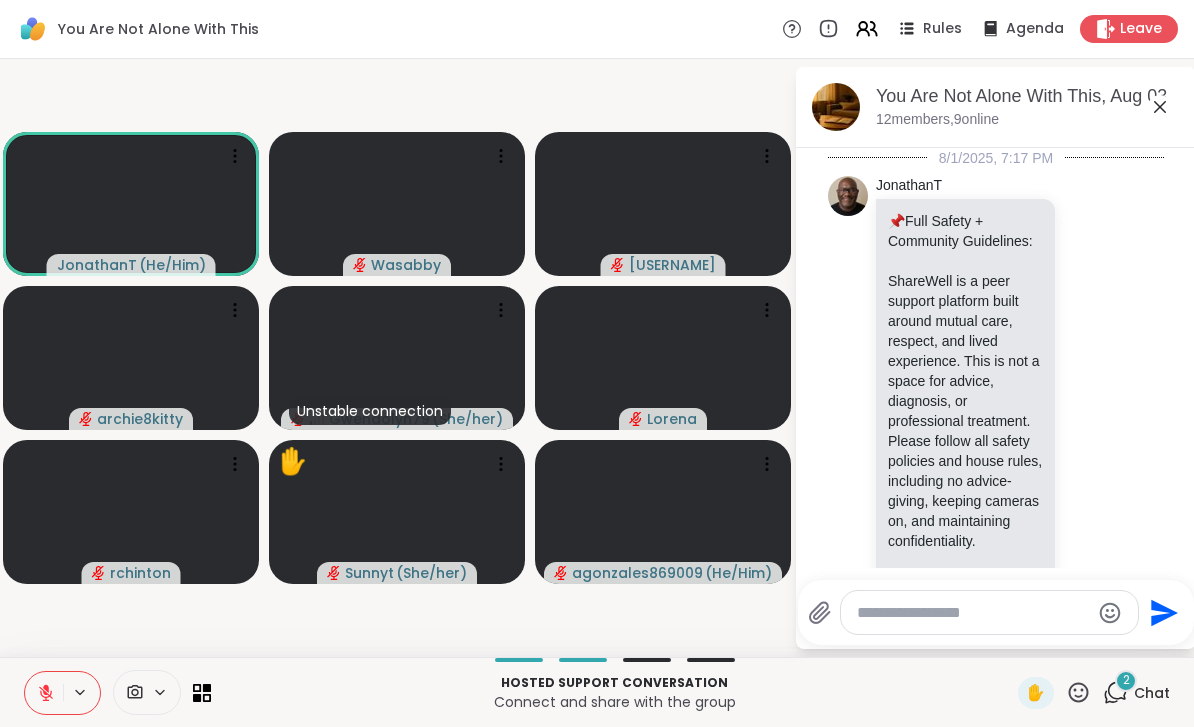 scroll, scrollTop: 9467, scrollLeft: 0, axis: vertical 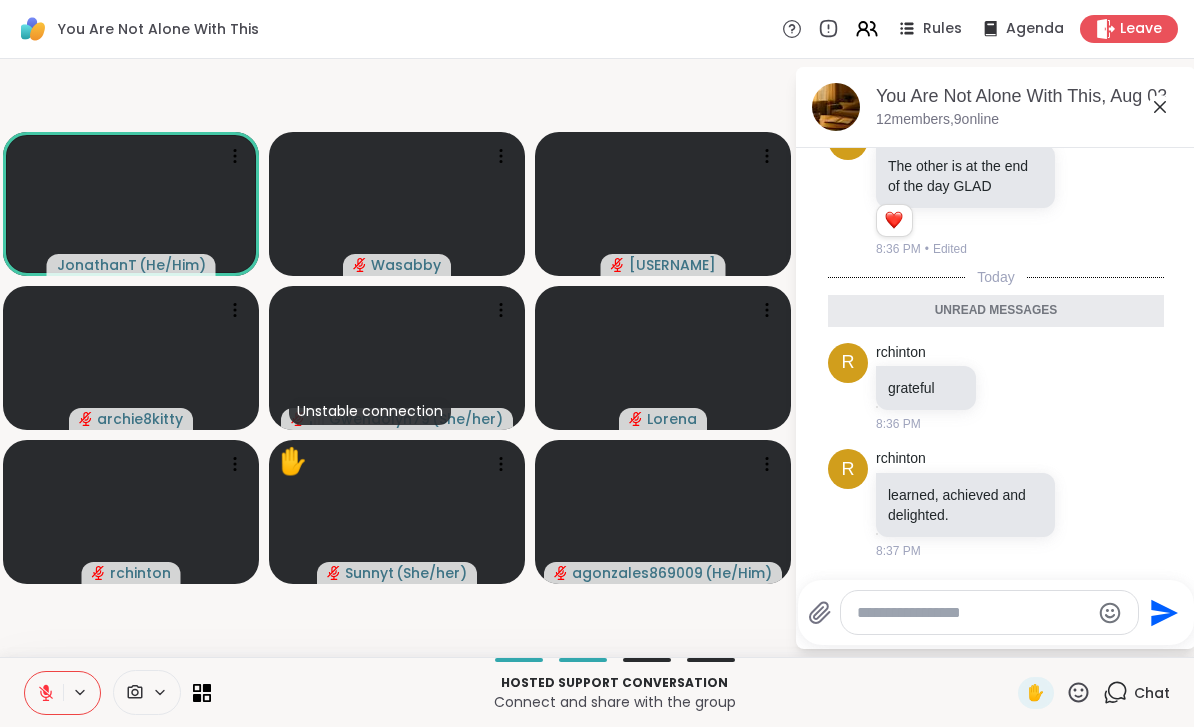 click on "Chat" at bounding box center (1152, 693) 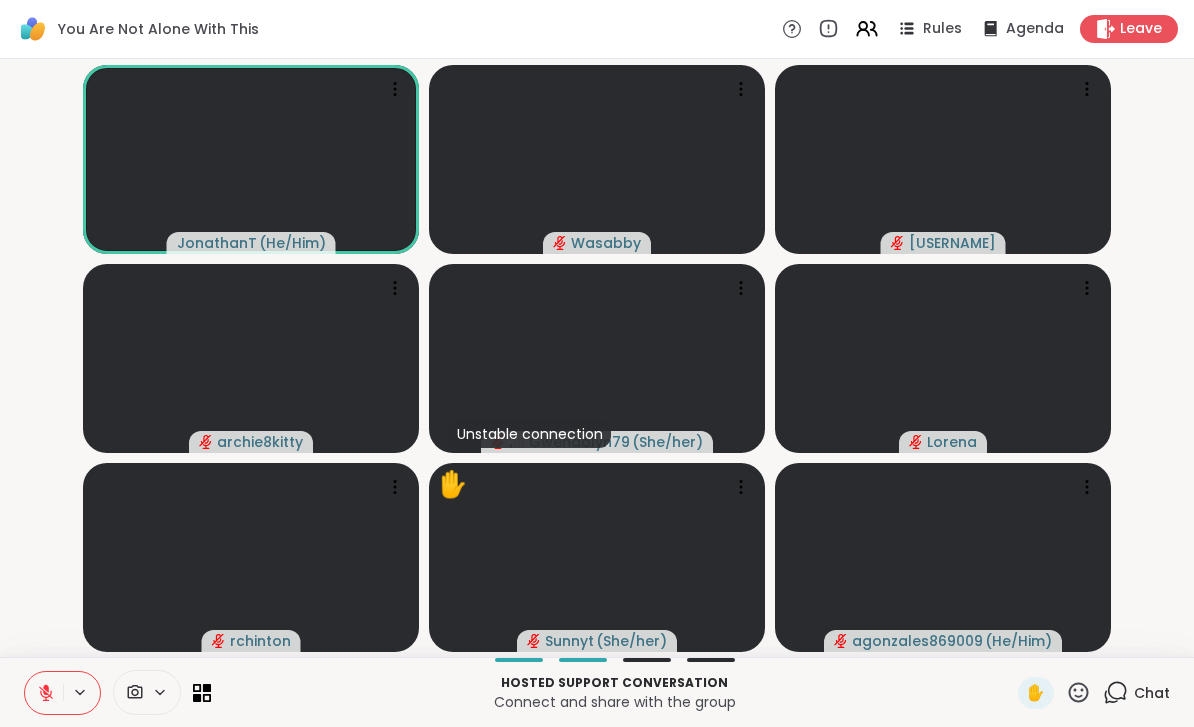 click on "Chat" at bounding box center (1136, 693) 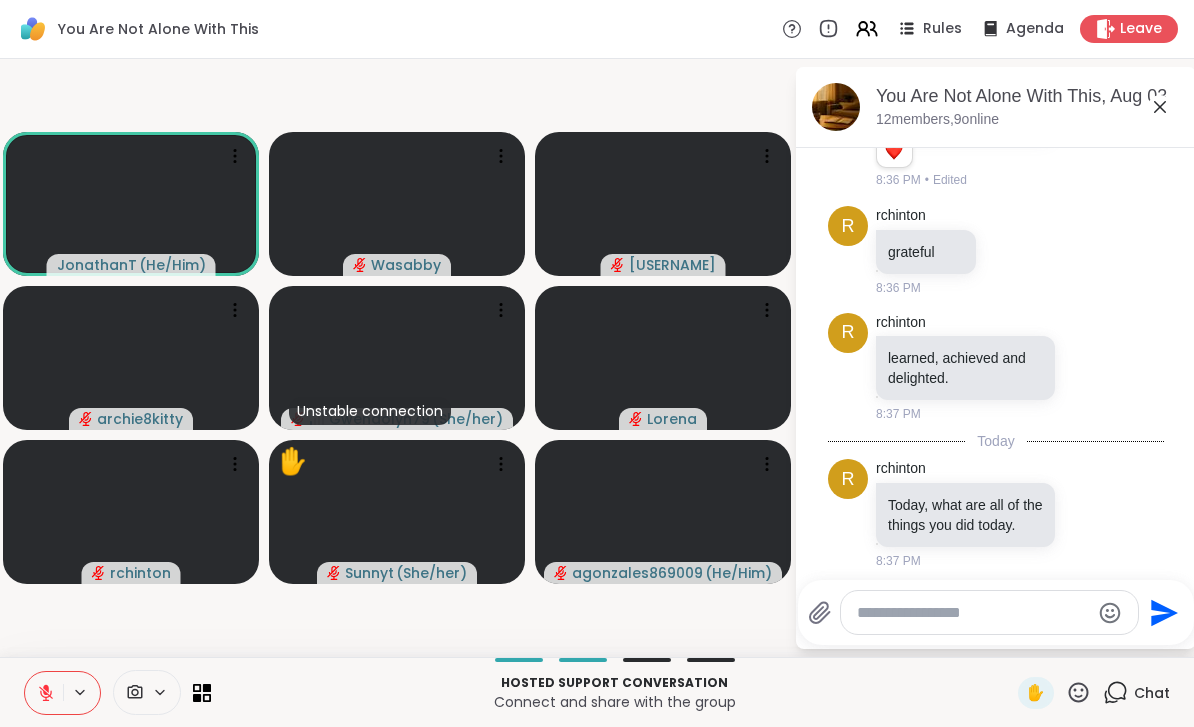 scroll, scrollTop: 9566, scrollLeft: 0, axis: vertical 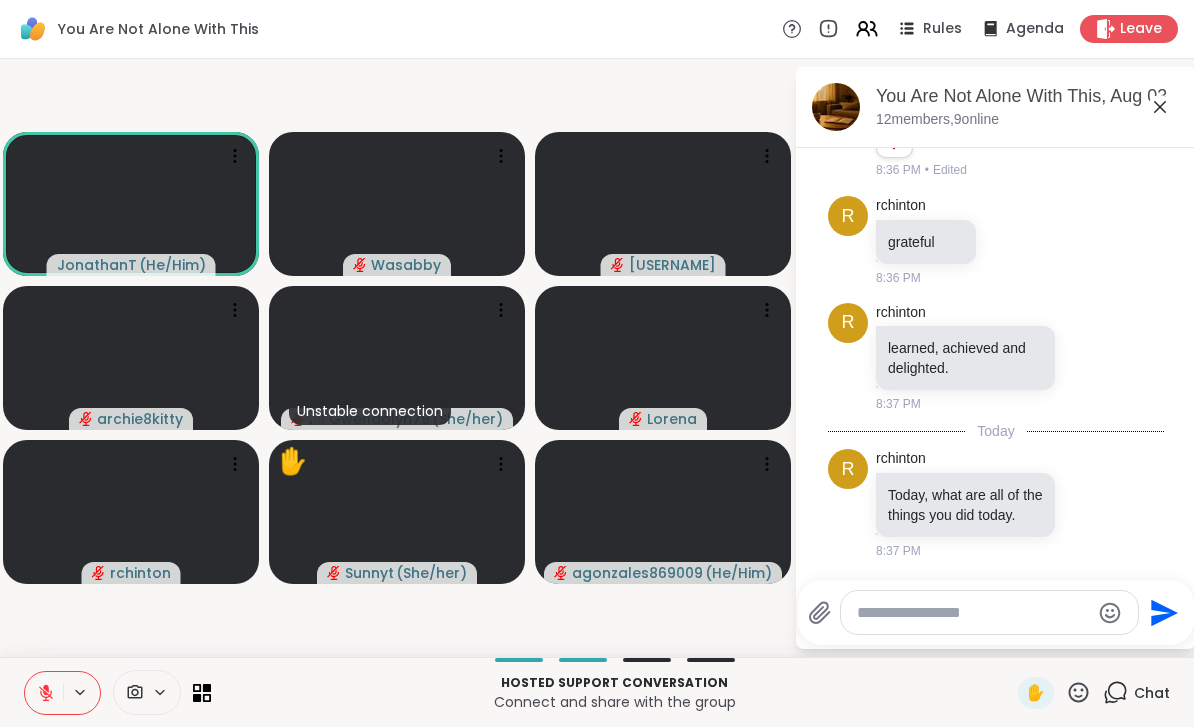 click on "Chat" at bounding box center [1152, 693] 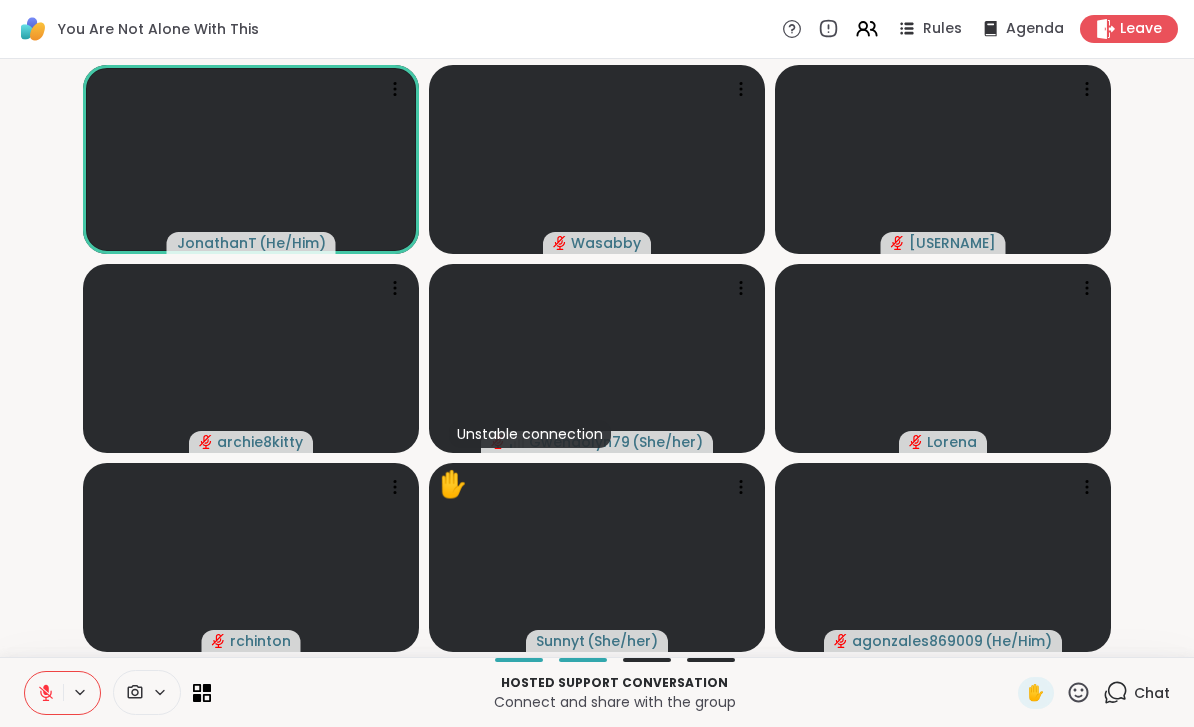 click on "Chat" at bounding box center [1152, 693] 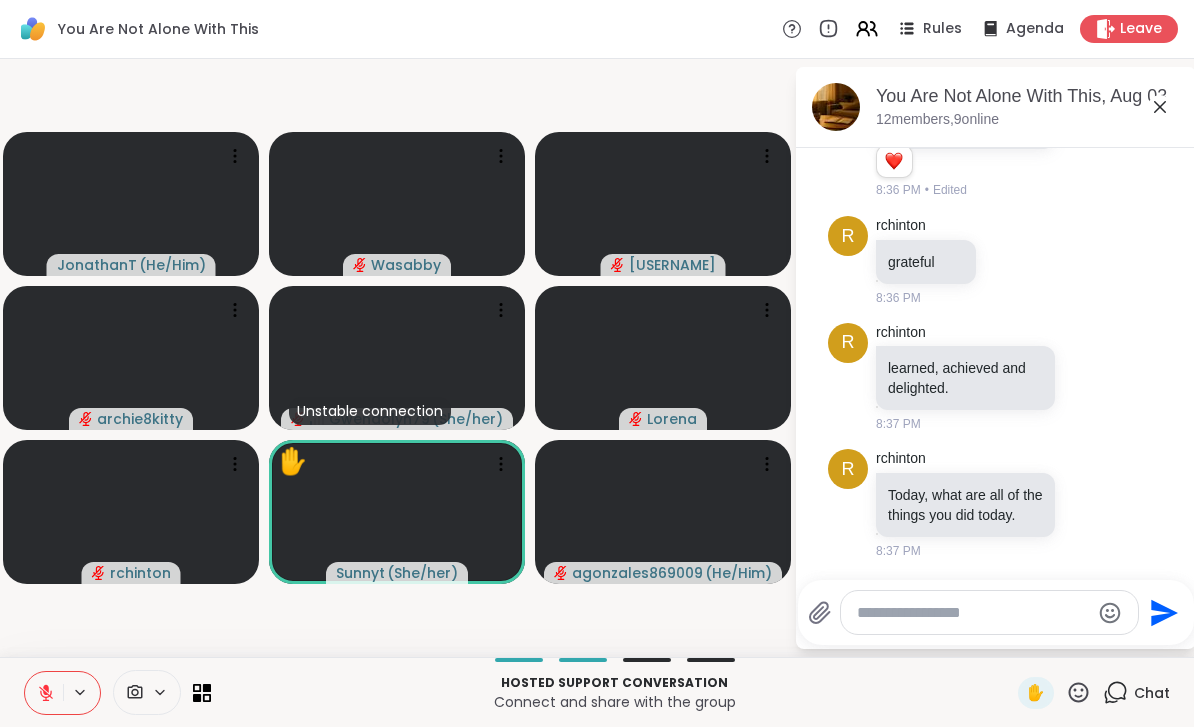 scroll, scrollTop: 9546, scrollLeft: 0, axis: vertical 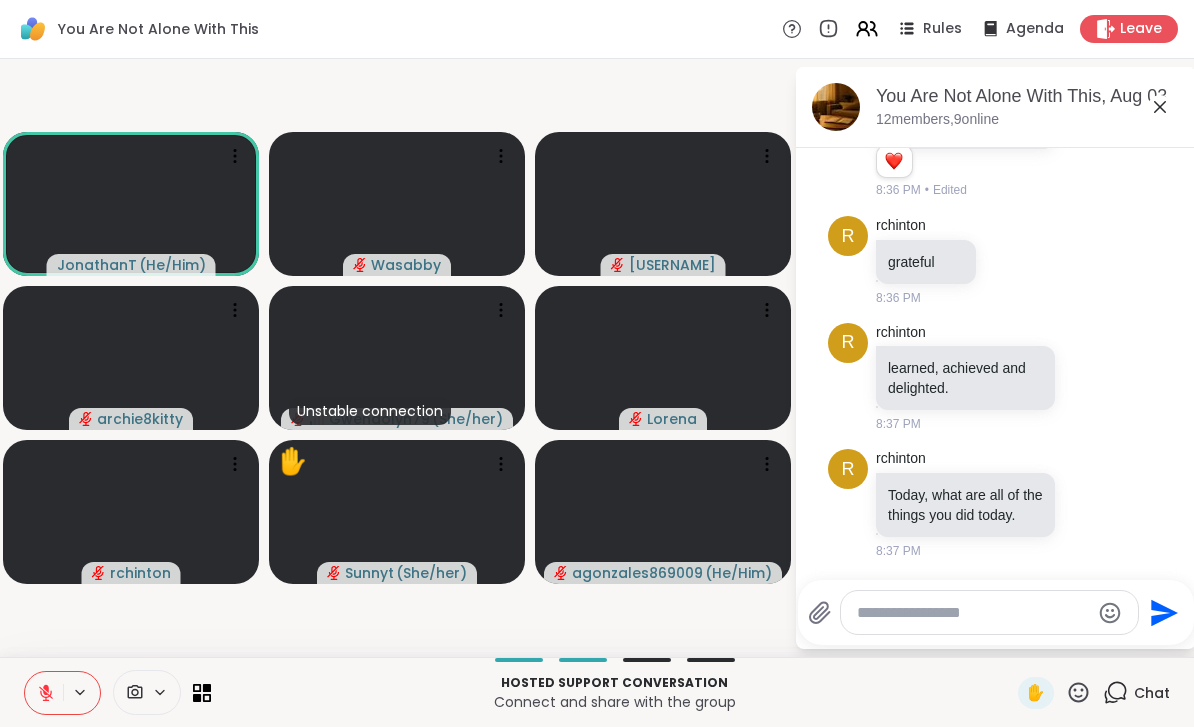click on "Chat" at bounding box center [1152, 693] 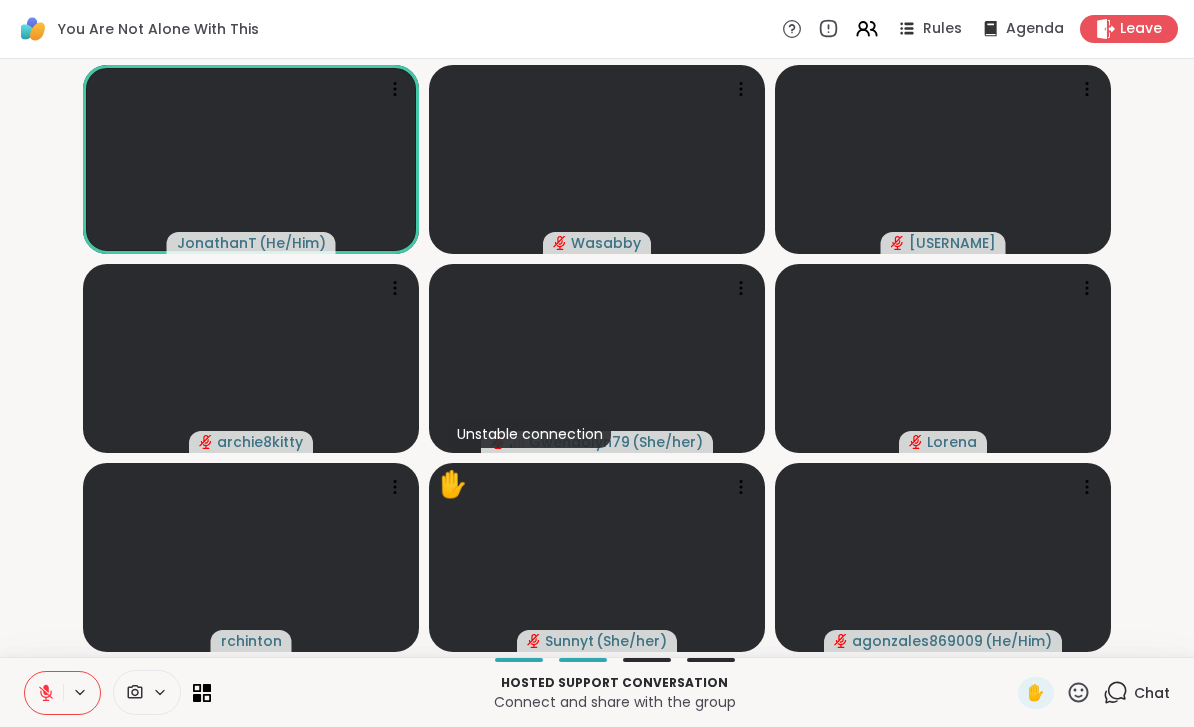 click 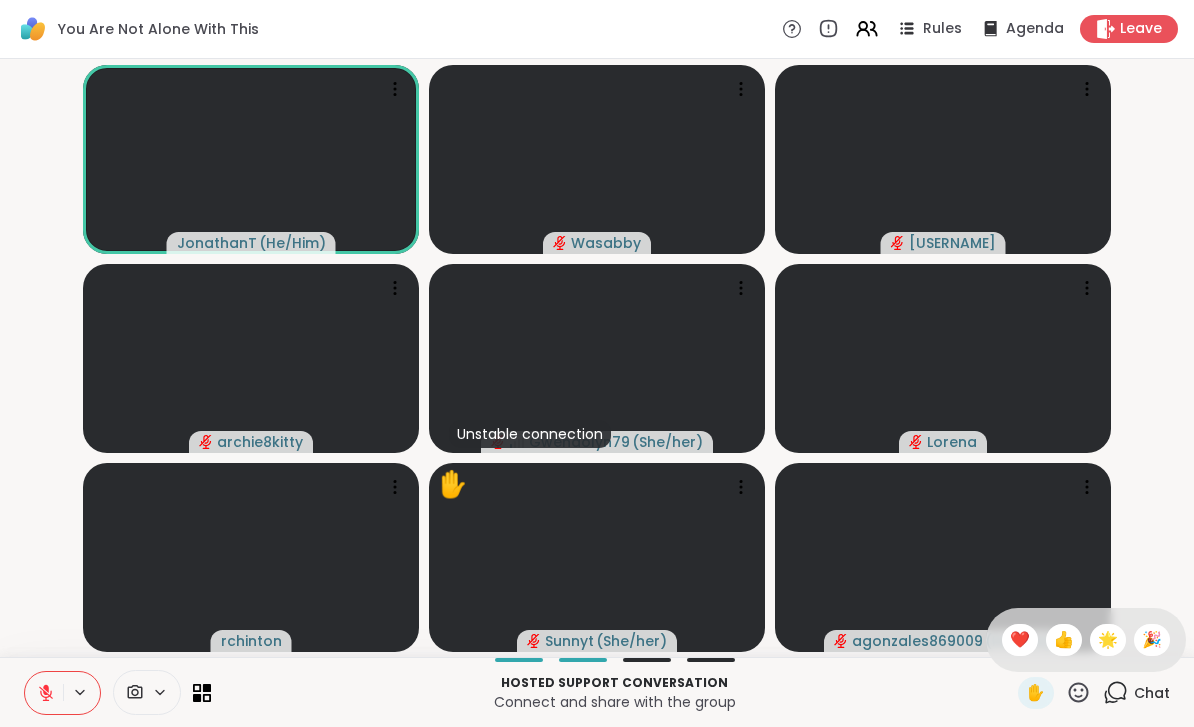 click 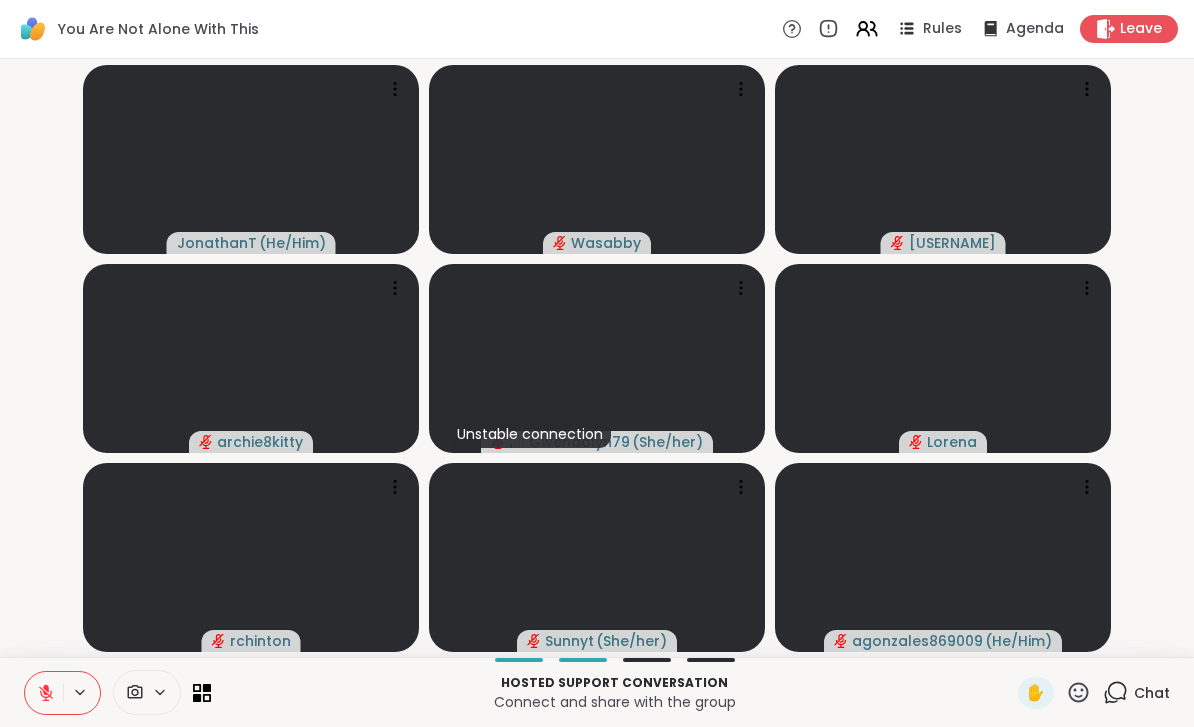click 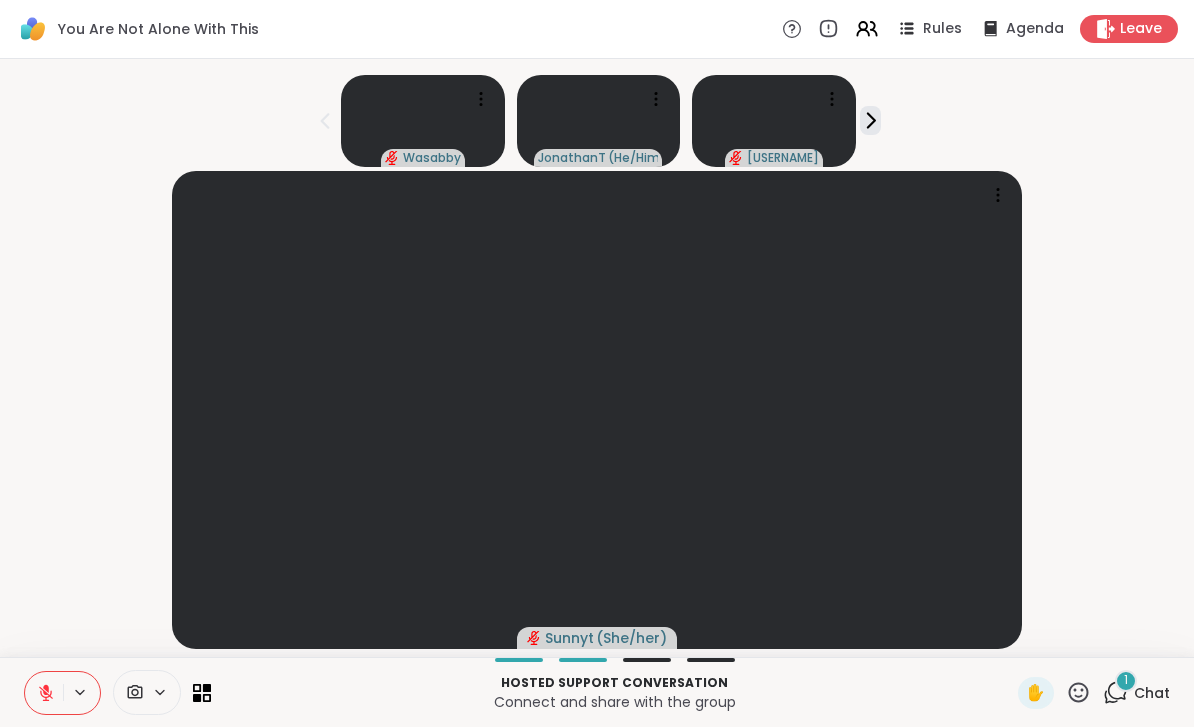 click 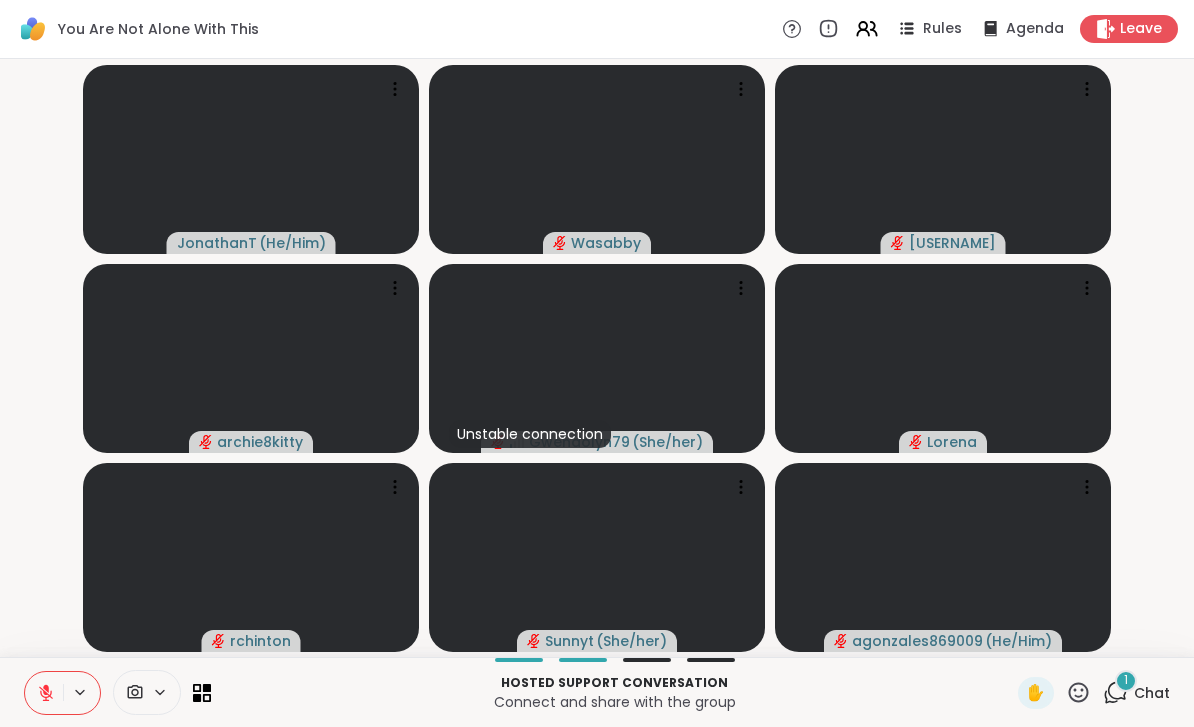click on "1" at bounding box center (1126, 681) 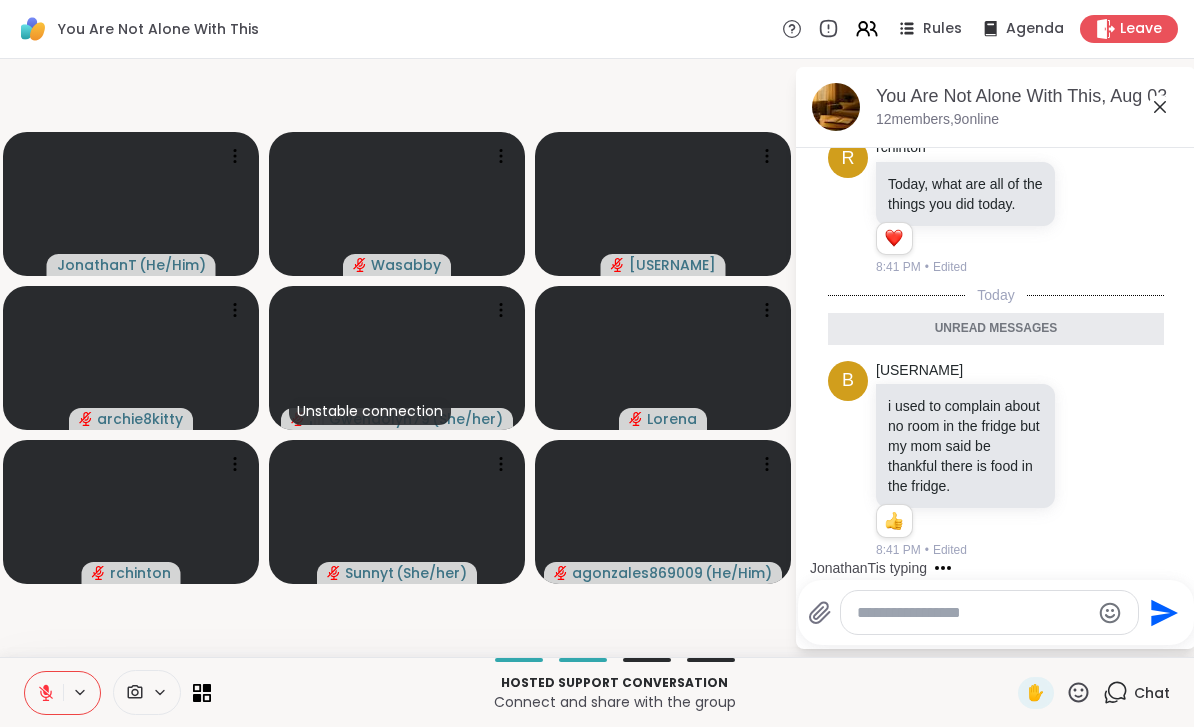 scroll, scrollTop: 10058, scrollLeft: 0, axis: vertical 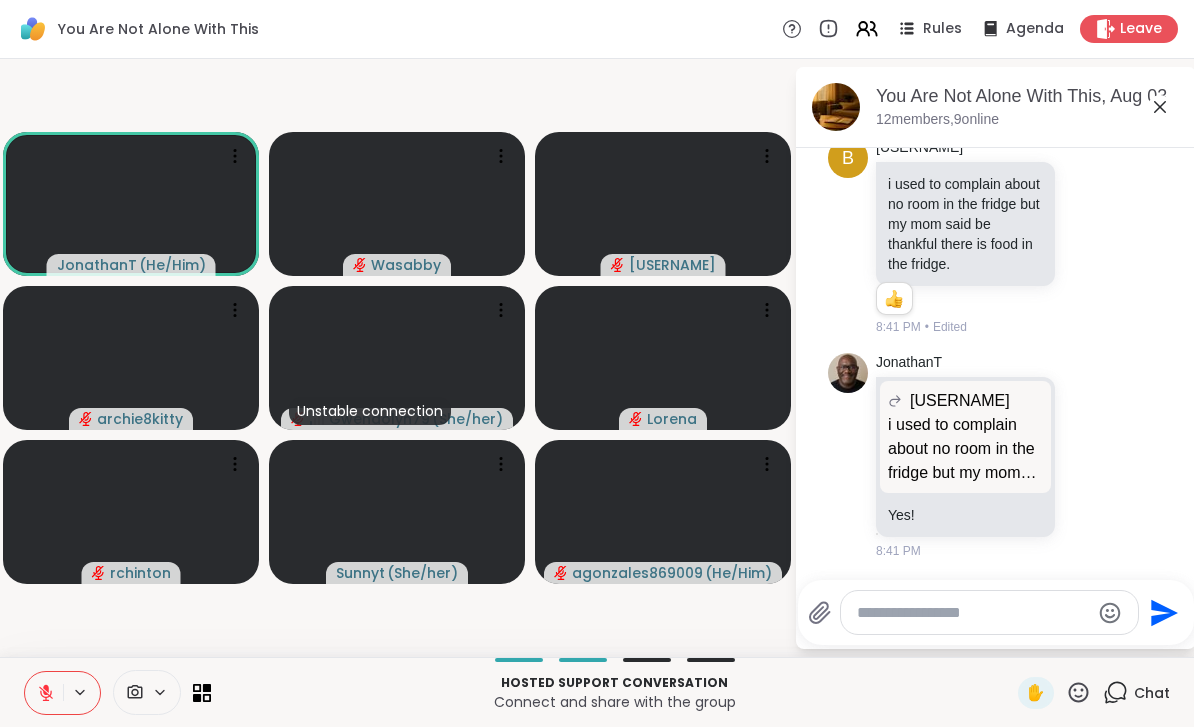 click 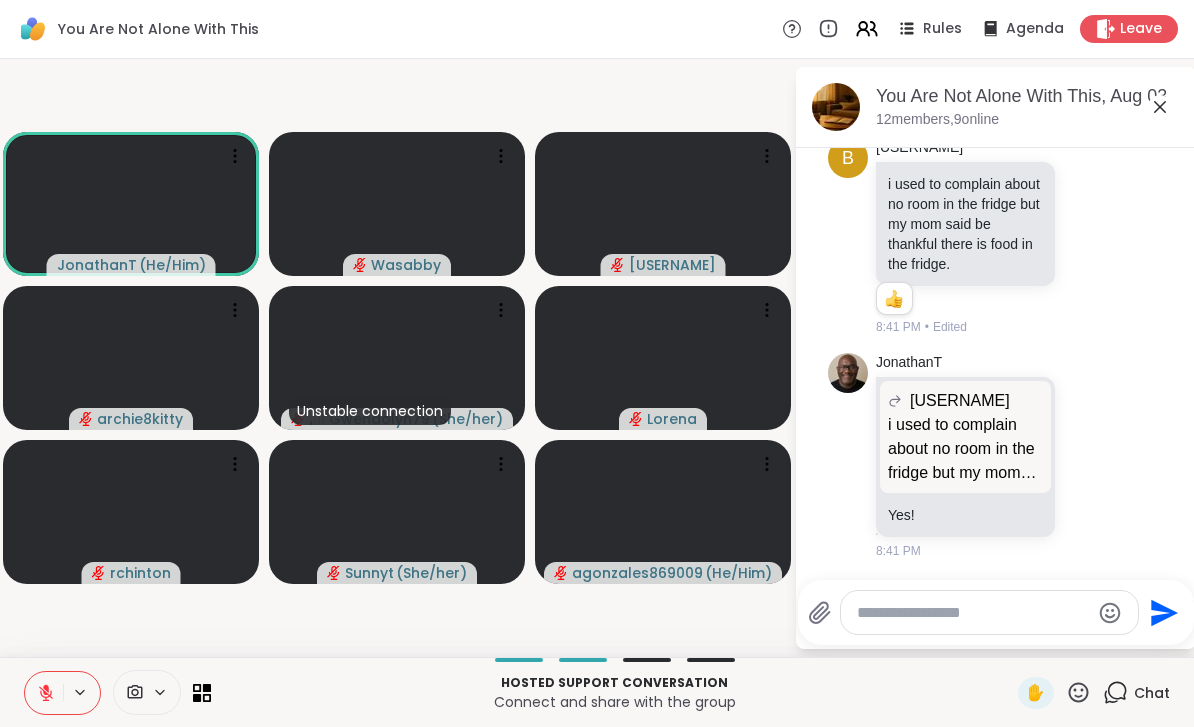 click at bounding box center [887, 424] 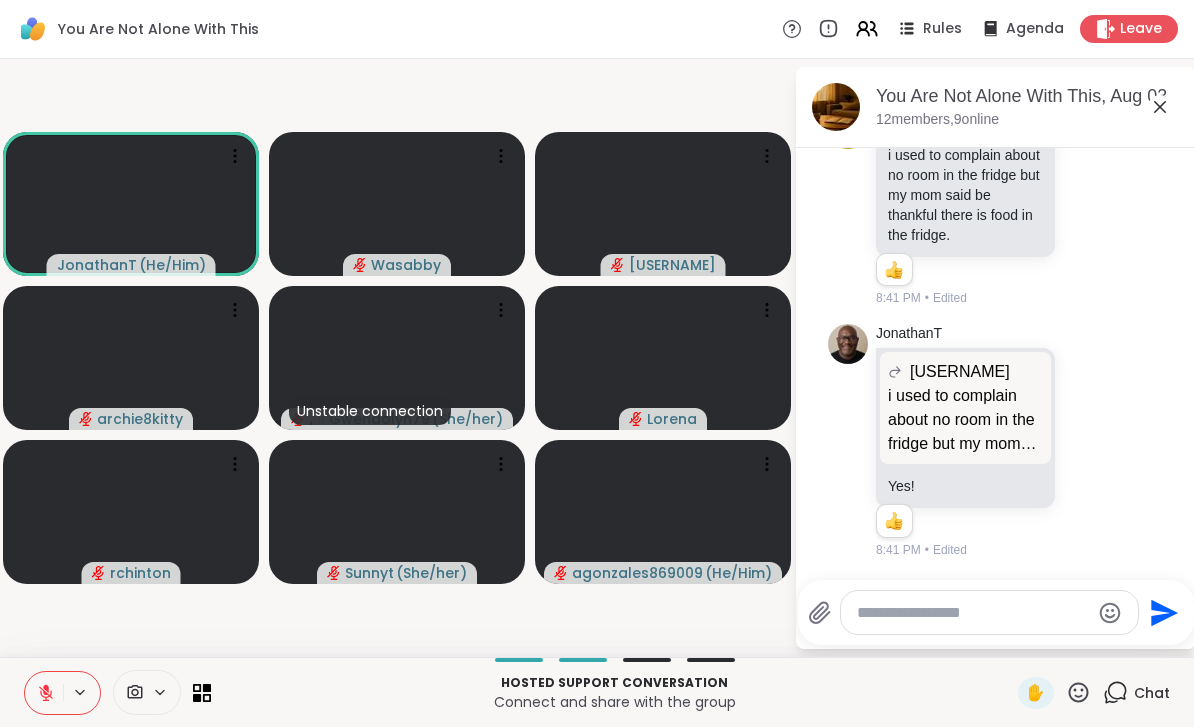 click at bounding box center (973, 613) 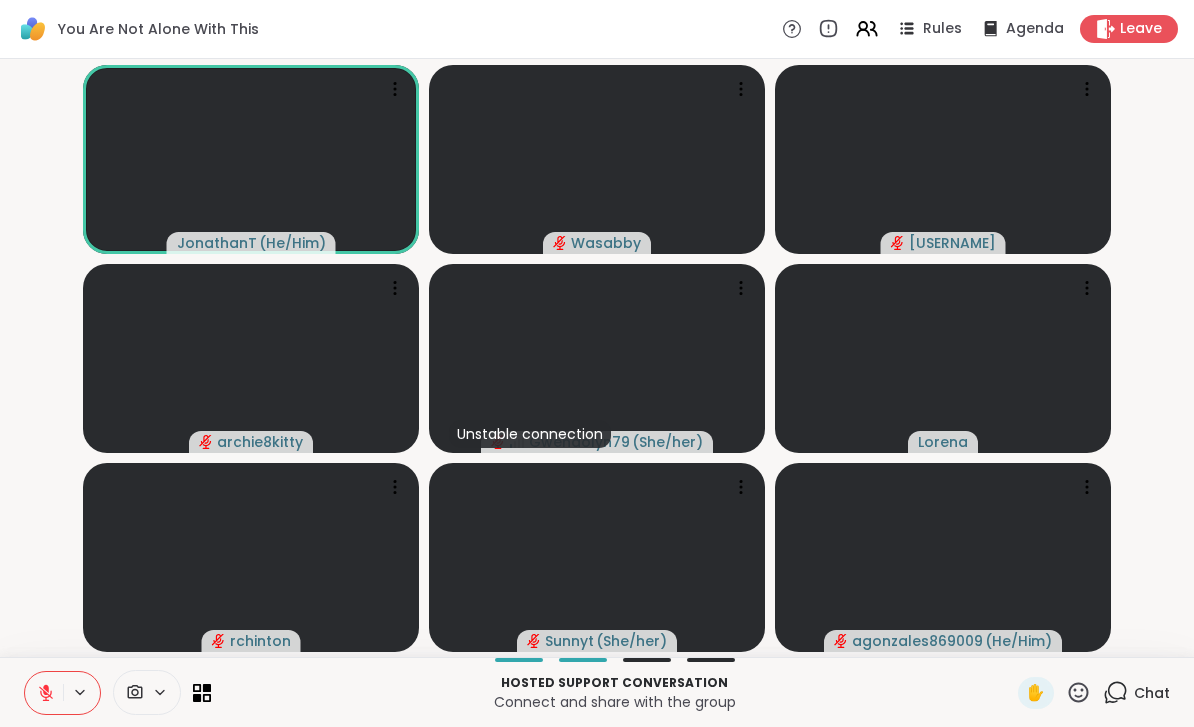 click on "Chat" at bounding box center [1152, 693] 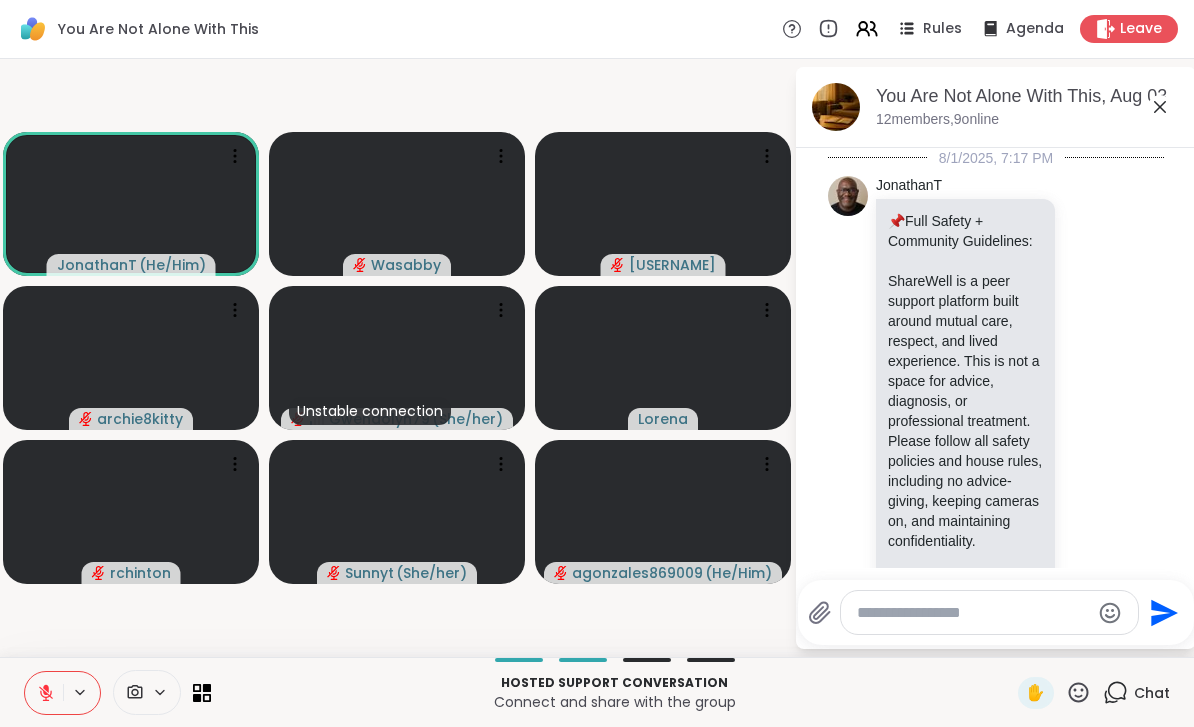 scroll, scrollTop: 10066, scrollLeft: 0, axis: vertical 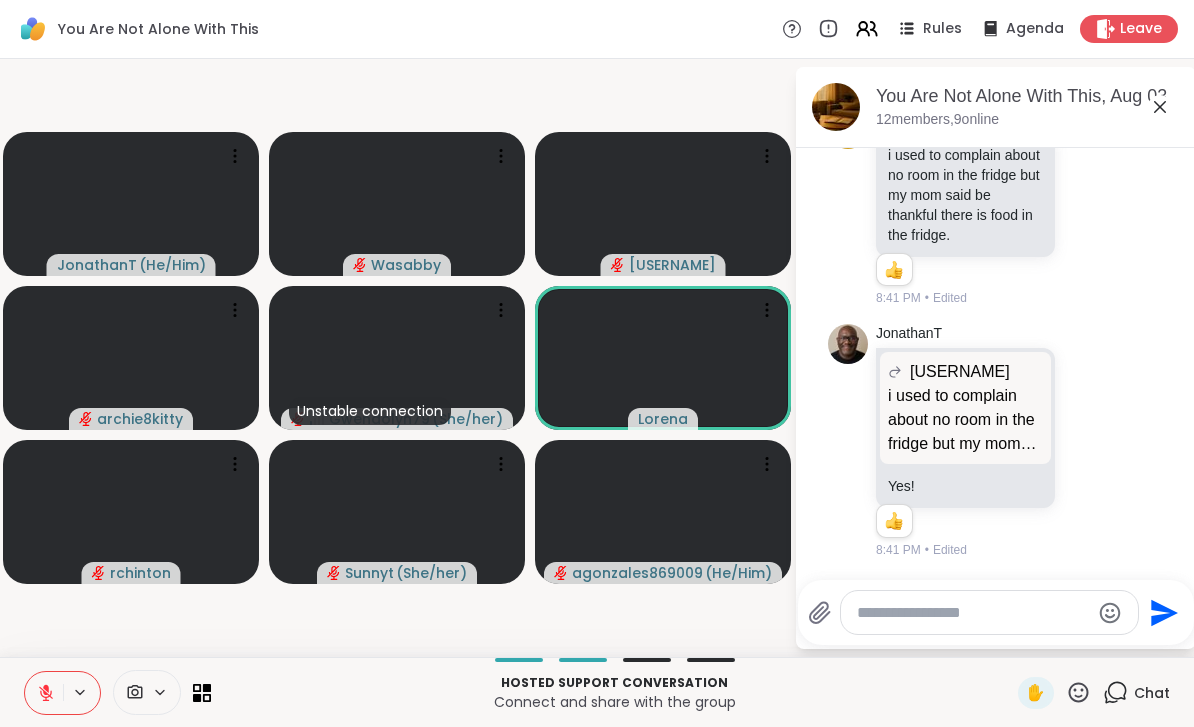 click at bounding box center (973, 613) 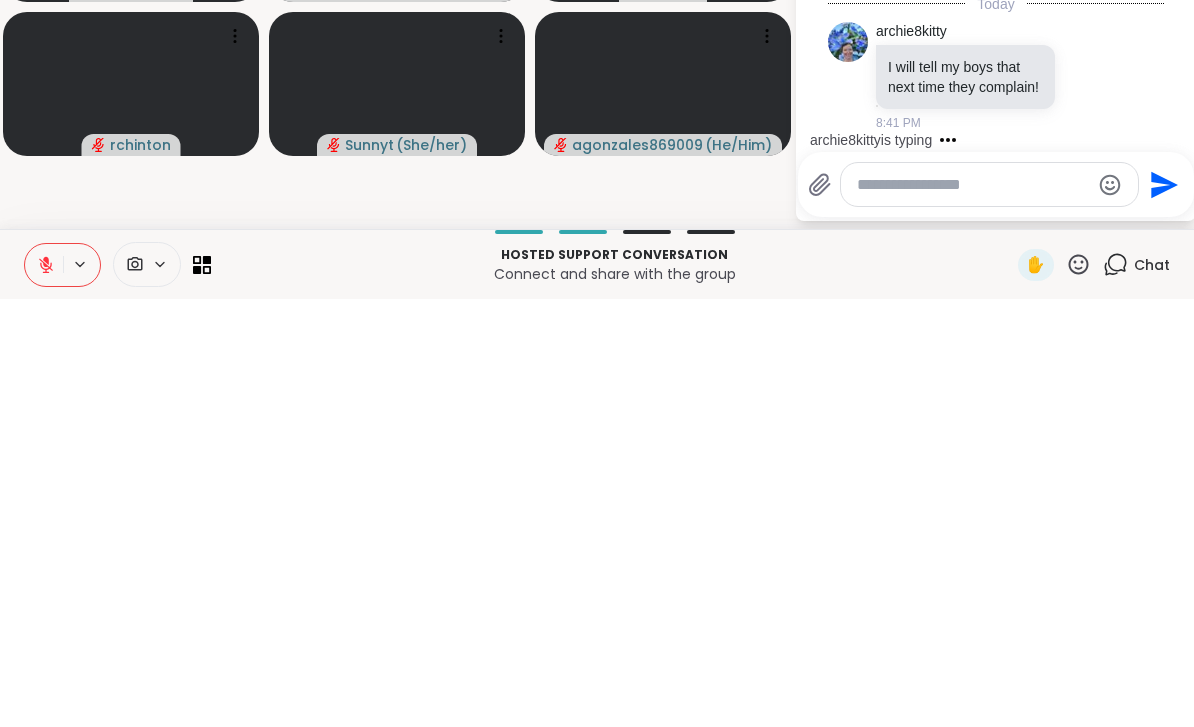 scroll, scrollTop: 10232, scrollLeft: 0, axis: vertical 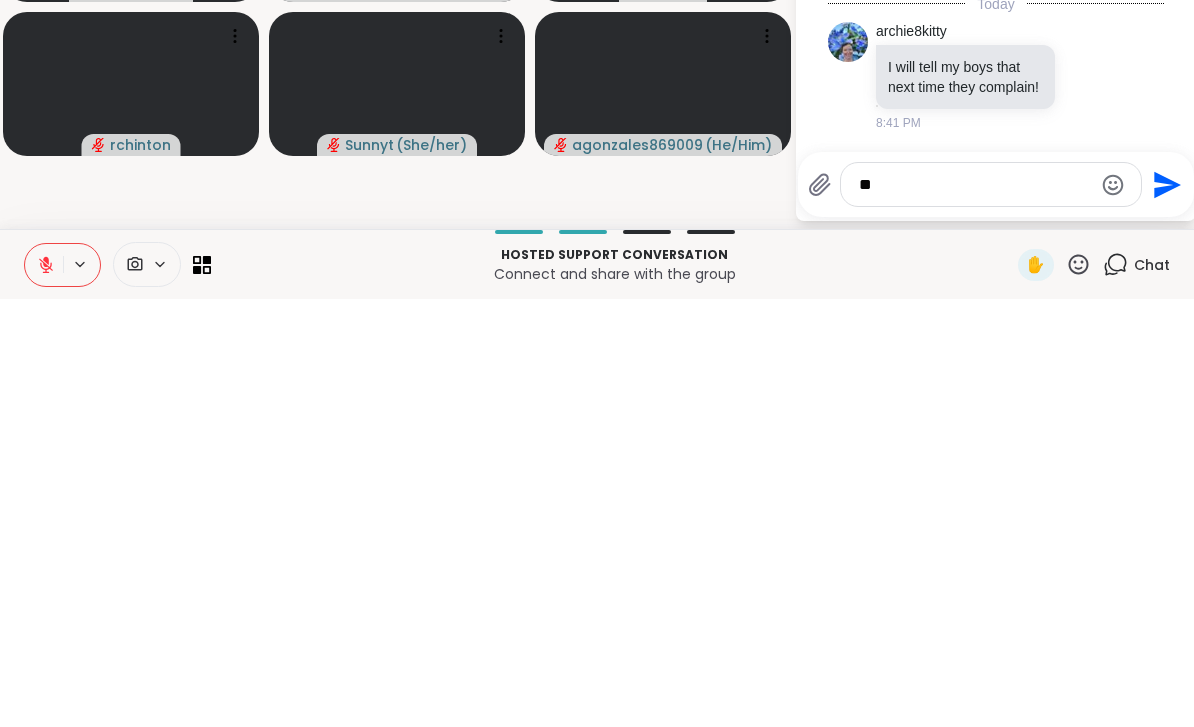 type on "*" 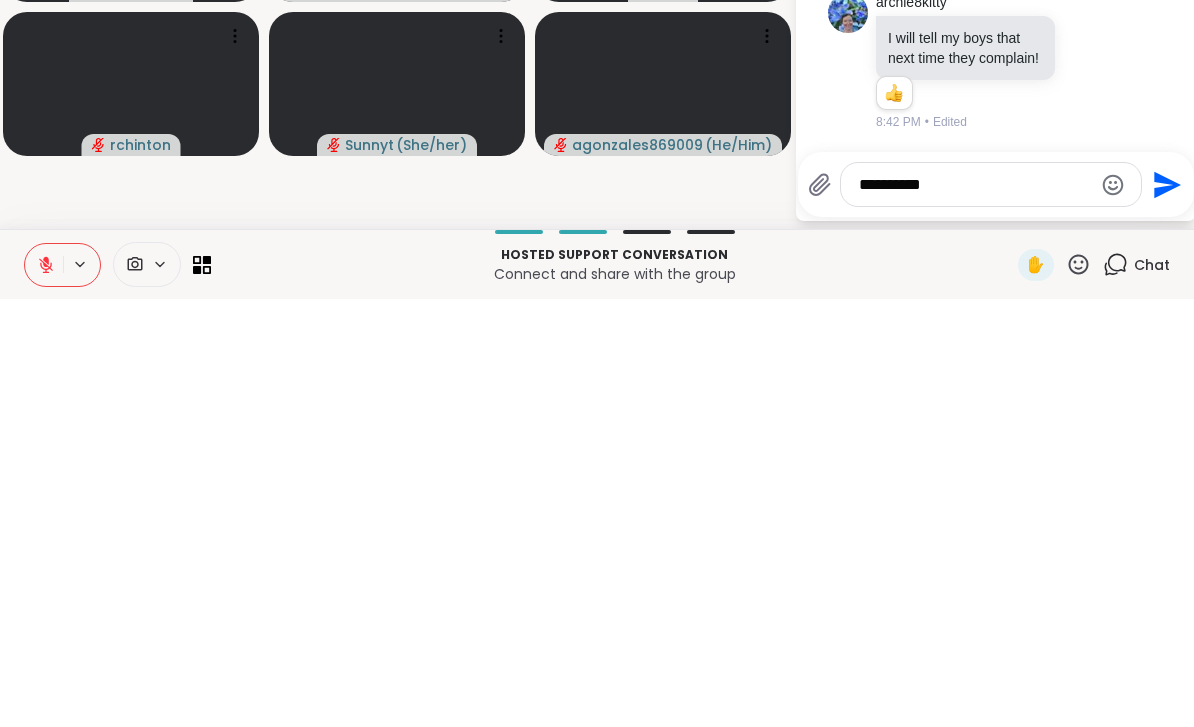 scroll, scrollTop: 10260, scrollLeft: 0, axis: vertical 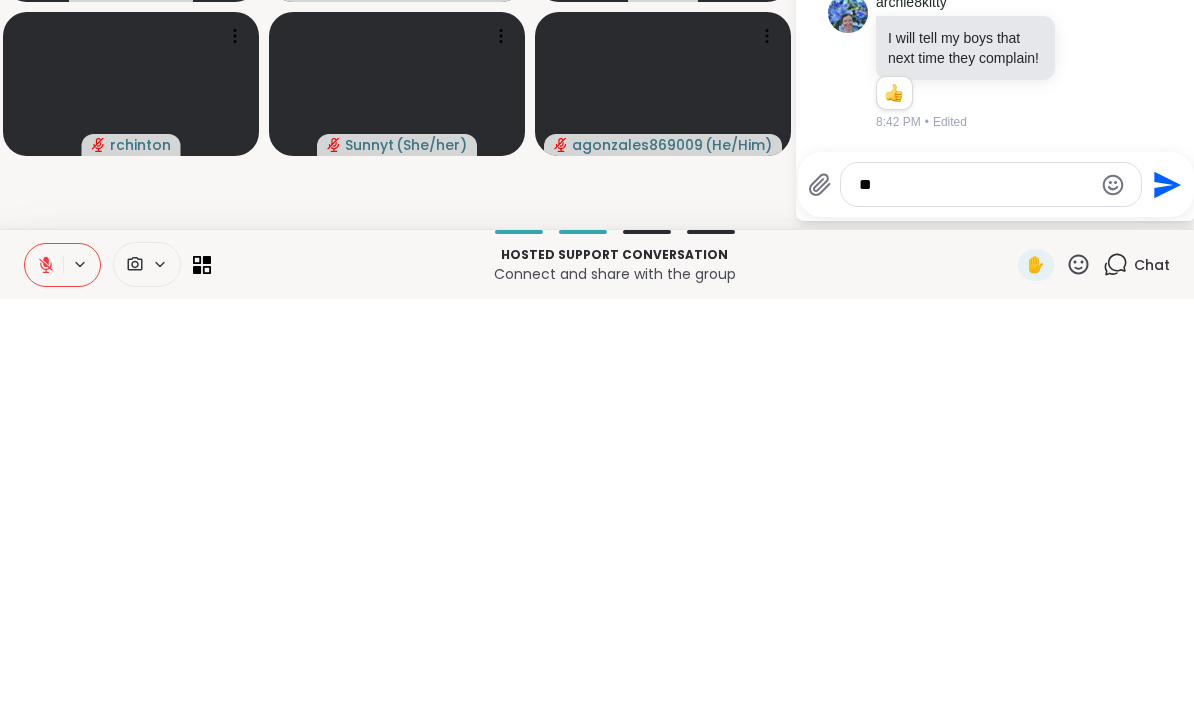 type on "*" 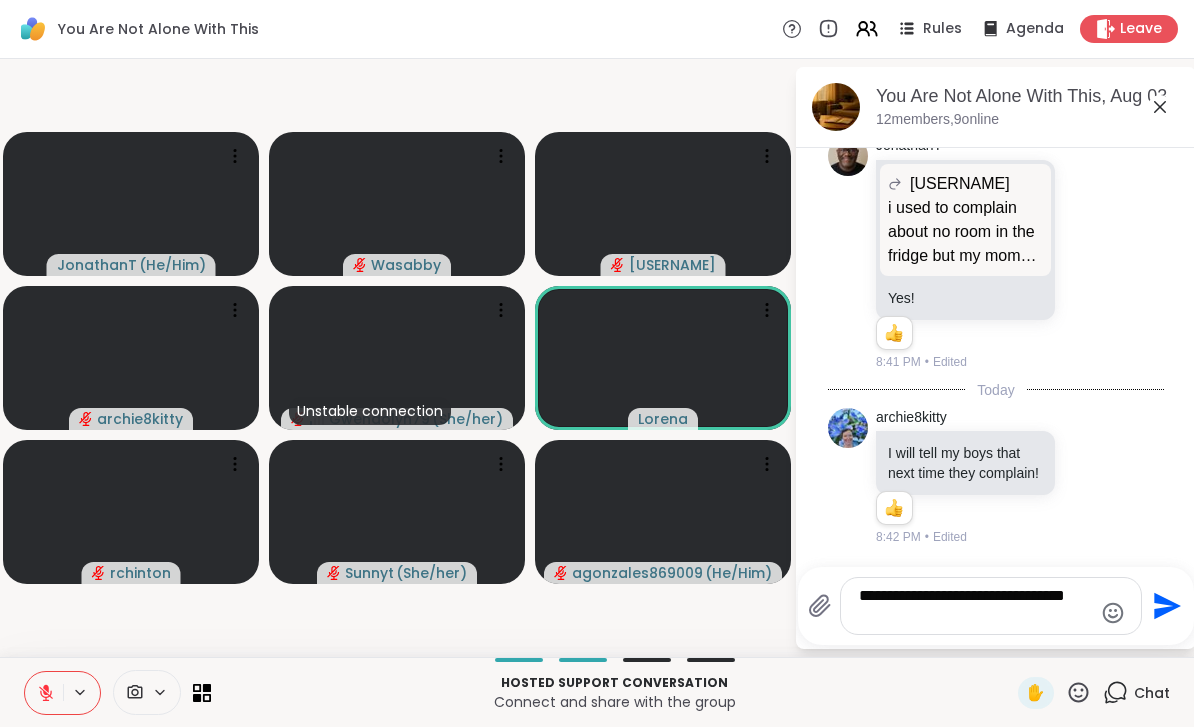 click on "**********" at bounding box center [975, 606] 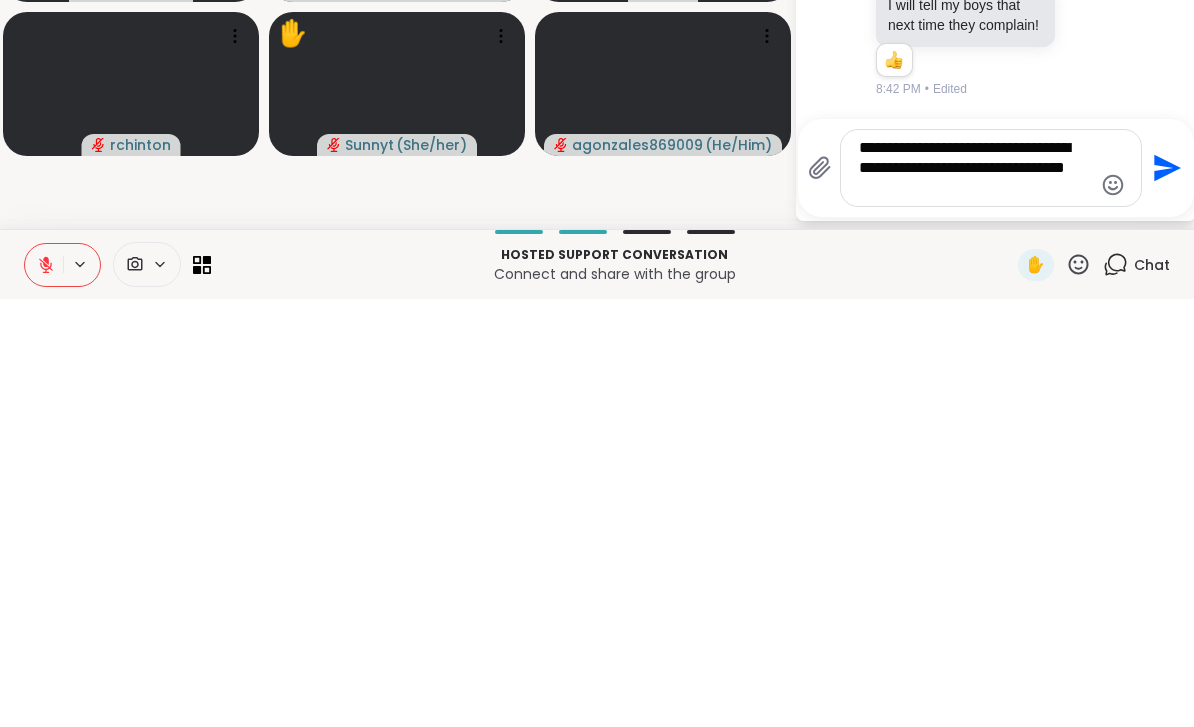 click on "**********" at bounding box center (975, 596) 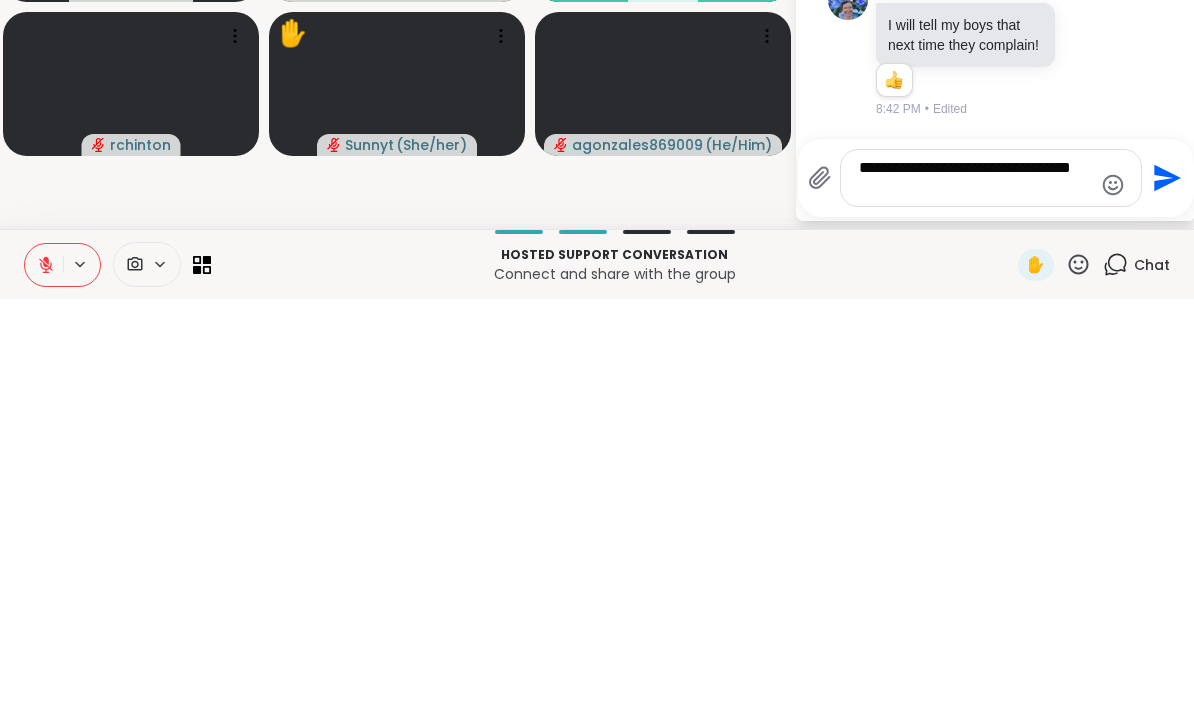 click on "**********" at bounding box center (975, 606) 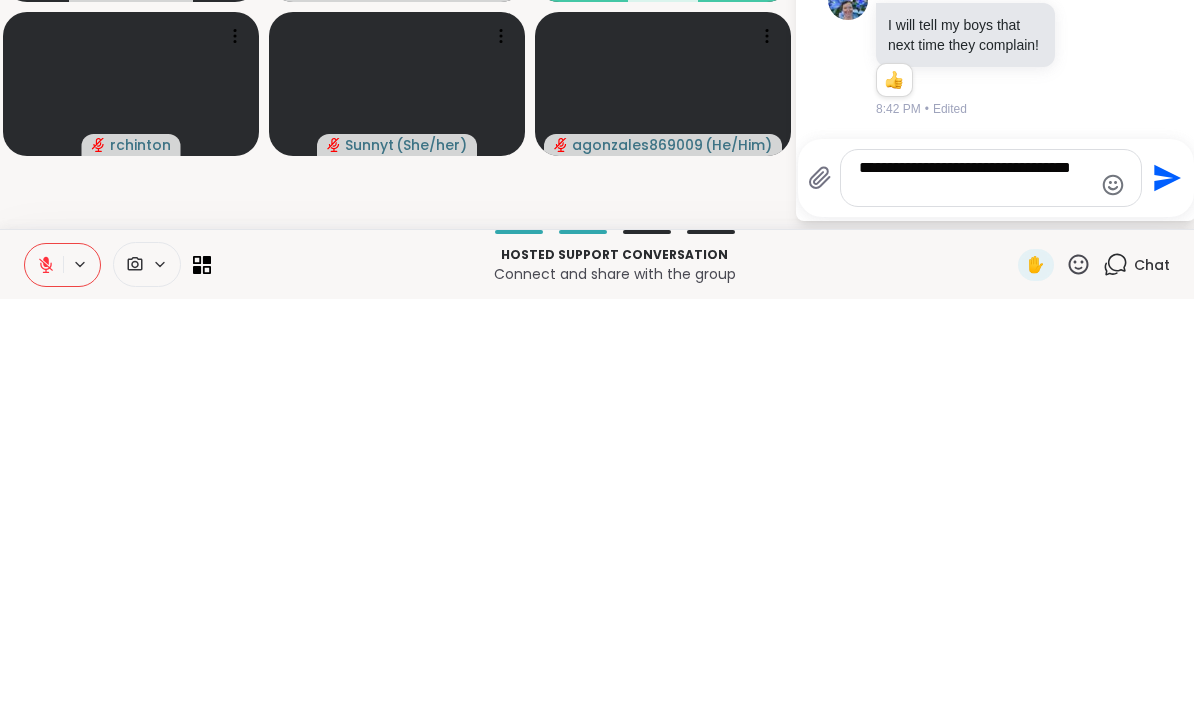 type on "**********" 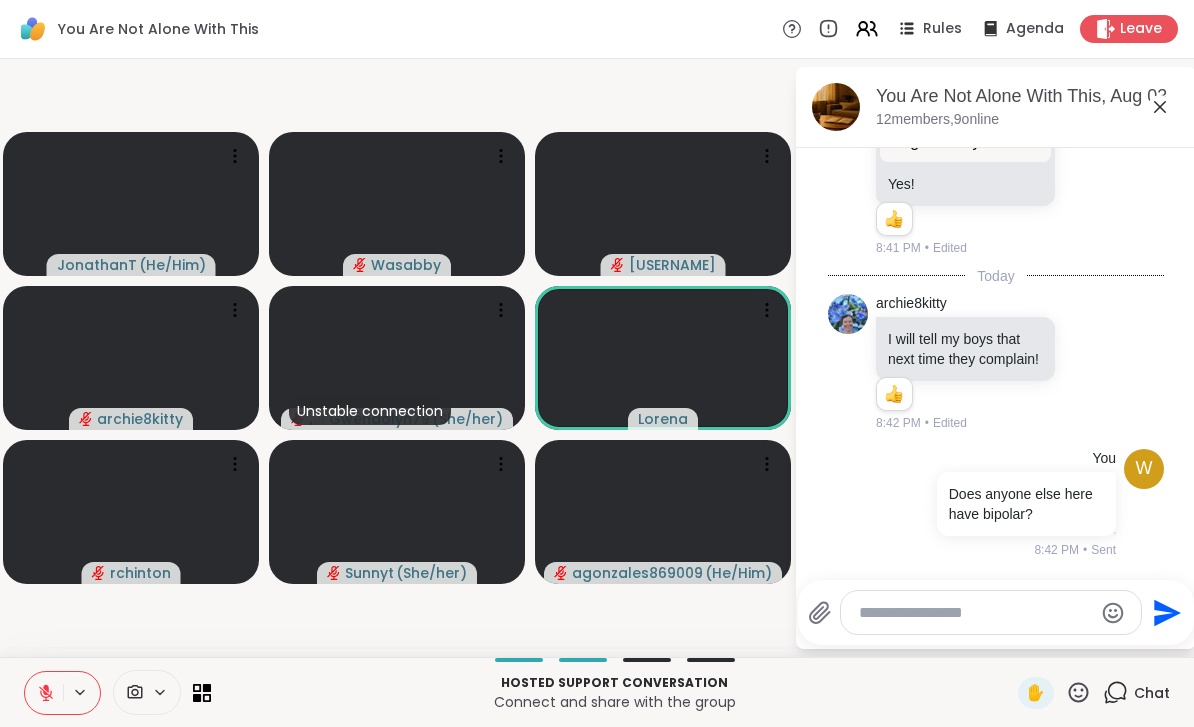 scroll, scrollTop: 10386, scrollLeft: 0, axis: vertical 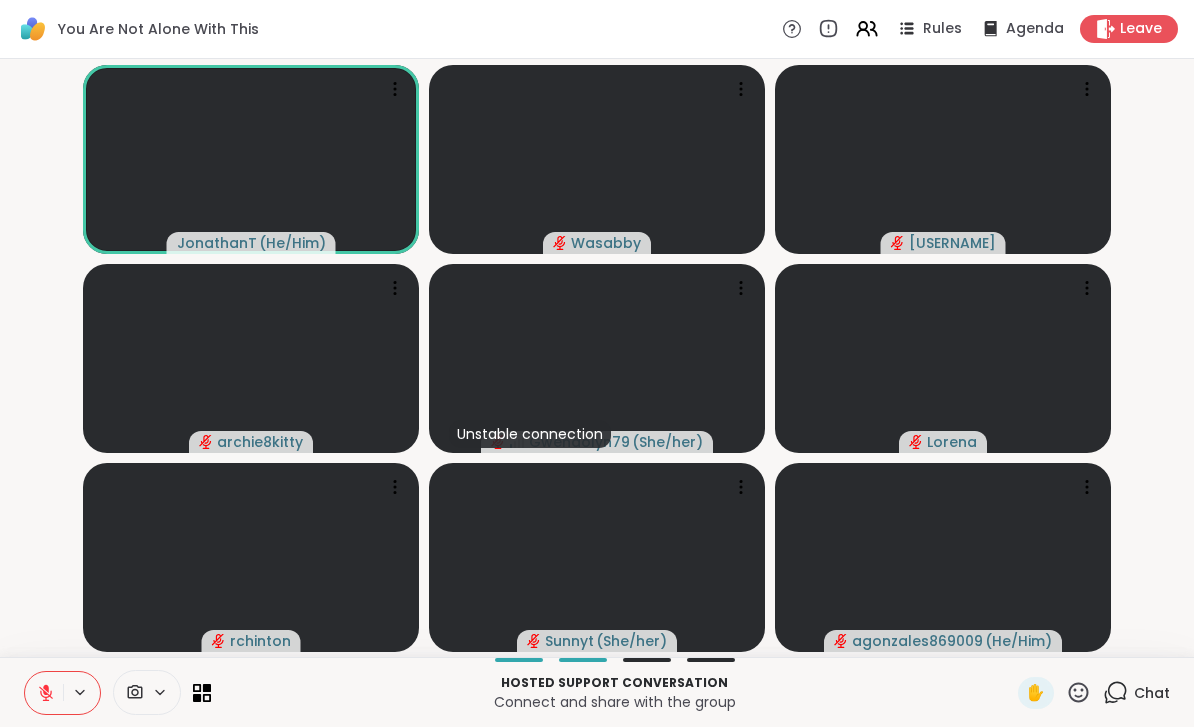 click on "Chat" at bounding box center [1152, 693] 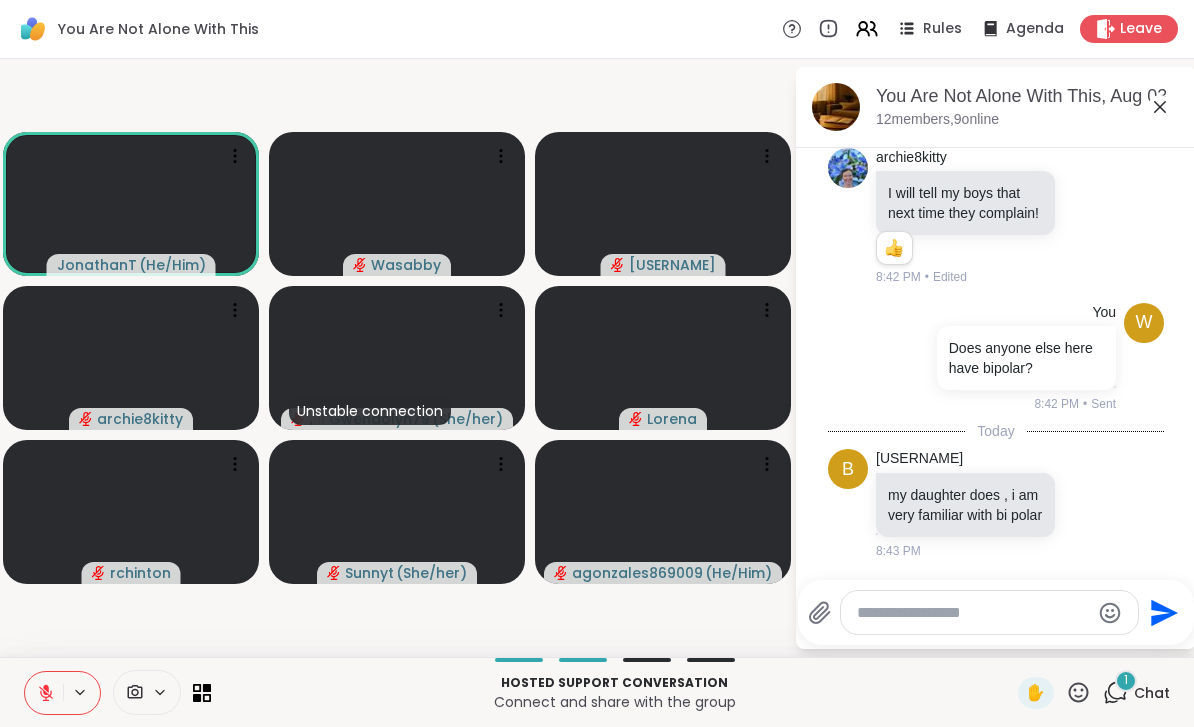scroll, scrollTop: 10532, scrollLeft: 0, axis: vertical 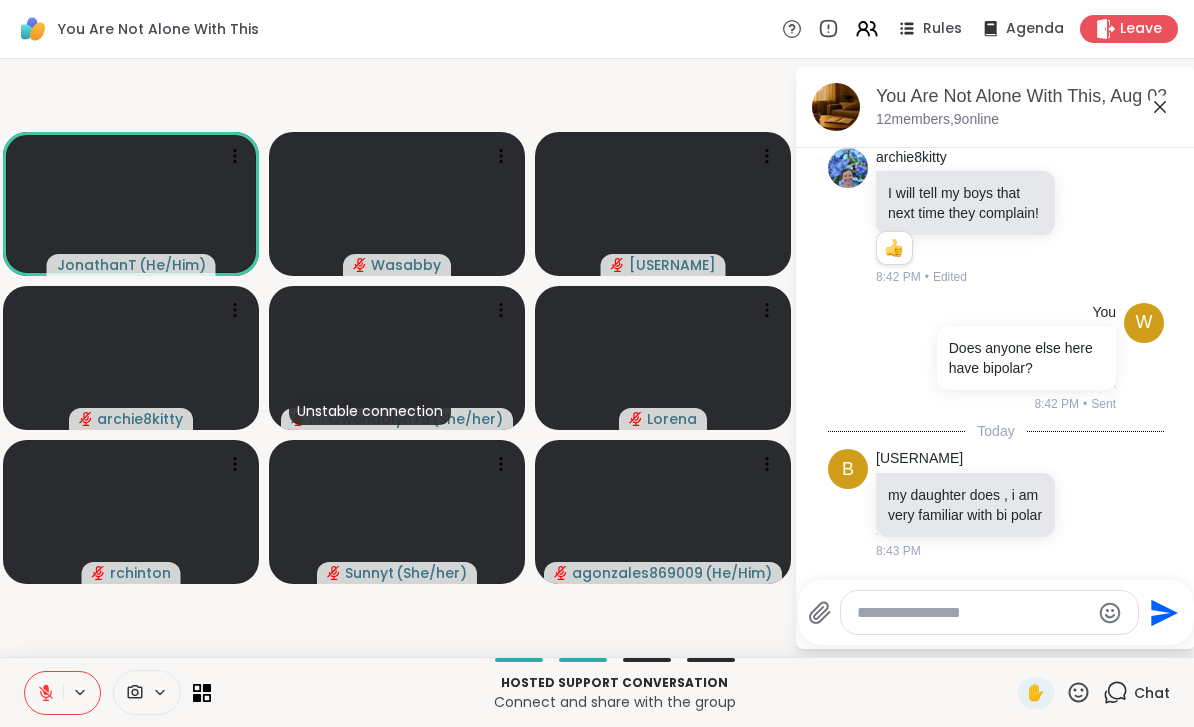 click on "Chat" at bounding box center (1152, 693) 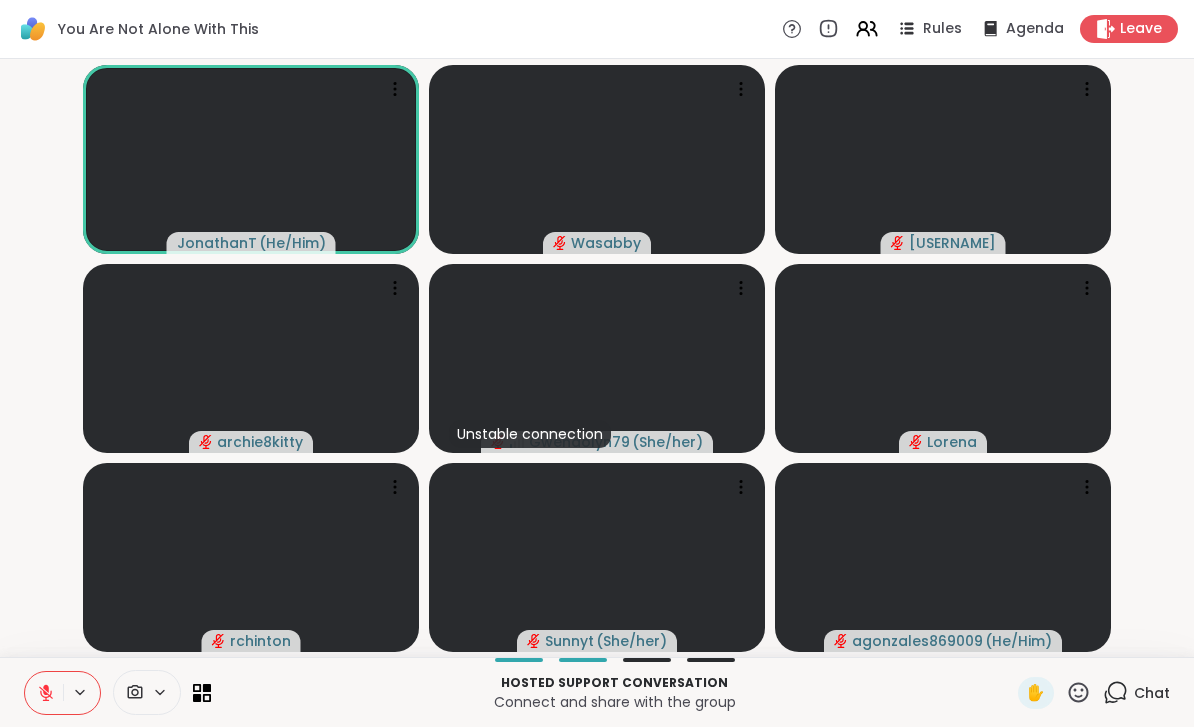 click on "✋" at bounding box center [1036, 693] 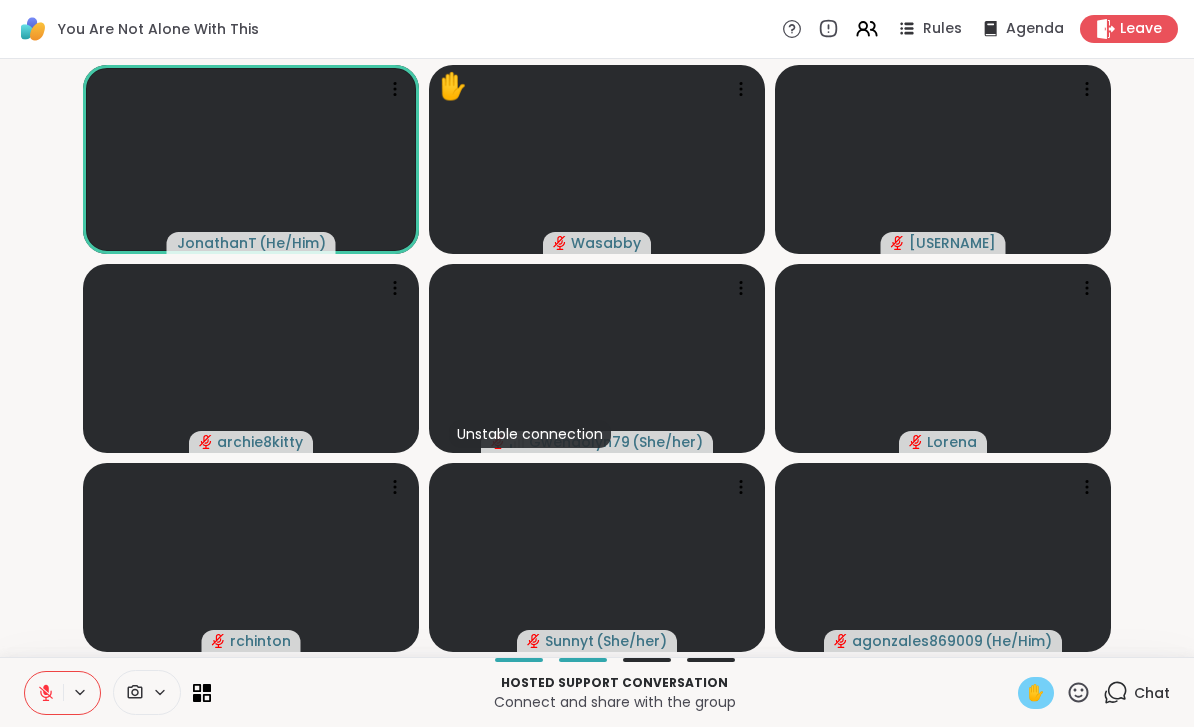 click on "✋" at bounding box center [1036, 693] 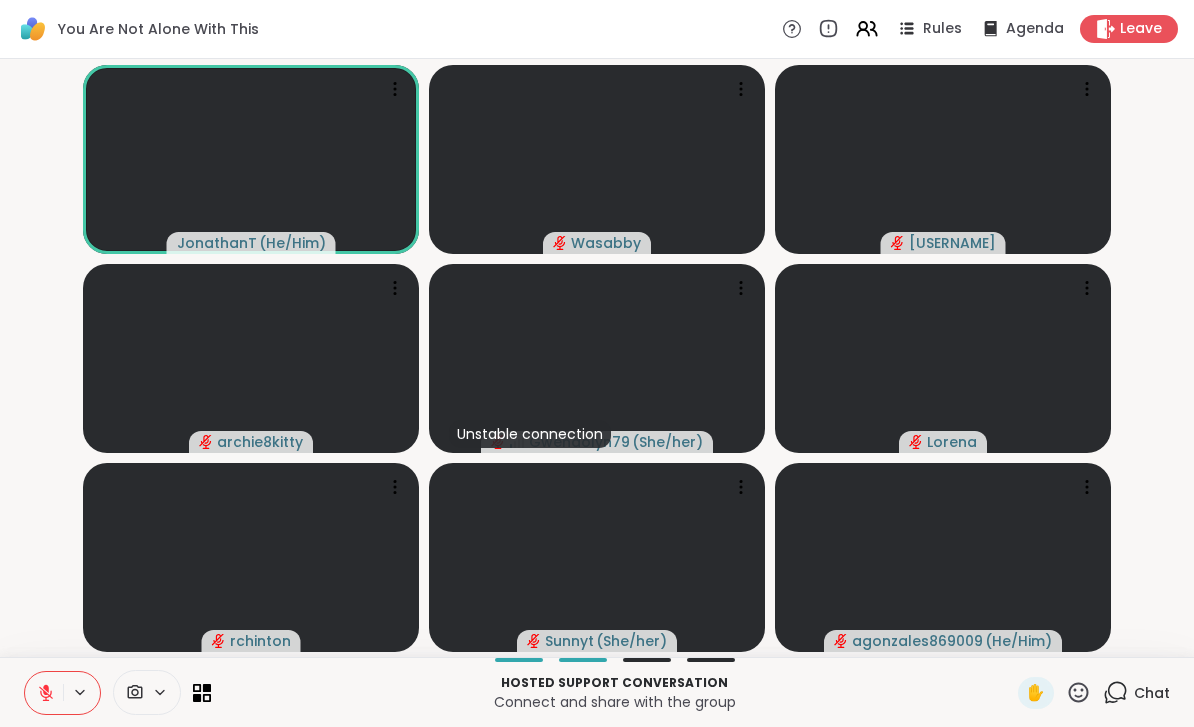 click at bounding box center [44, 693] 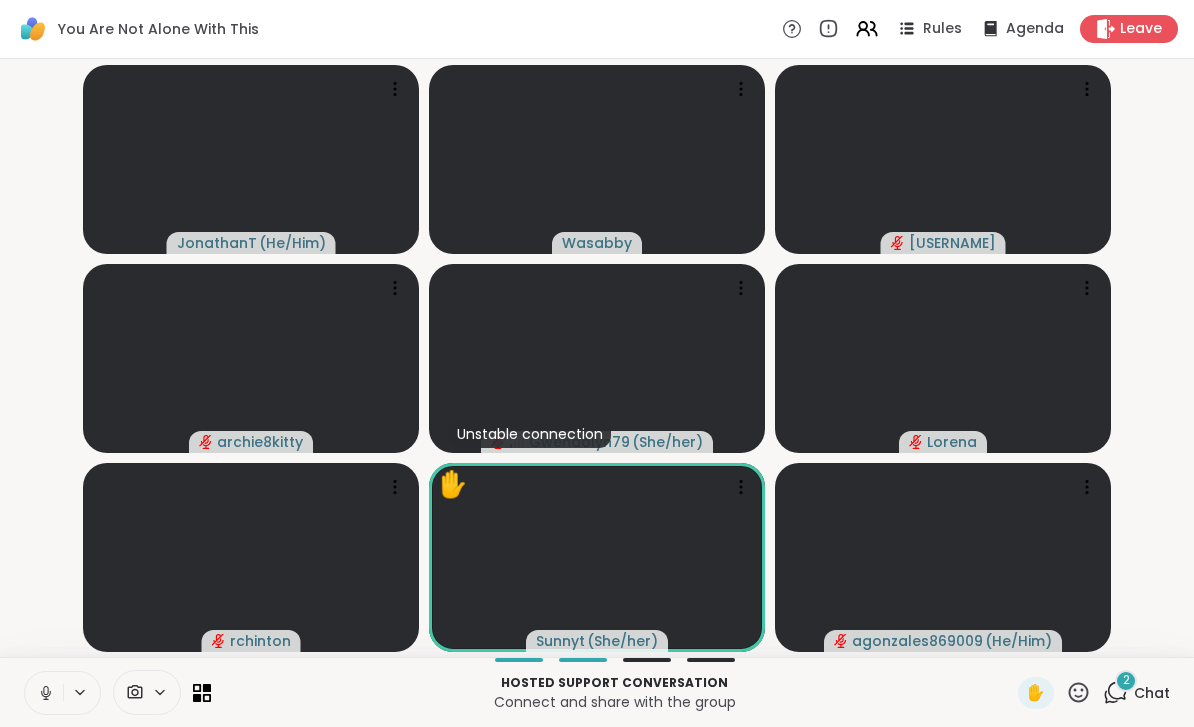 click on "Chat" at bounding box center (1152, 693) 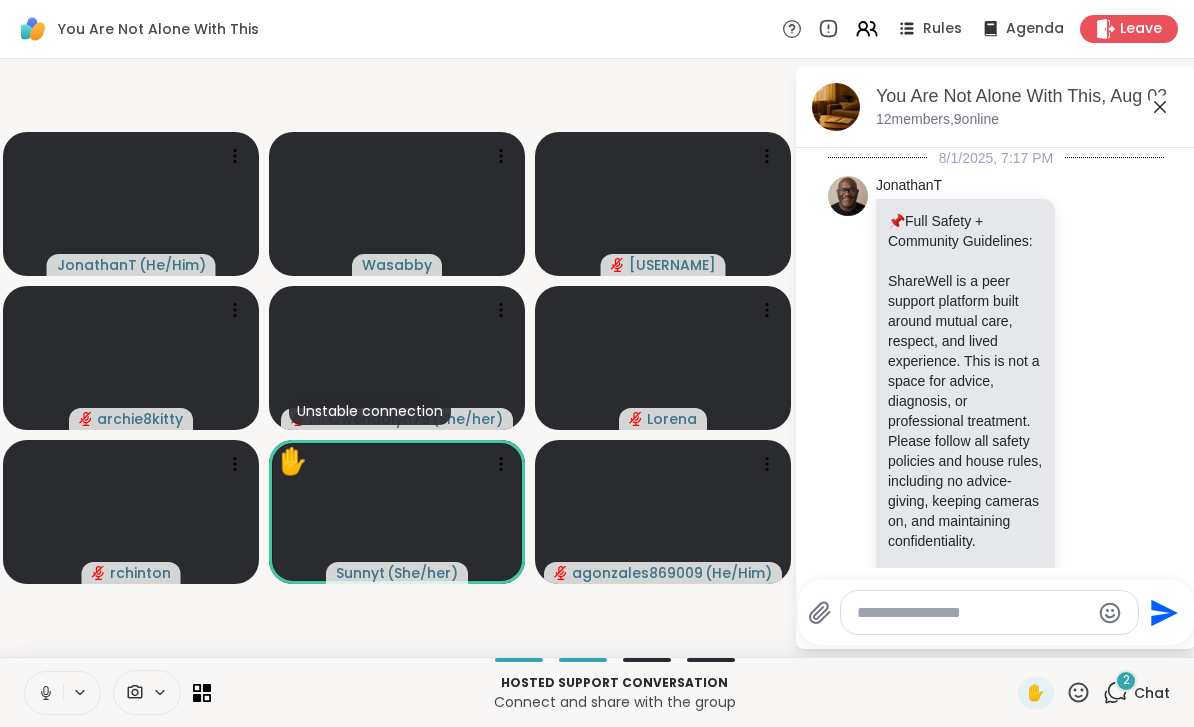 scroll, scrollTop: 10891, scrollLeft: 0, axis: vertical 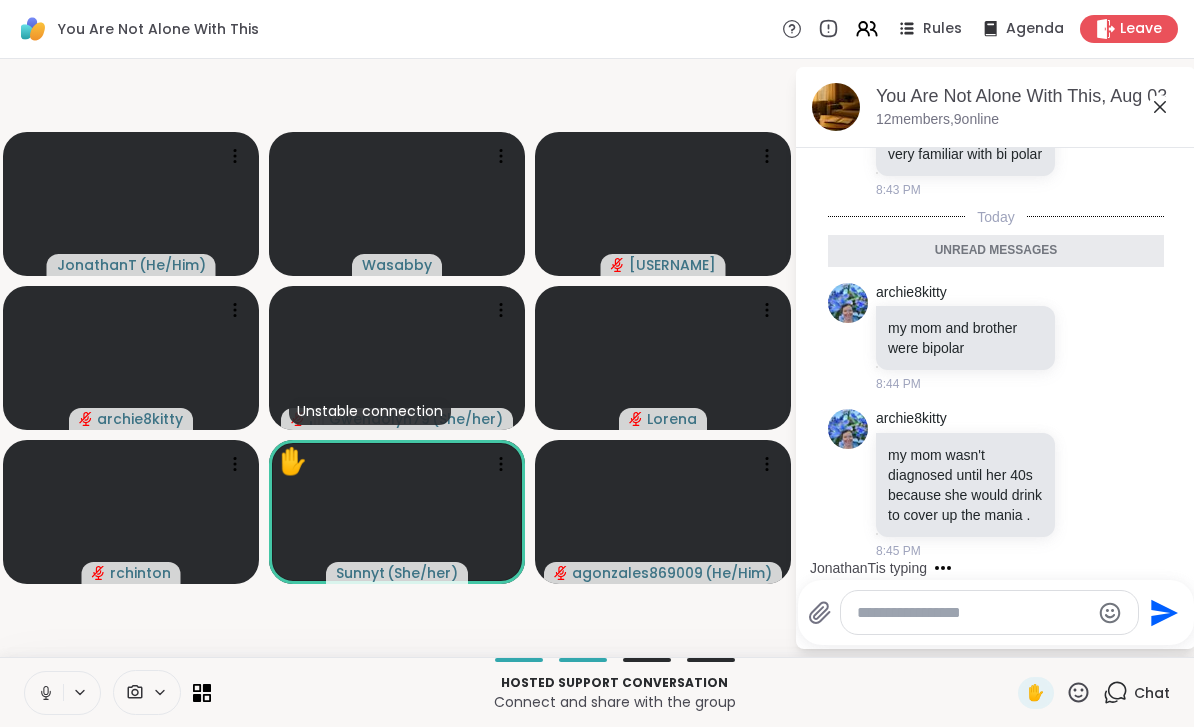 click on "Chat" at bounding box center (1152, 693) 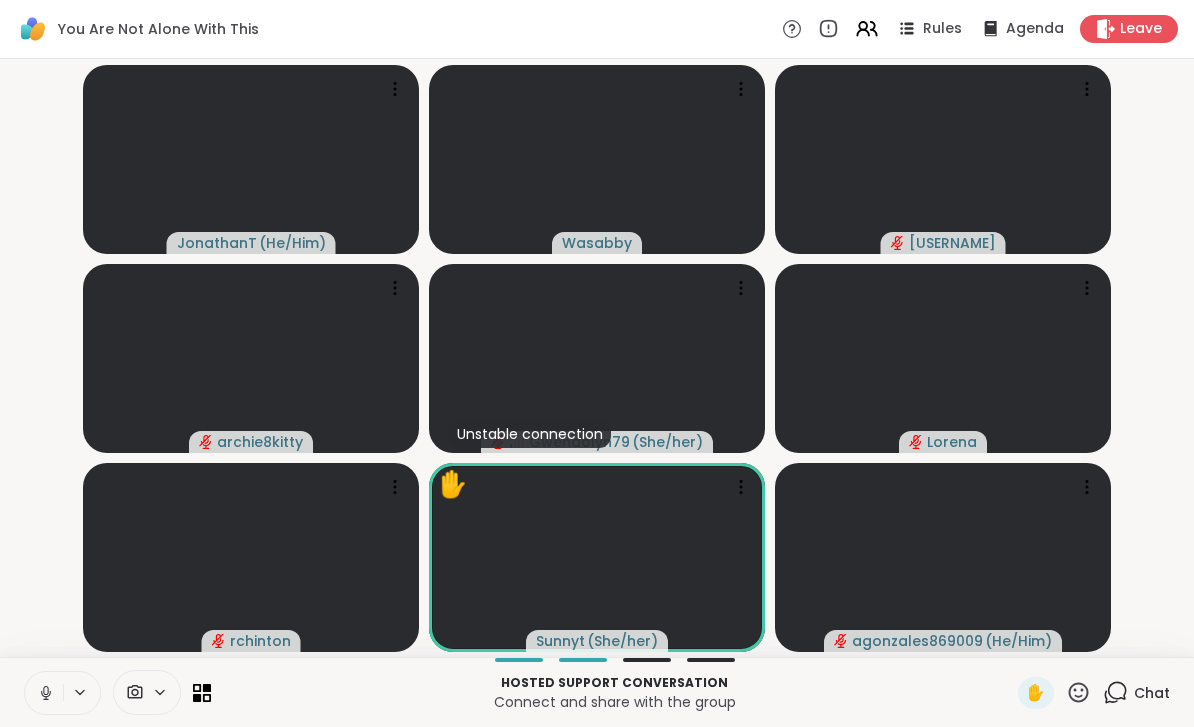 click 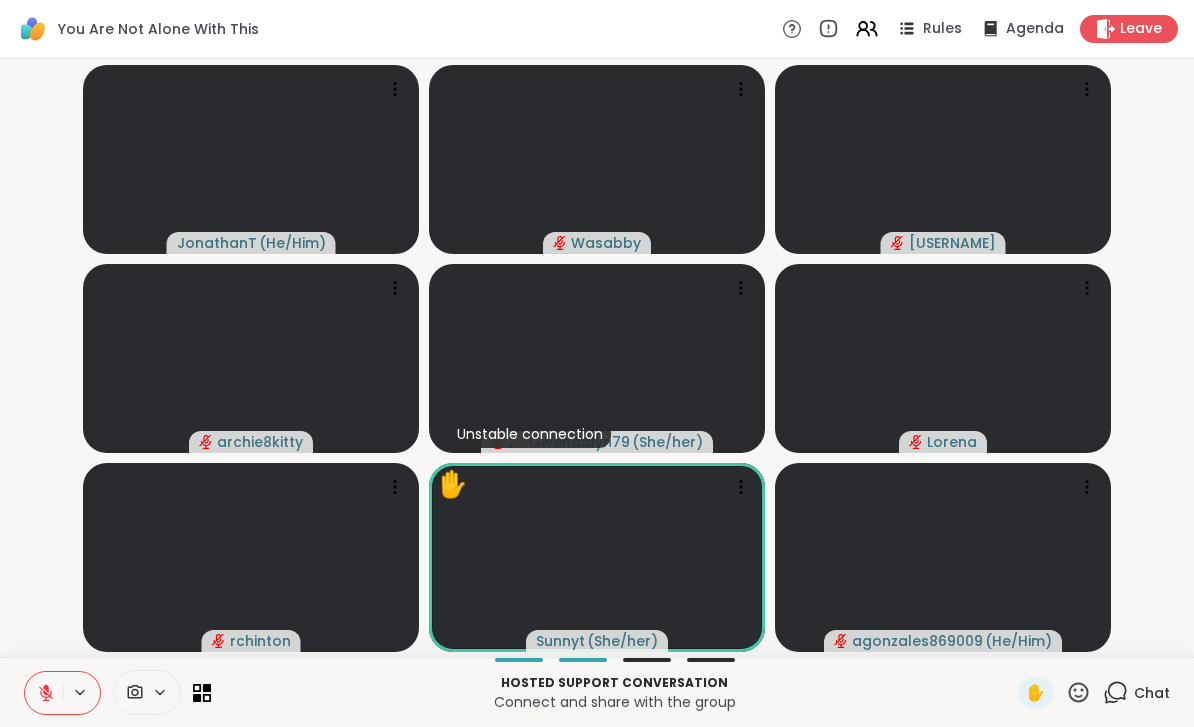 click on "Chat" at bounding box center [1152, 693] 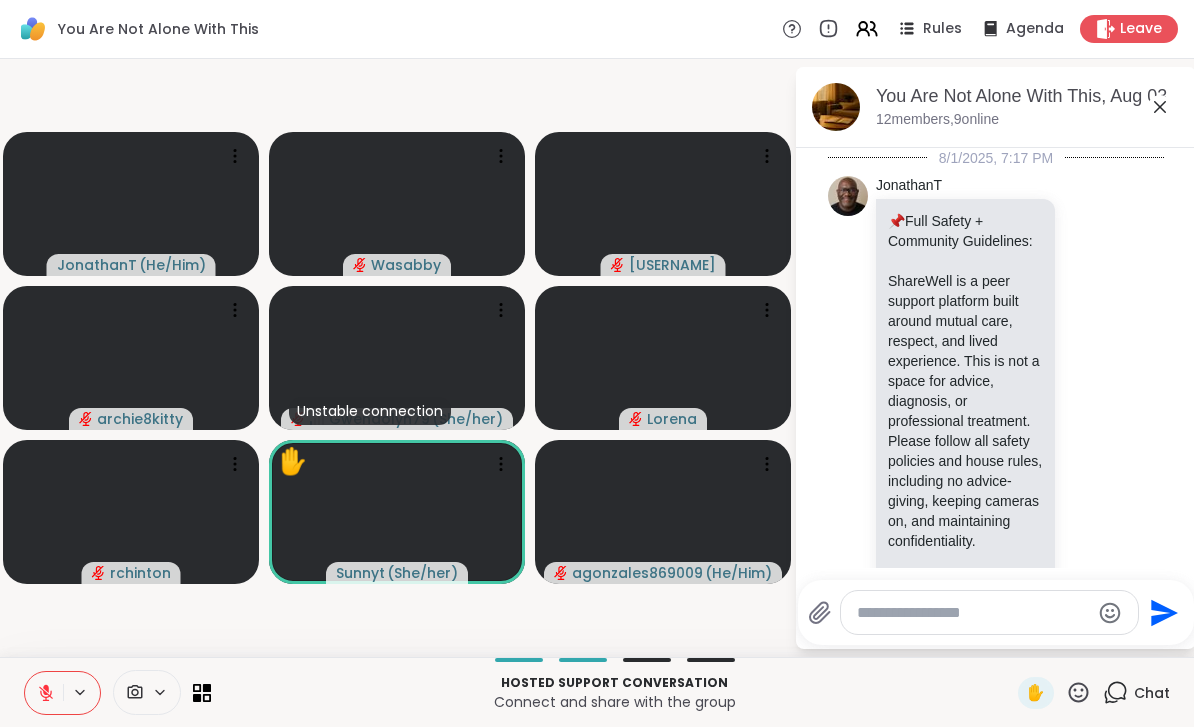scroll, scrollTop: 10824, scrollLeft: 0, axis: vertical 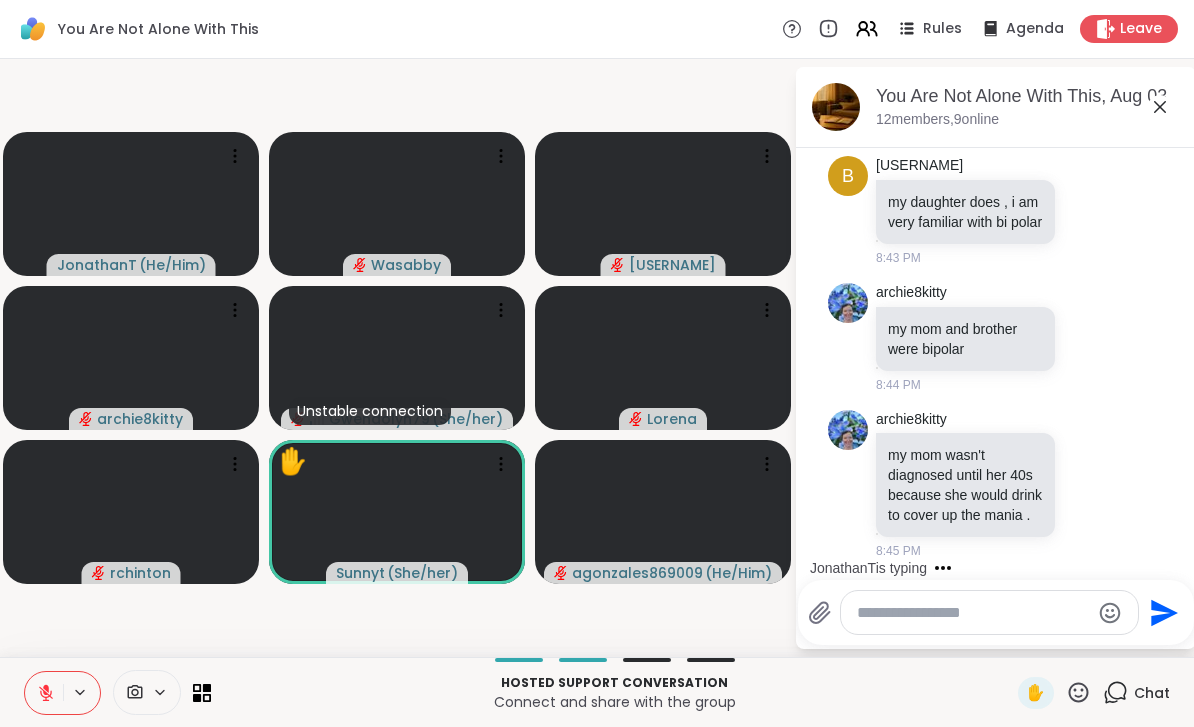 click at bounding box center (973, 613) 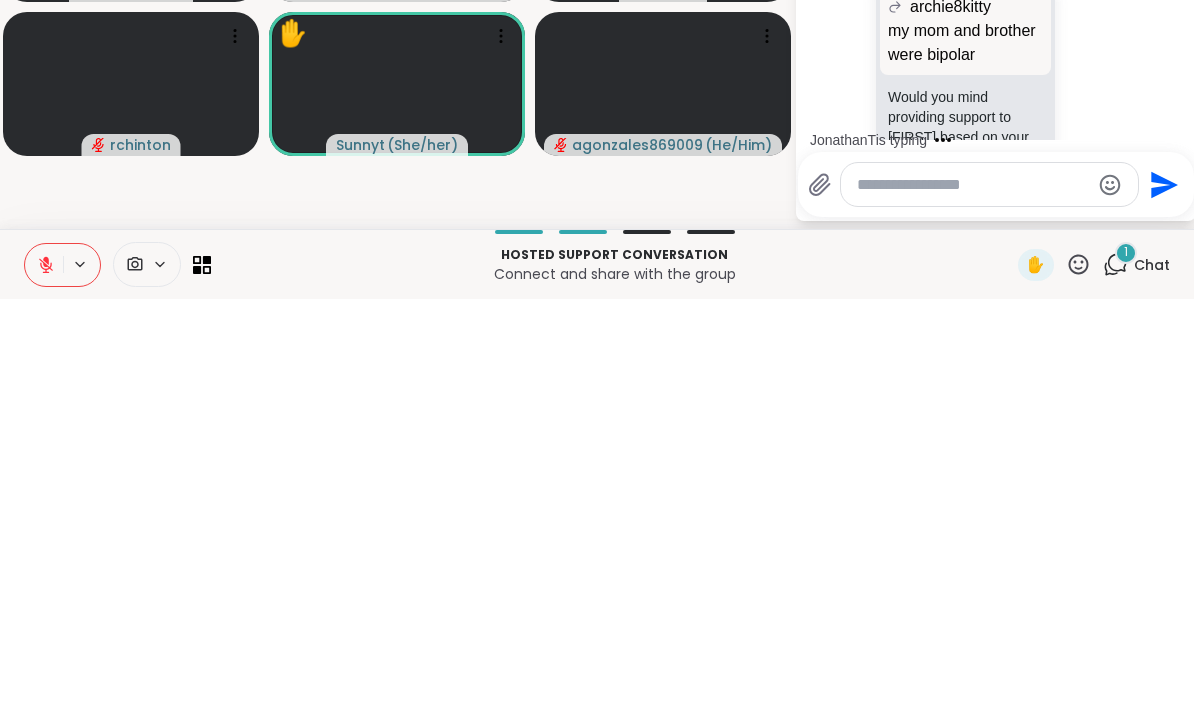 scroll, scrollTop: 11122, scrollLeft: 0, axis: vertical 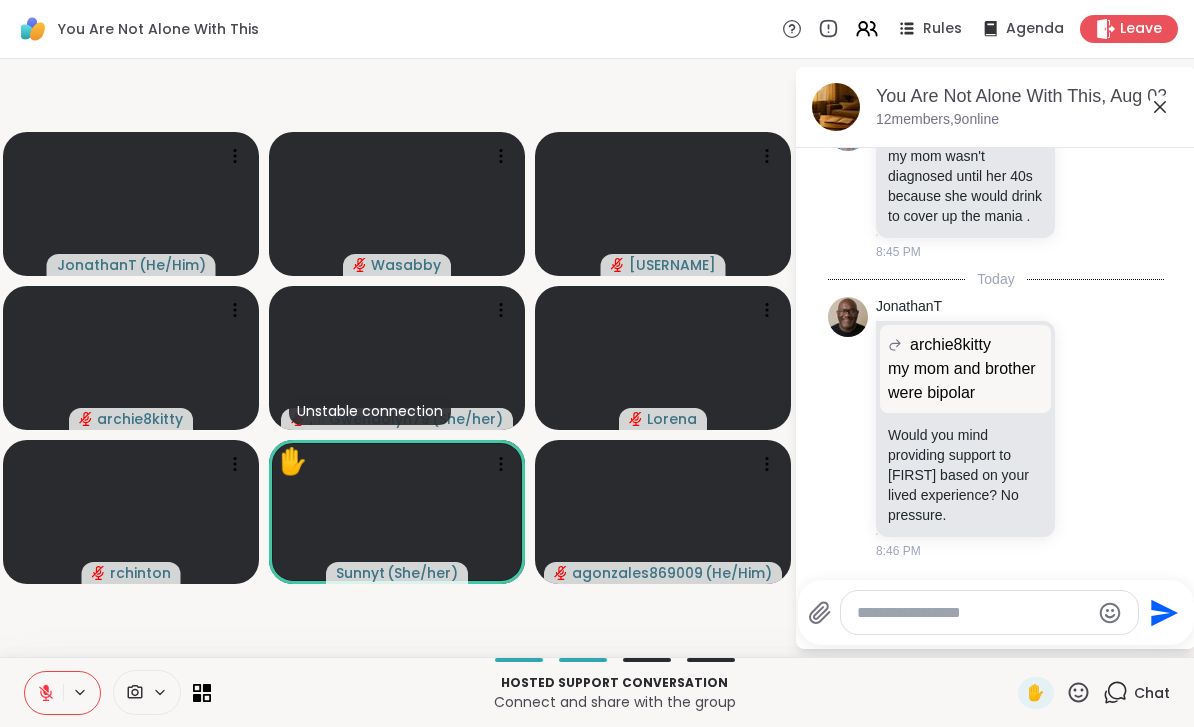 click at bounding box center (973, 613) 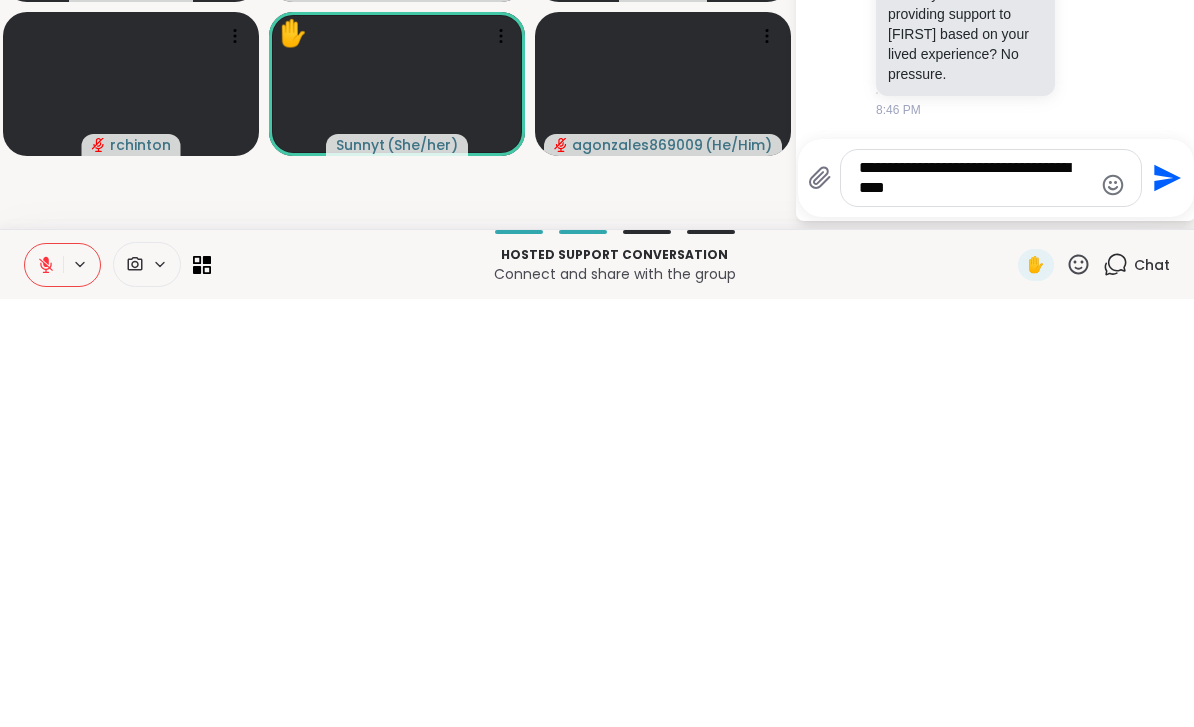type on "**********" 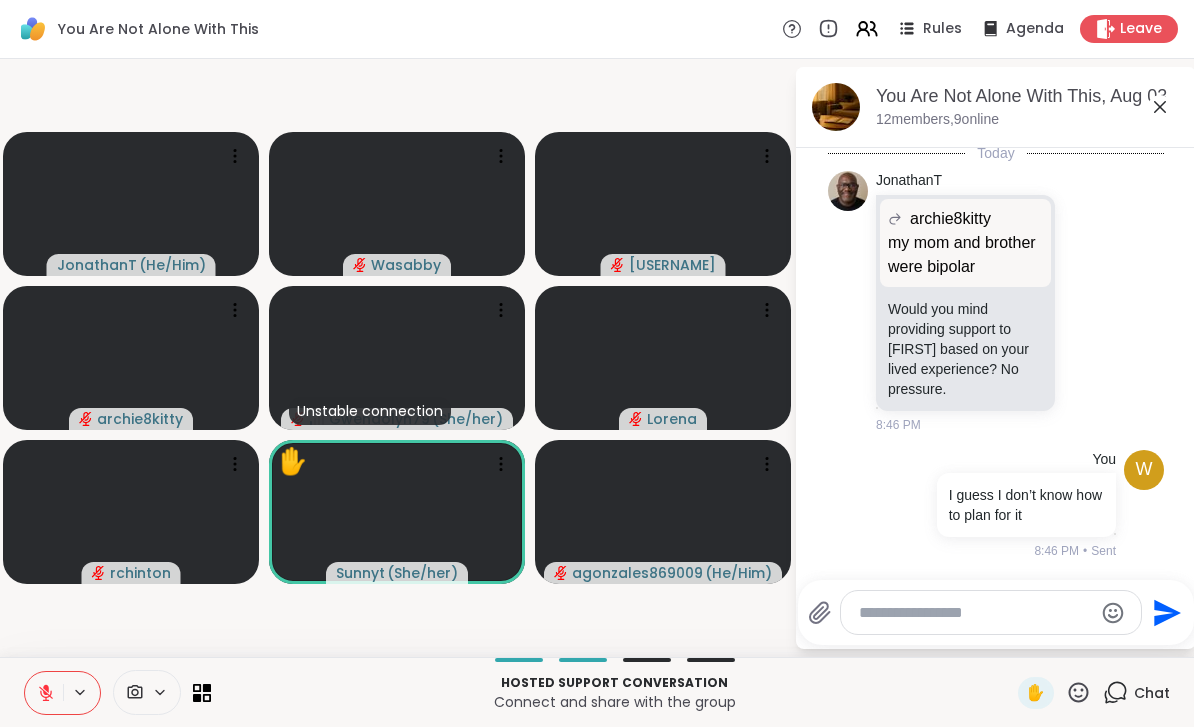 scroll, scrollTop: 11248, scrollLeft: 0, axis: vertical 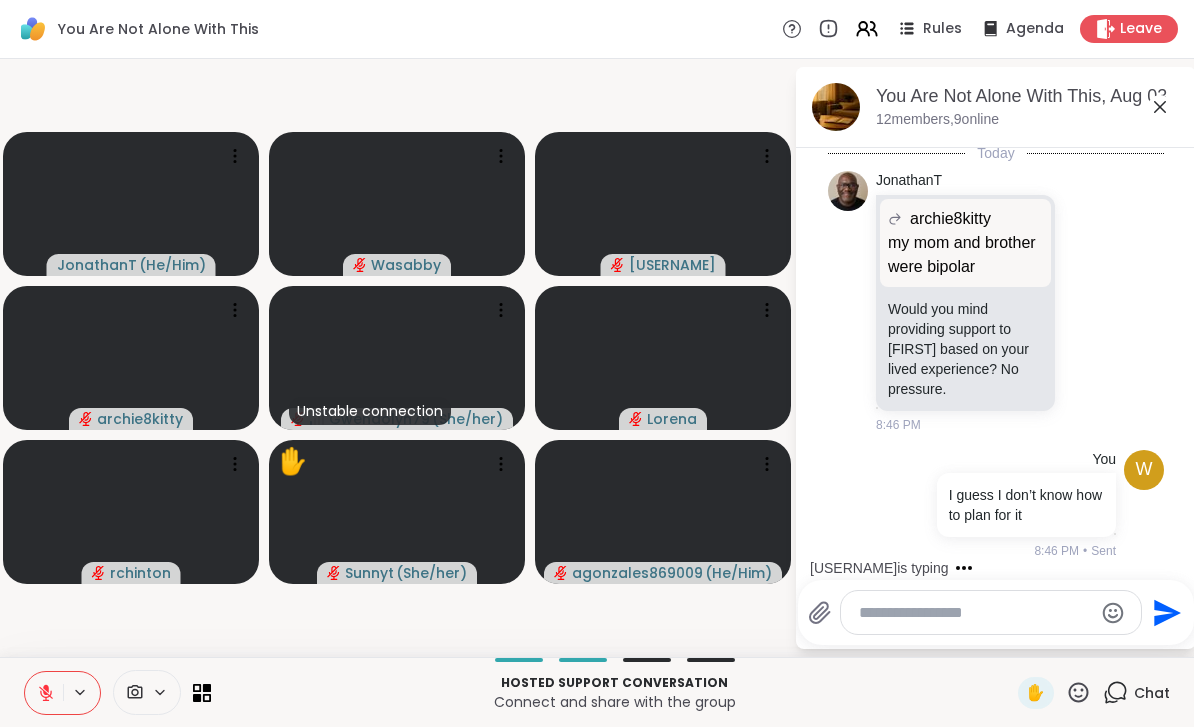 click 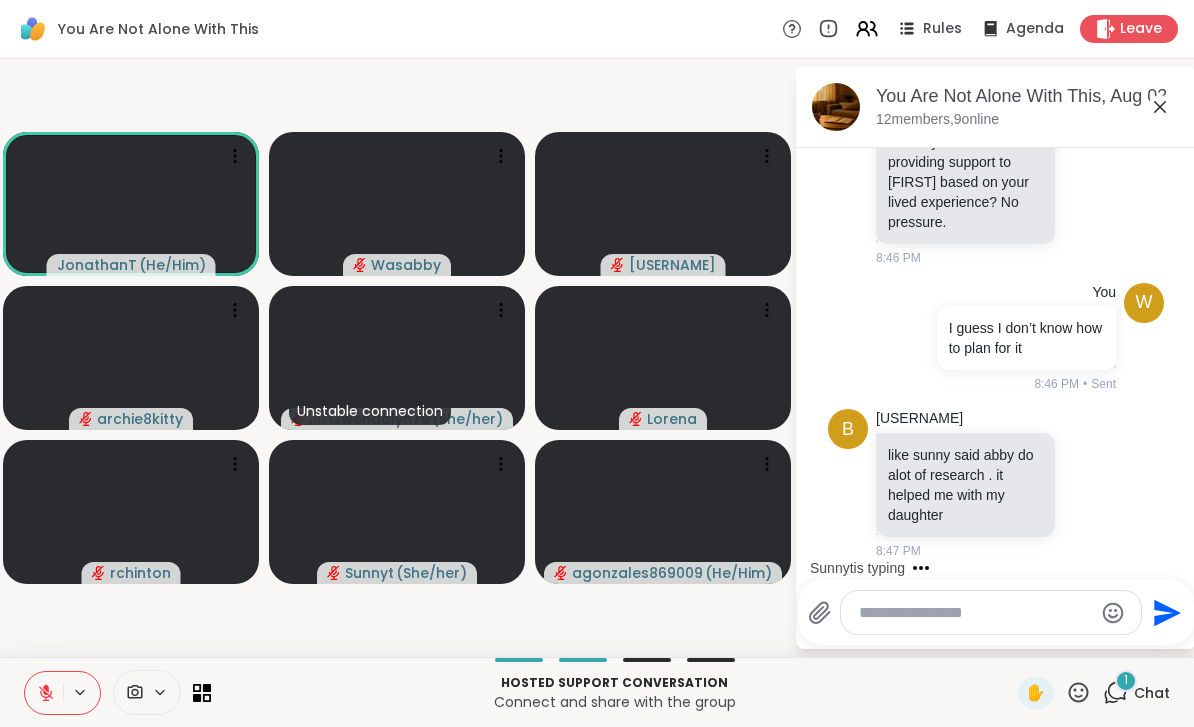 scroll, scrollTop: 11414, scrollLeft: 0, axis: vertical 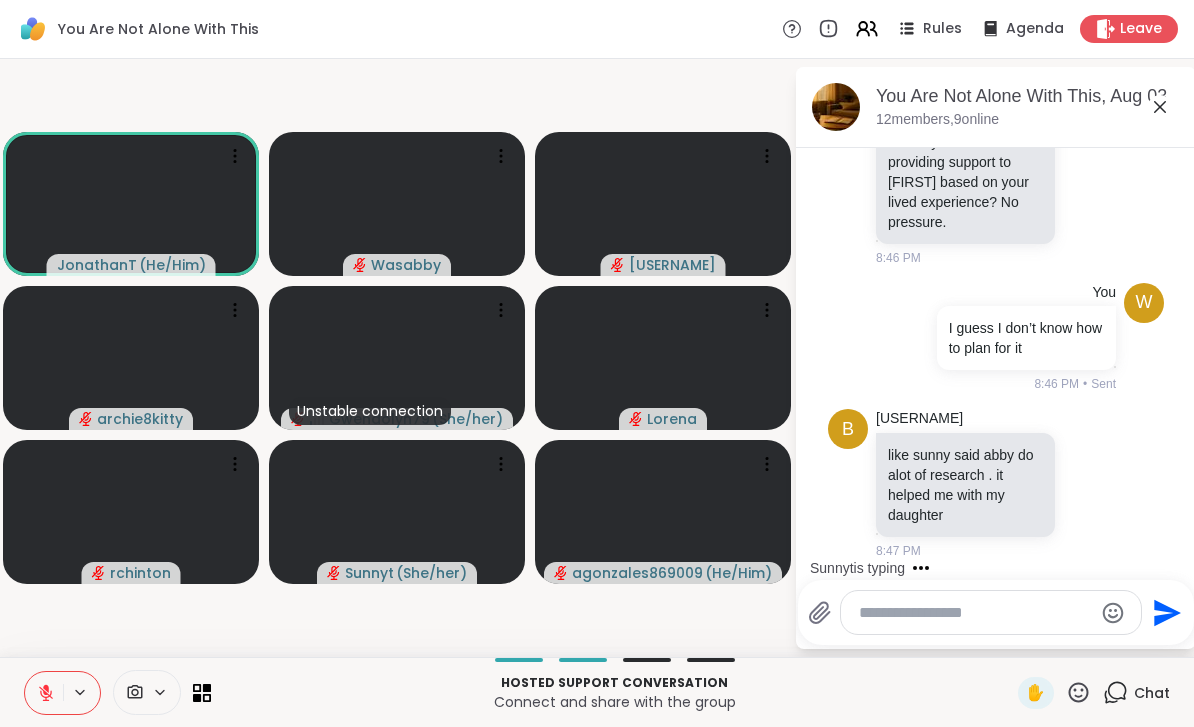 click at bounding box center (991, 612) 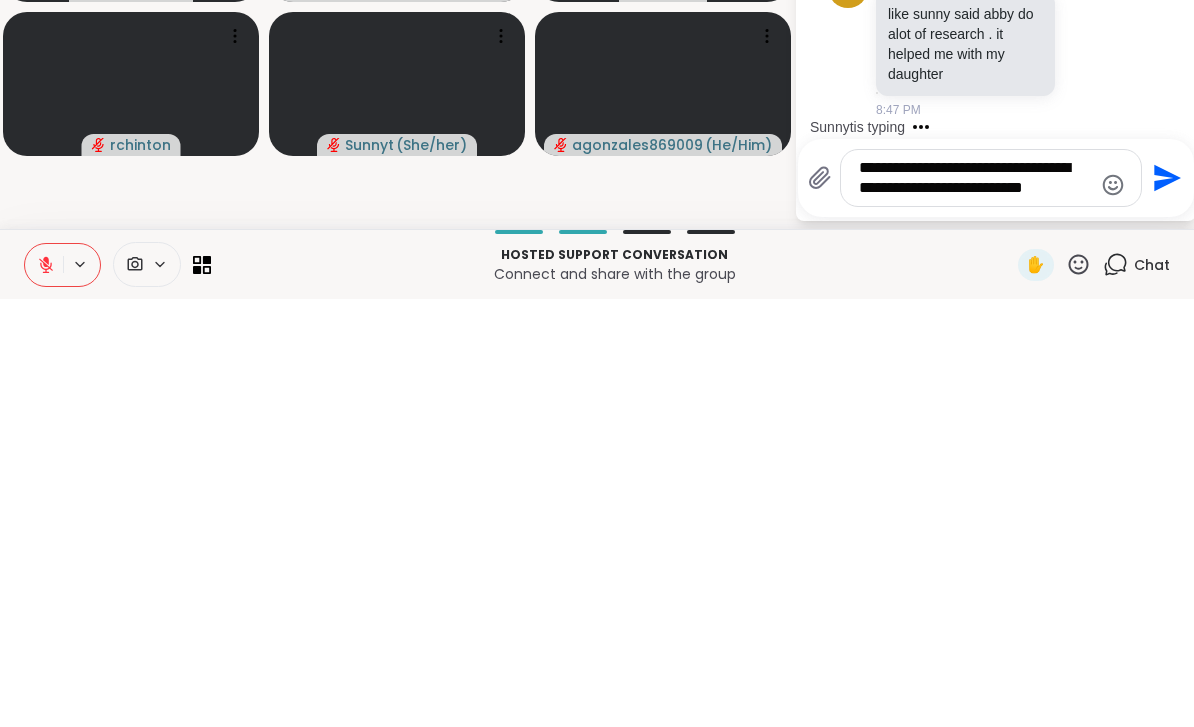 scroll, scrollTop: 0, scrollLeft: 0, axis: both 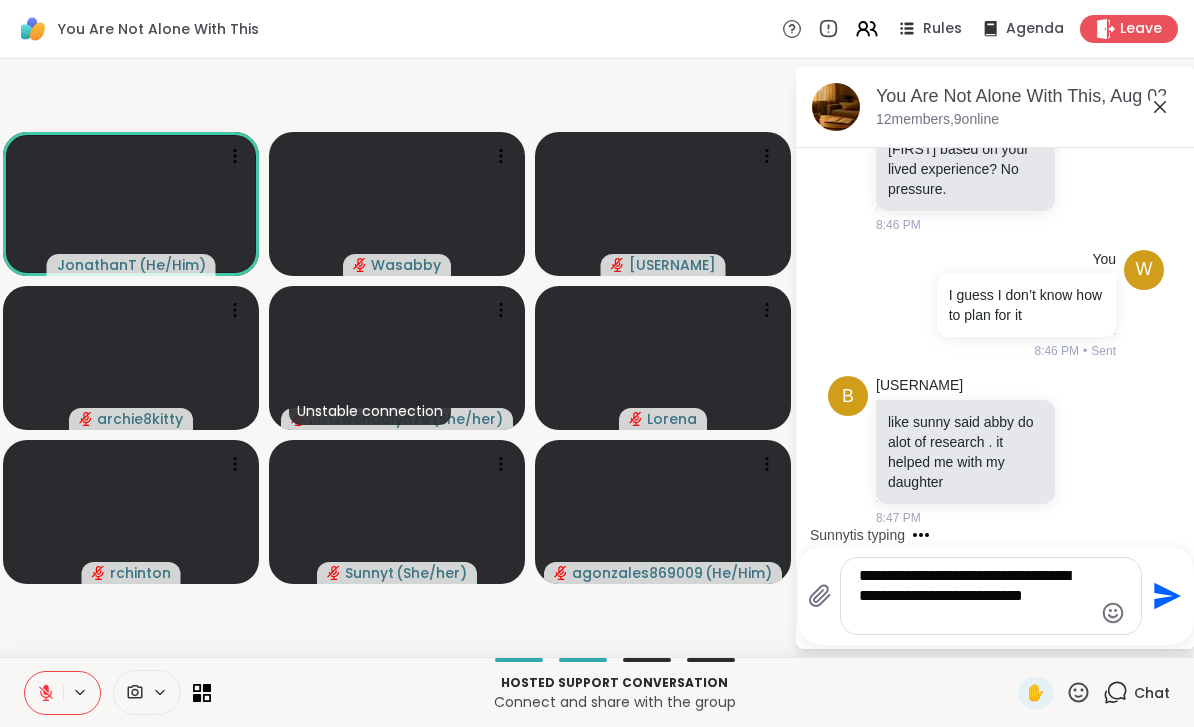 click on "**********" at bounding box center [975, 596] 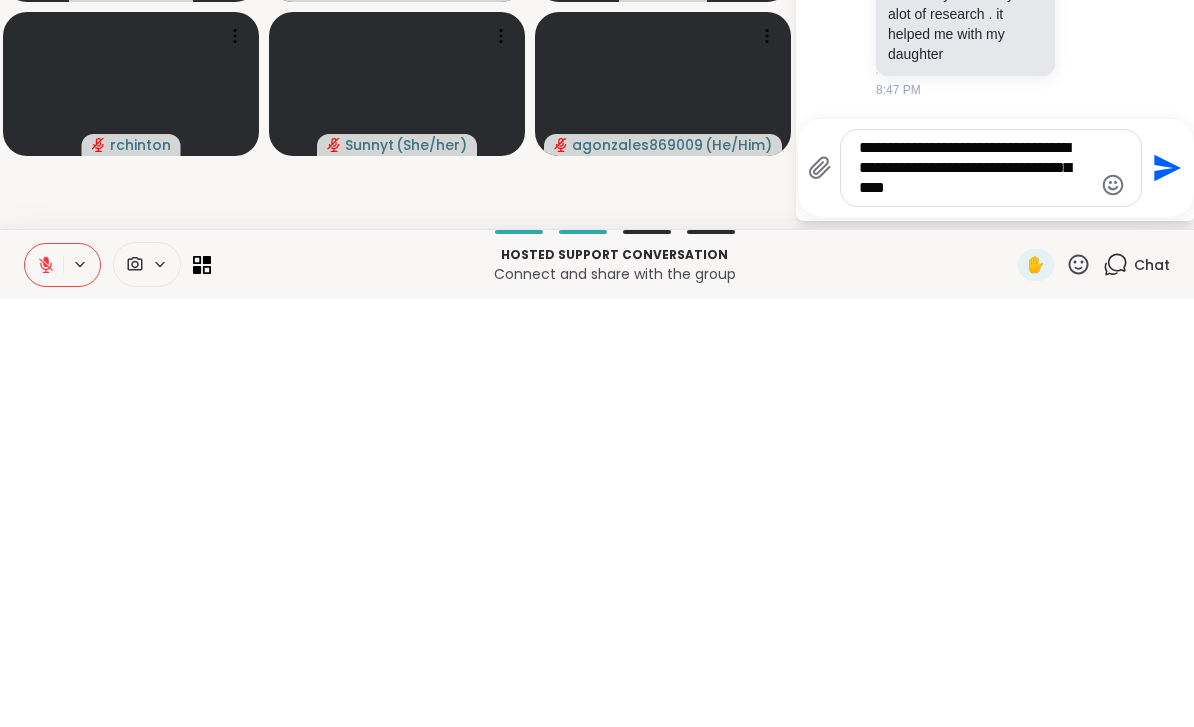 scroll, scrollTop: 11853, scrollLeft: 0, axis: vertical 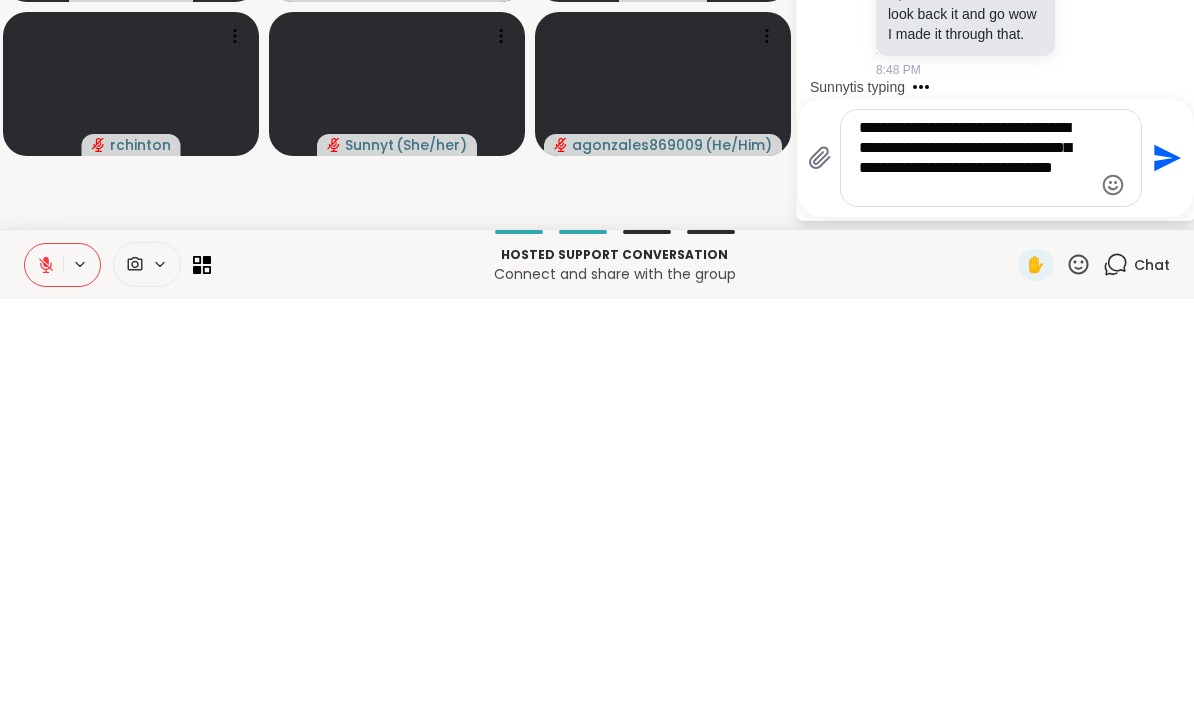 type on "**********" 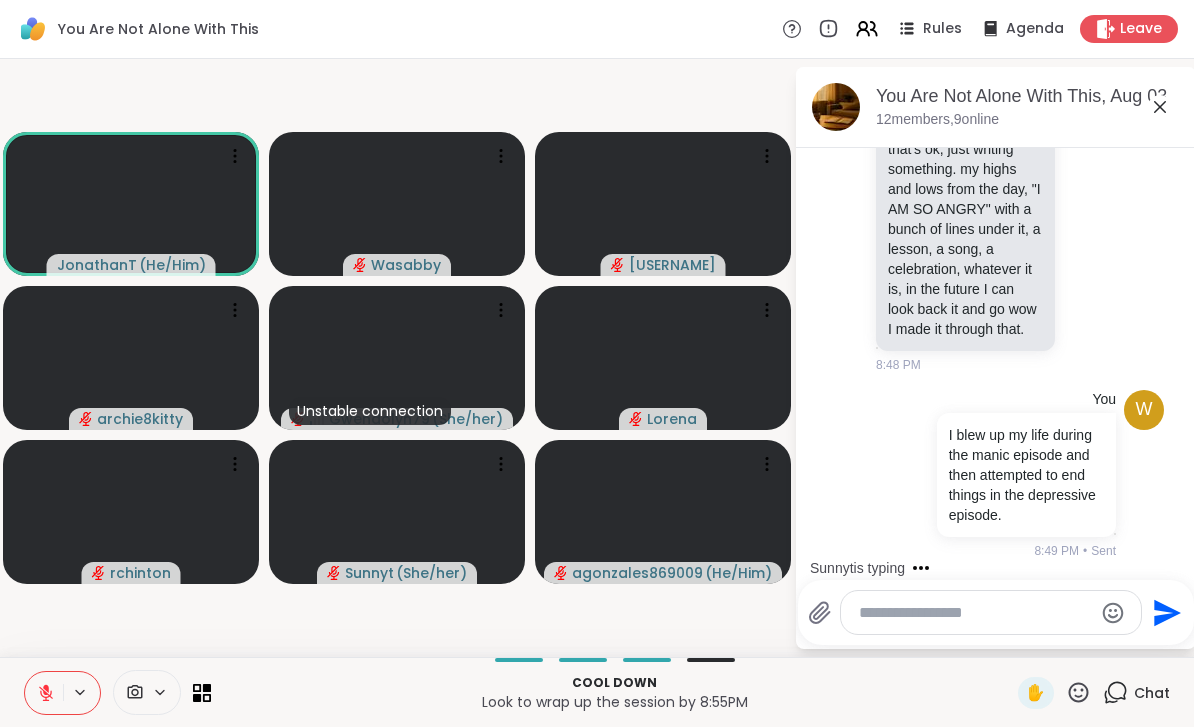 scroll, scrollTop: 12252, scrollLeft: 0, axis: vertical 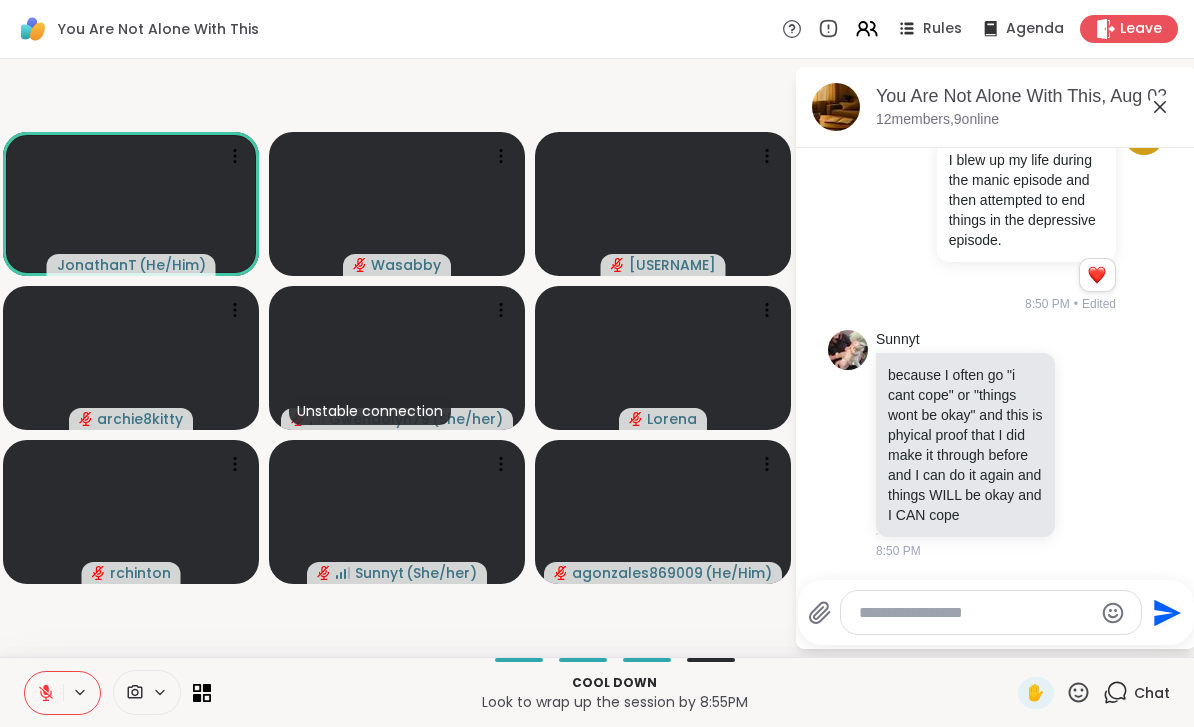 click at bounding box center (1068, 444) 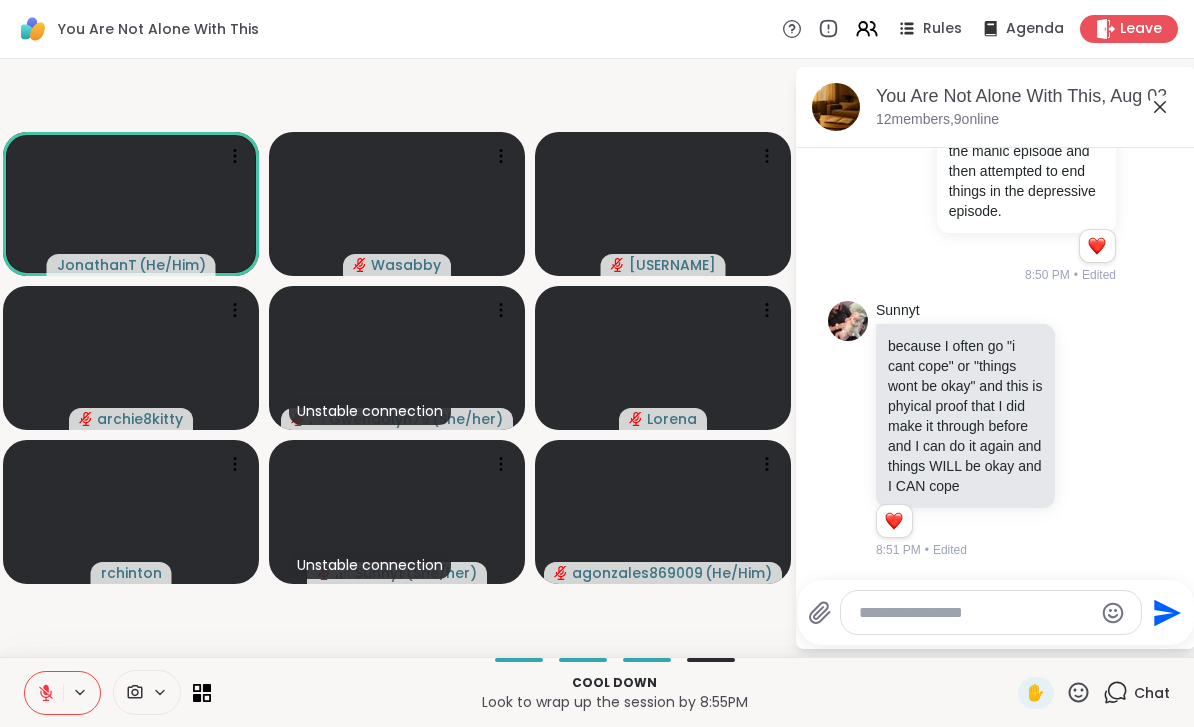 scroll, scrollTop: 12308, scrollLeft: 0, axis: vertical 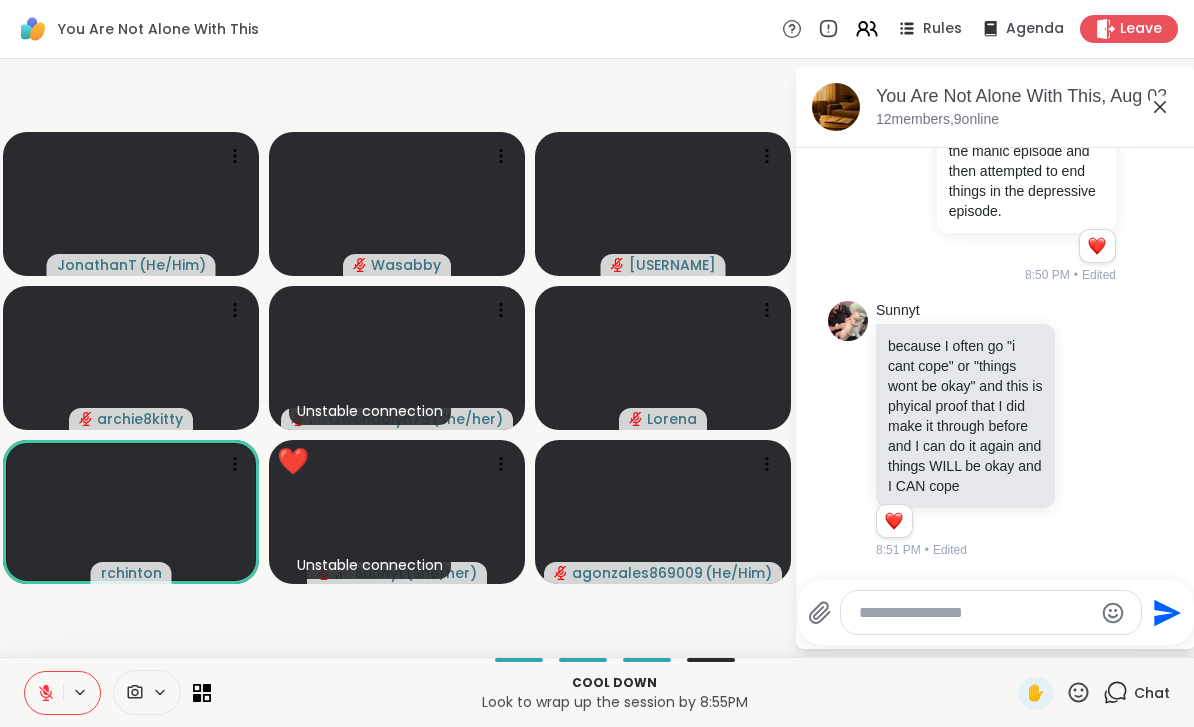 click 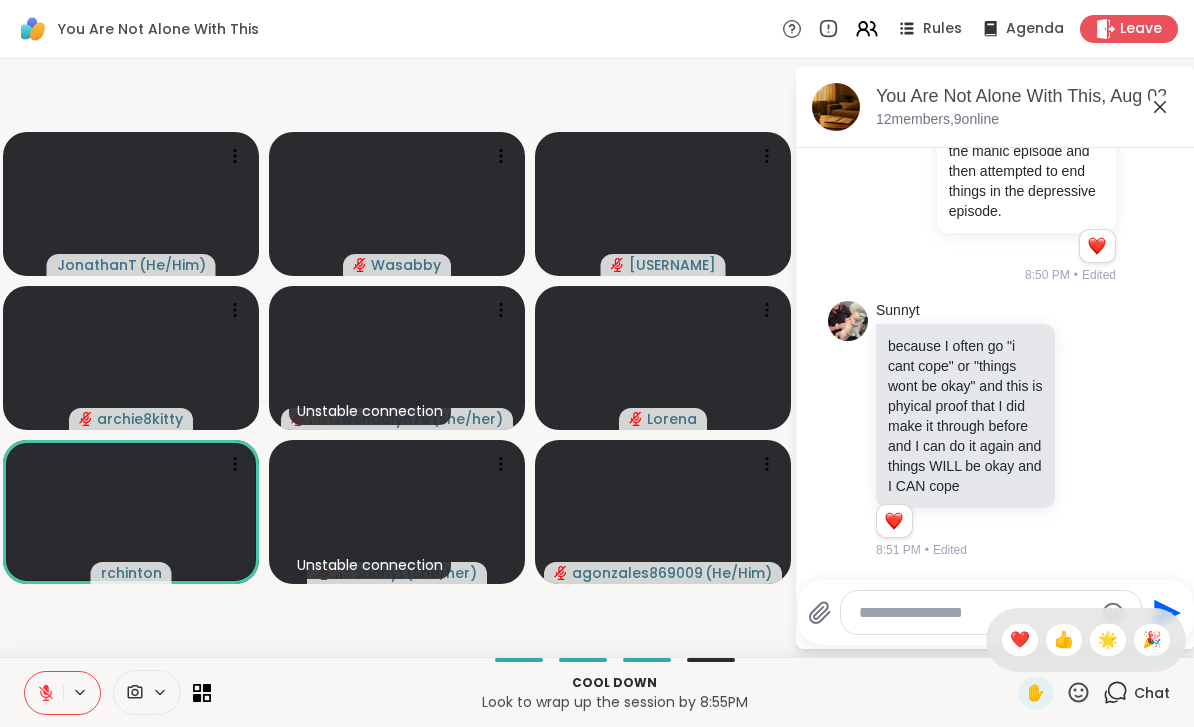 click on "👍" at bounding box center (1064, 640) 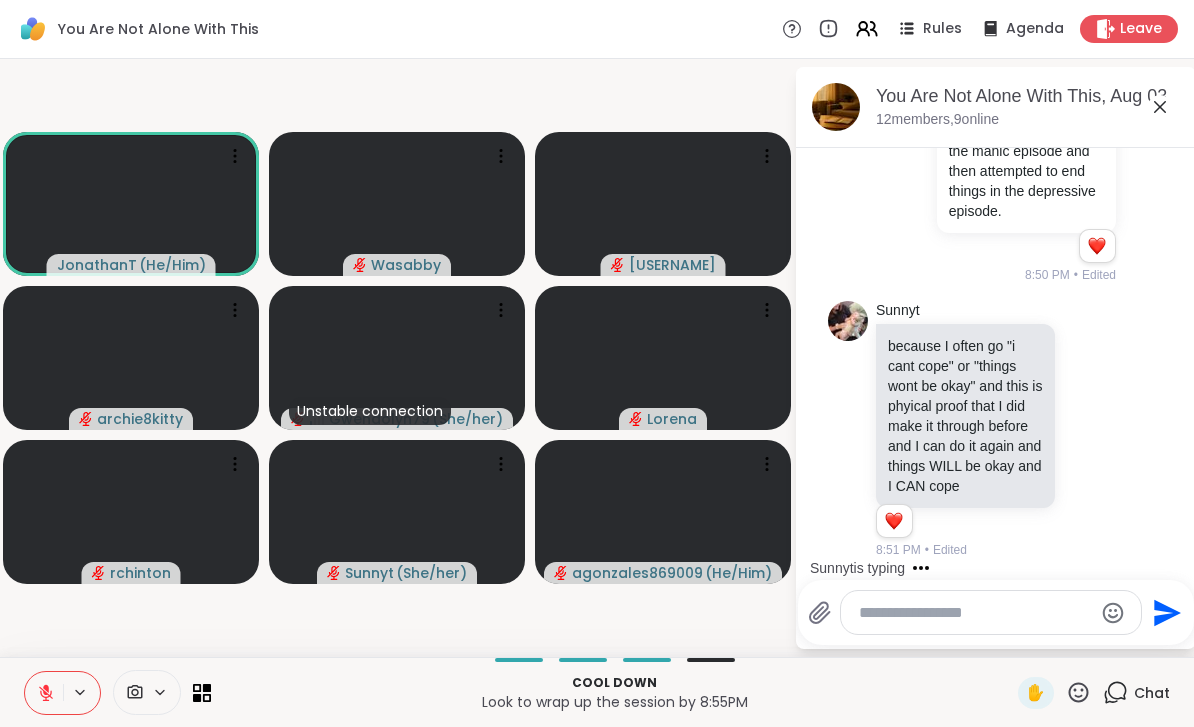 click on "Chat" at bounding box center (1136, 693) 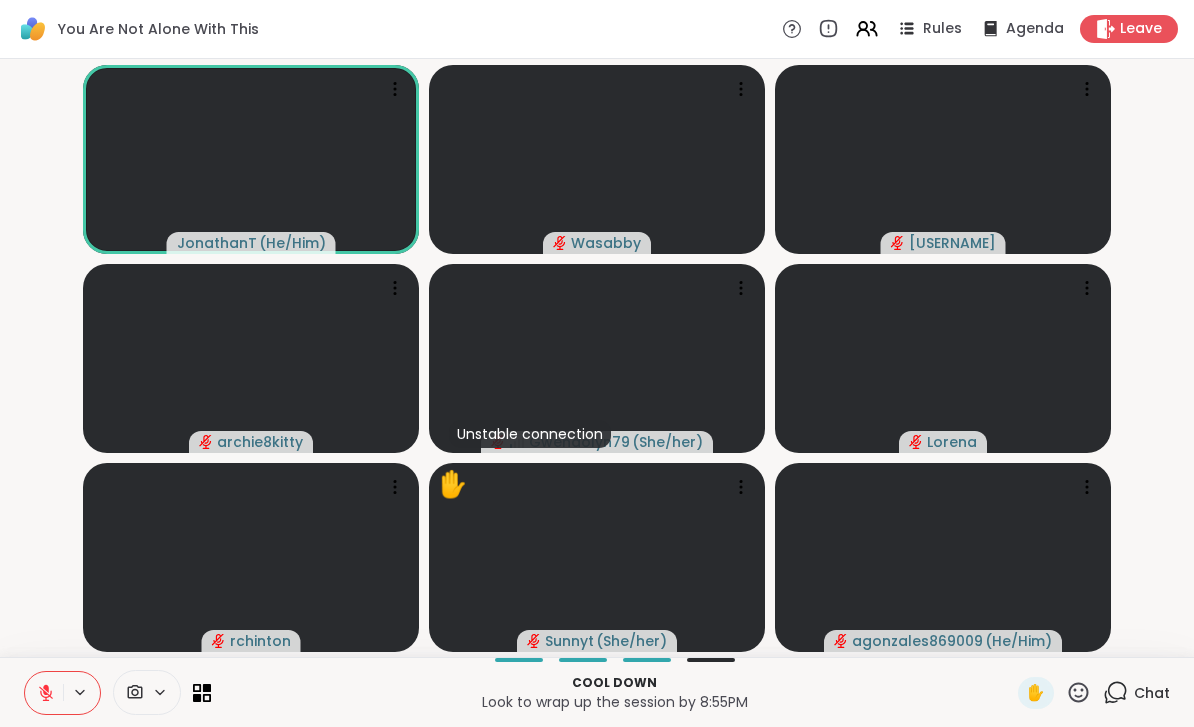 click 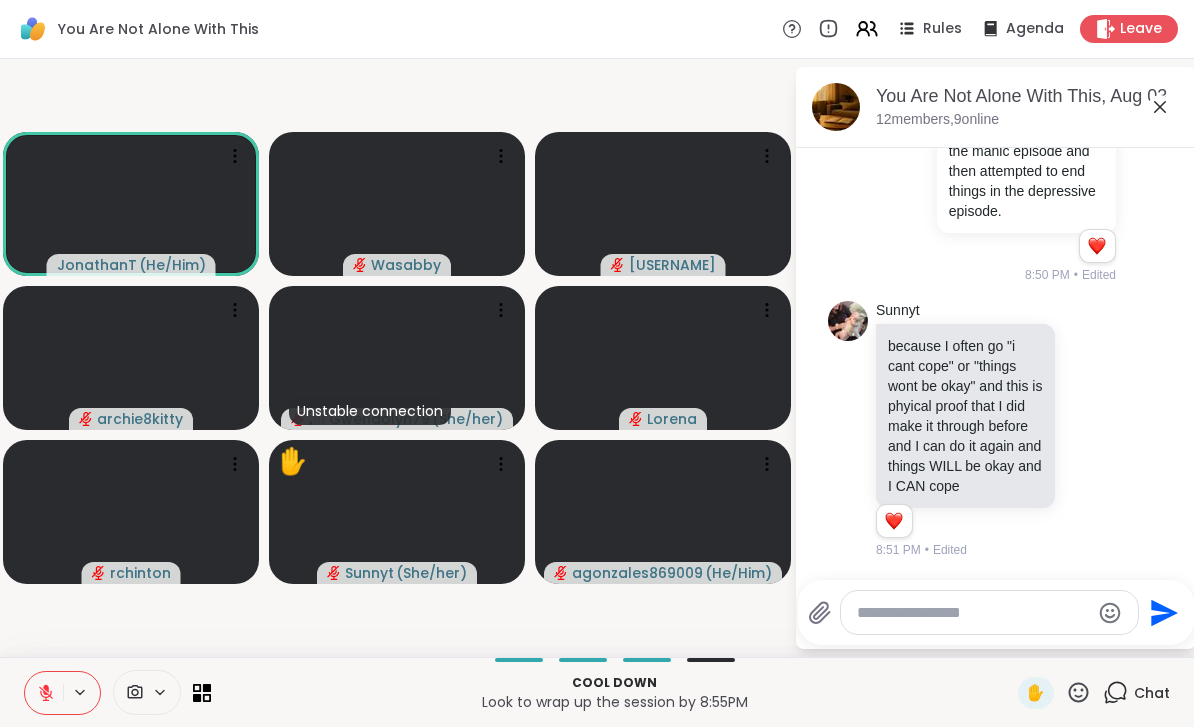 scroll, scrollTop: 12237, scrollLeft: 0, axis: vertical 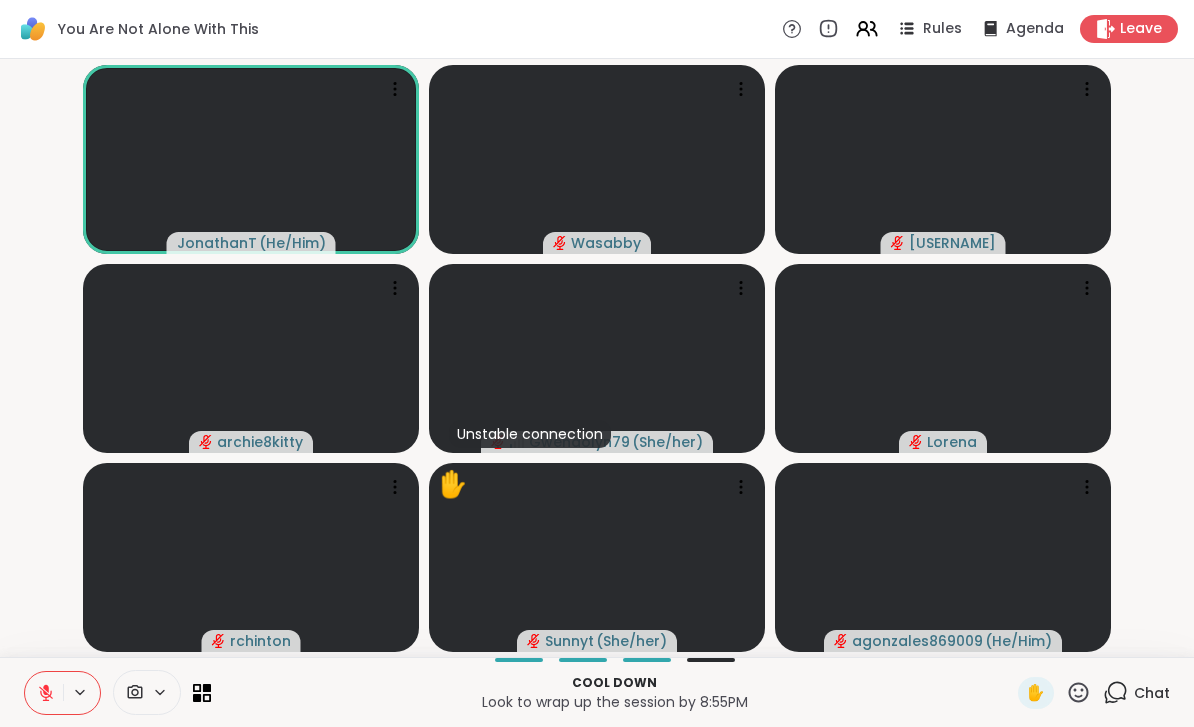 click on "Chat" at bounding box center [1152, 693] 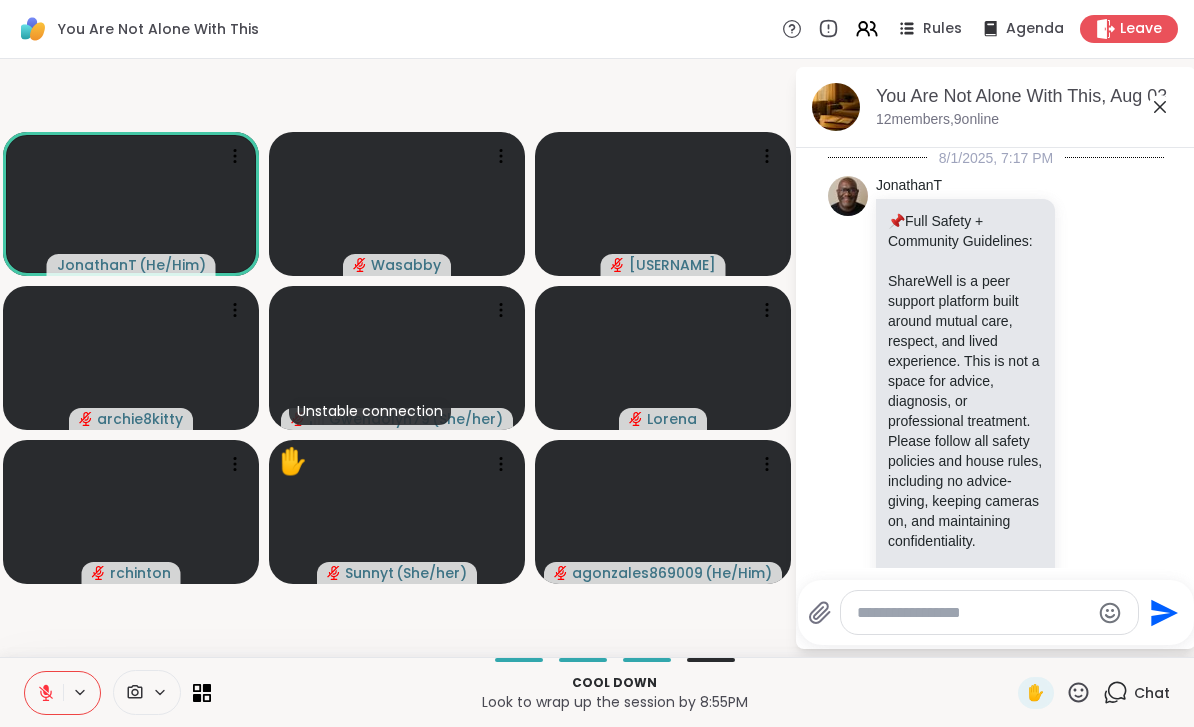 scroll, scrollTop: 12288, scrollLeft: 0, axis: vertical 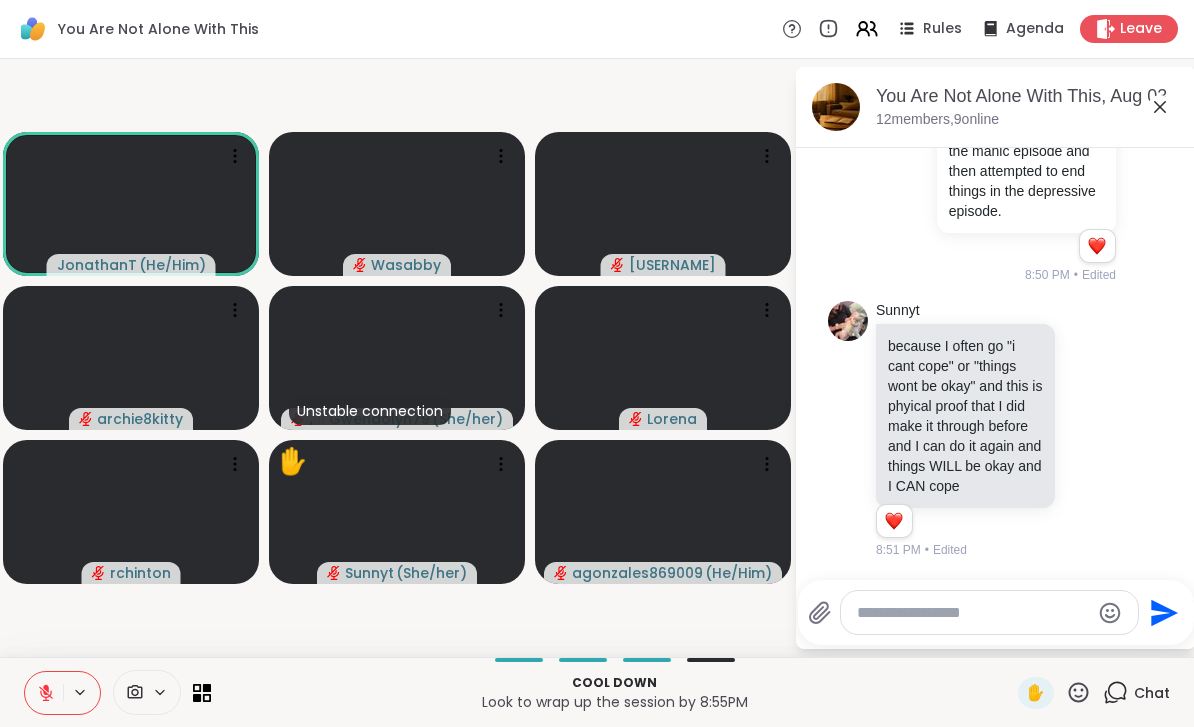 click at bounding box center (973, 613) 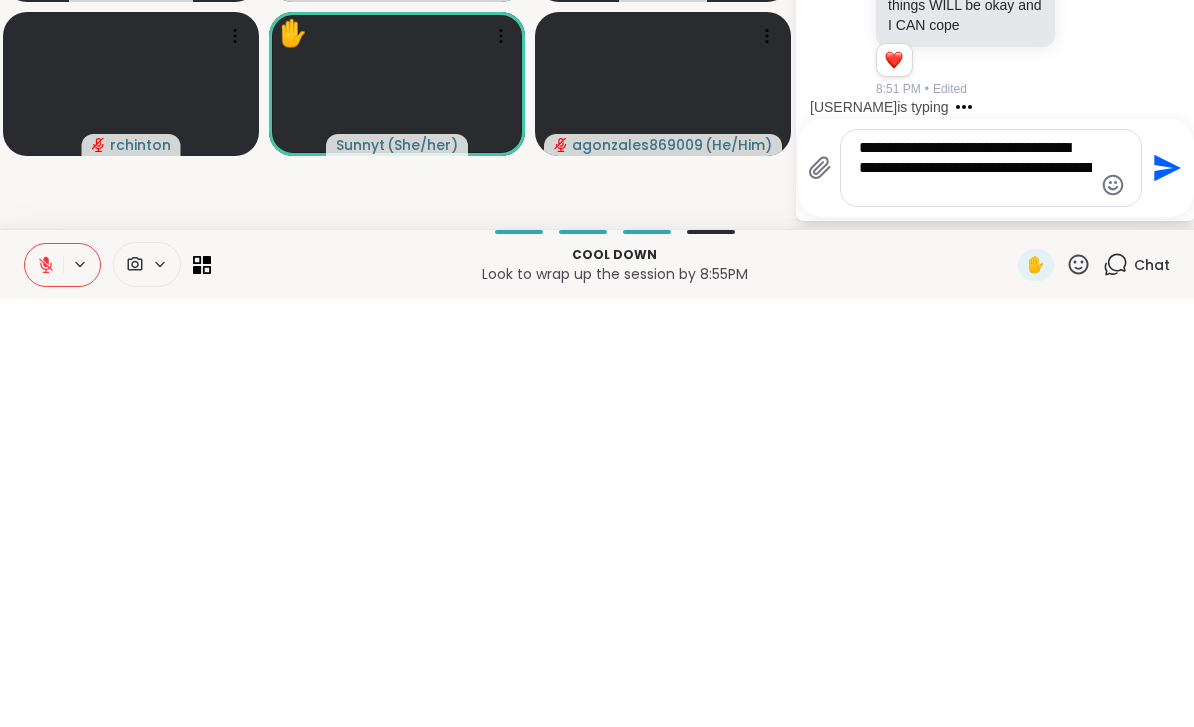 type on "**********" 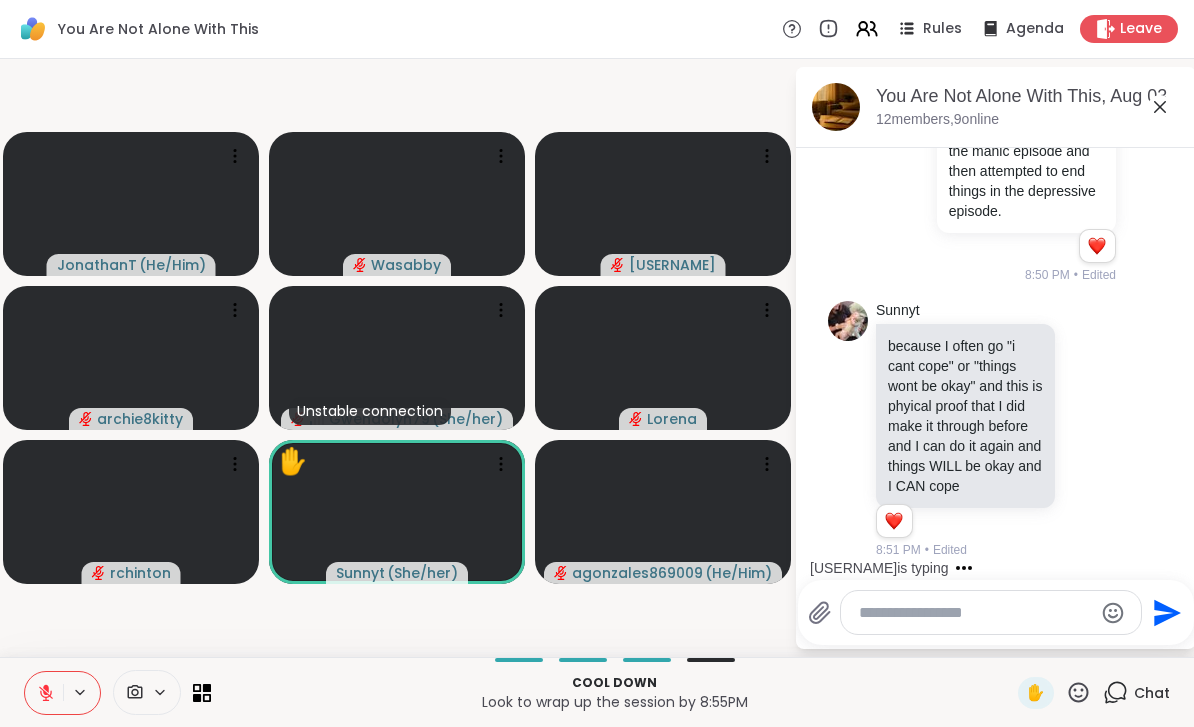 scroll, scrollTop: 12454, scrollLeft: 0, axis: vertical 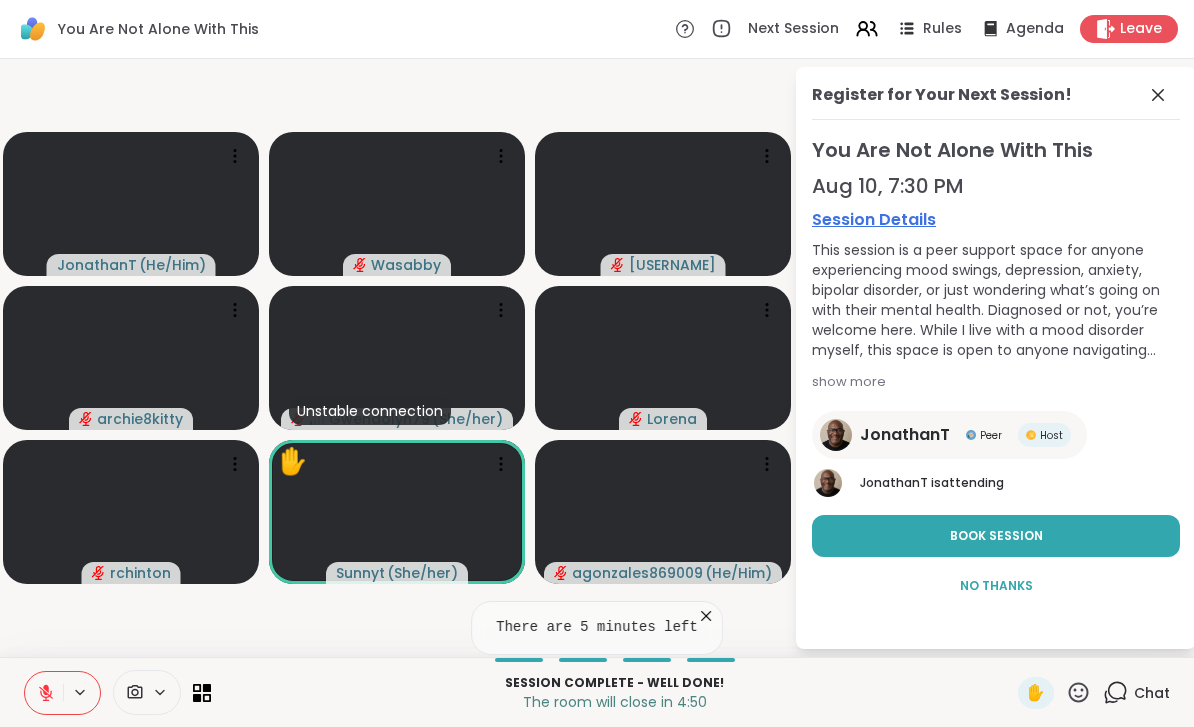 click on "Chat" at bounding box center [1152, 693] 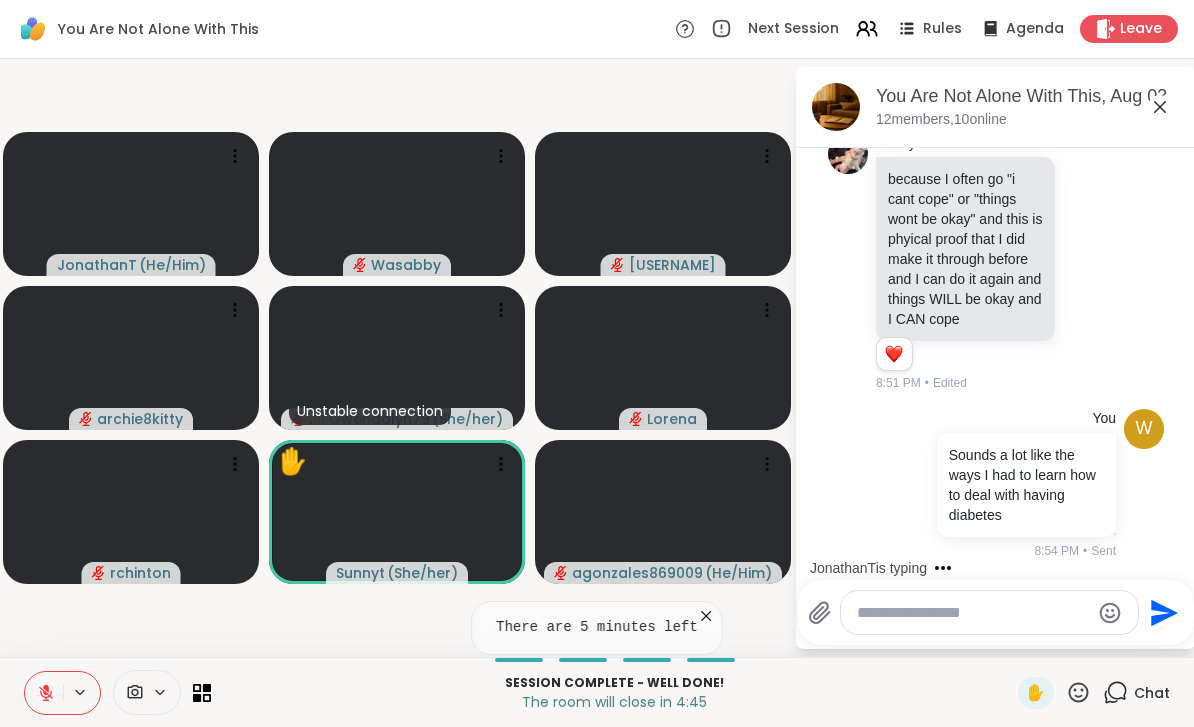 scroll, scrollTop: 12580, scrollLeft: 0, axis: vertical 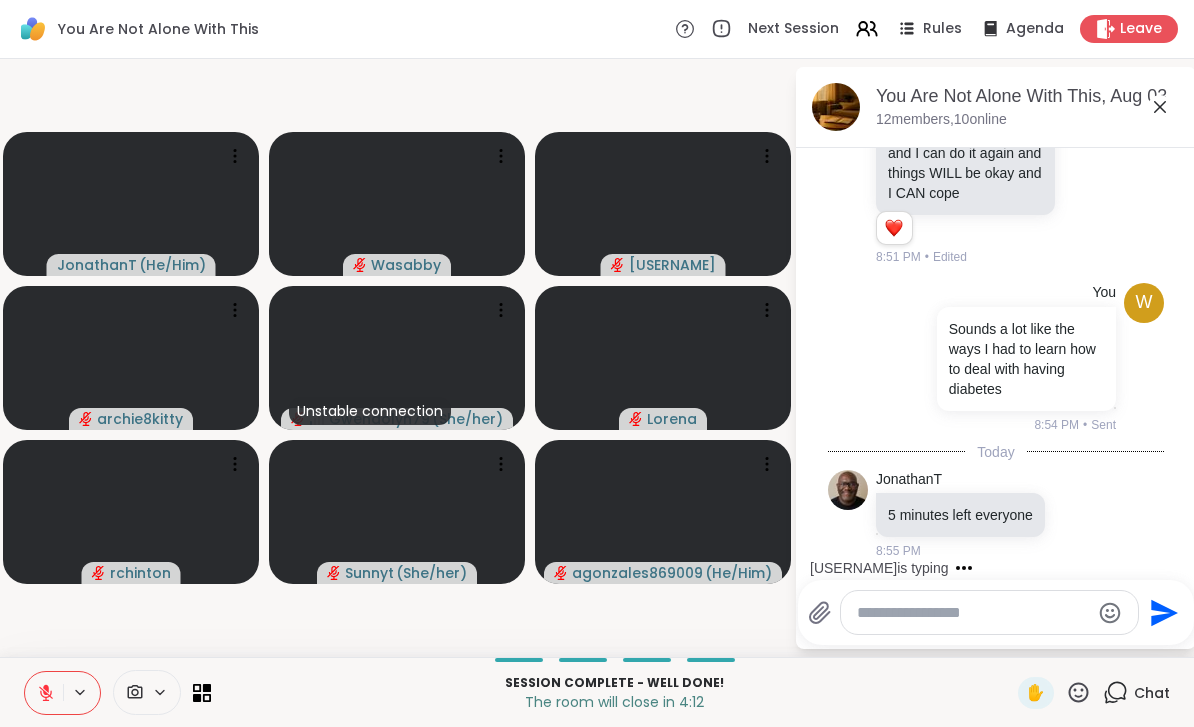 click on "Chat" at bounding box center (1152, 693) 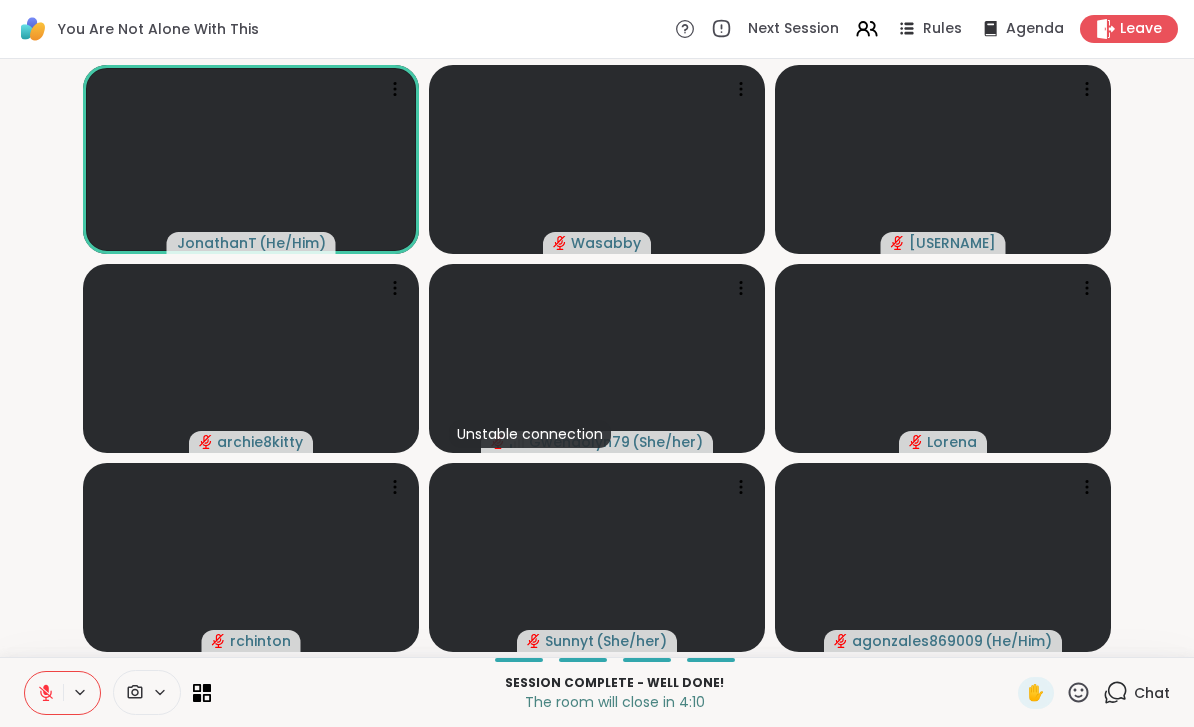 click 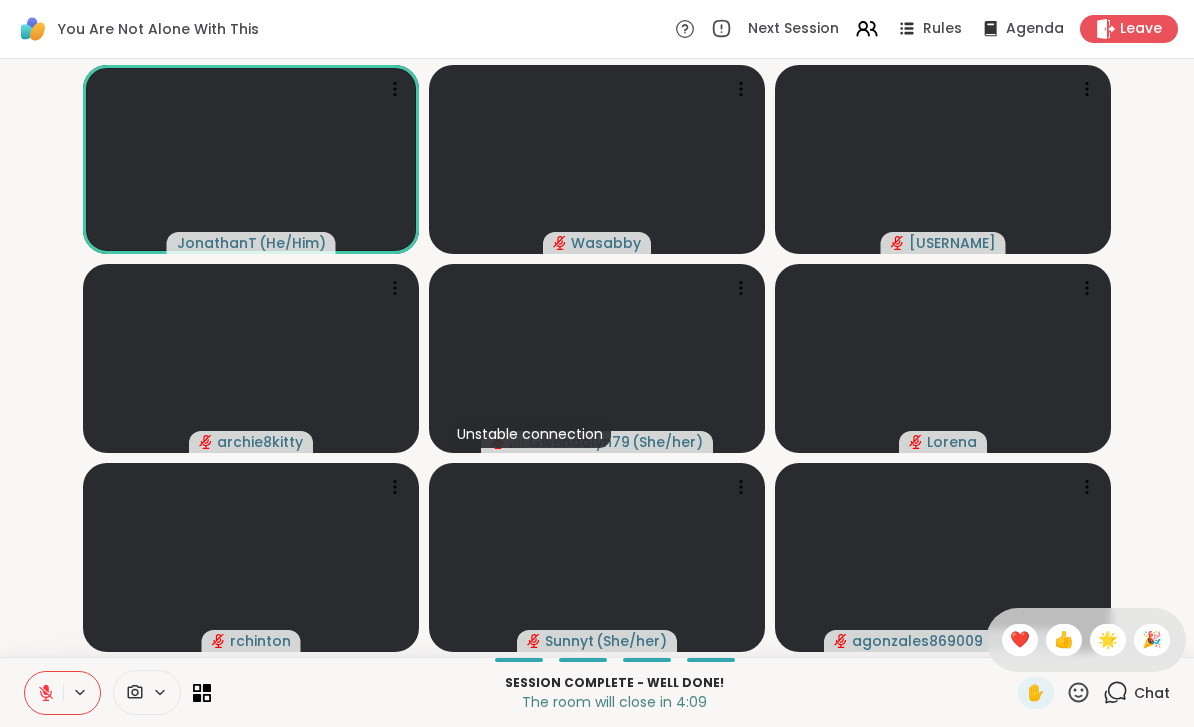 click on "❤️" at bounding box center (1020, 640) 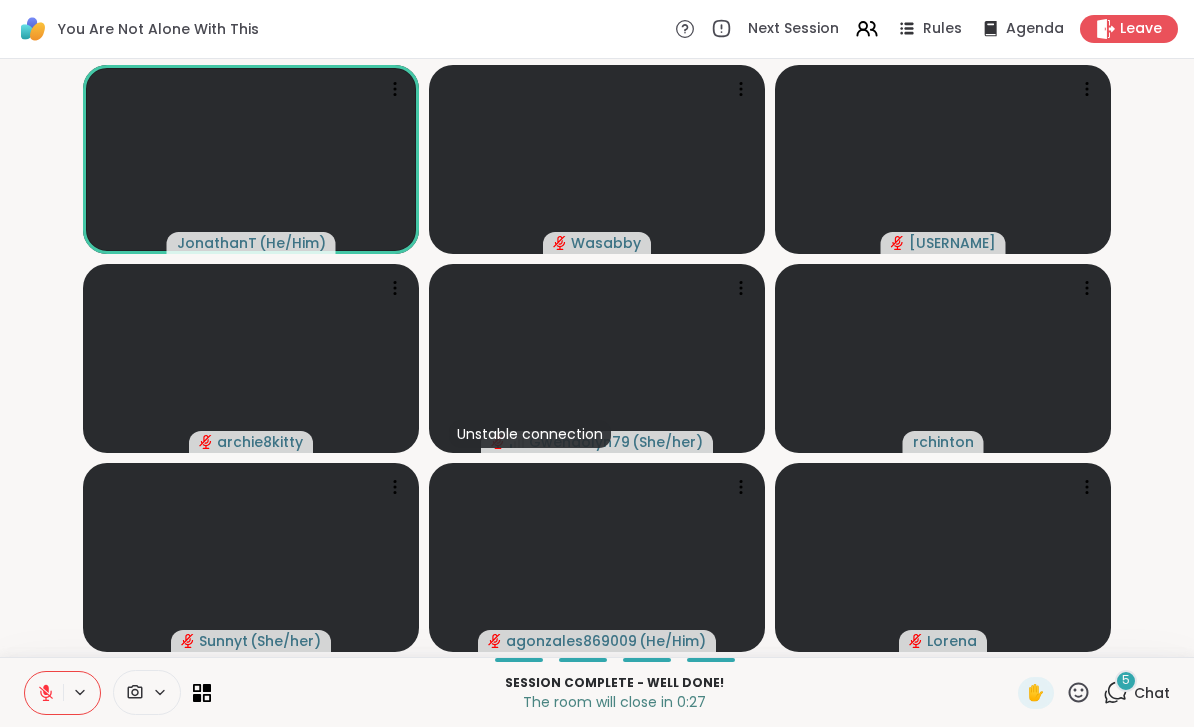 click on "5" at bounding box center [1126, 681] 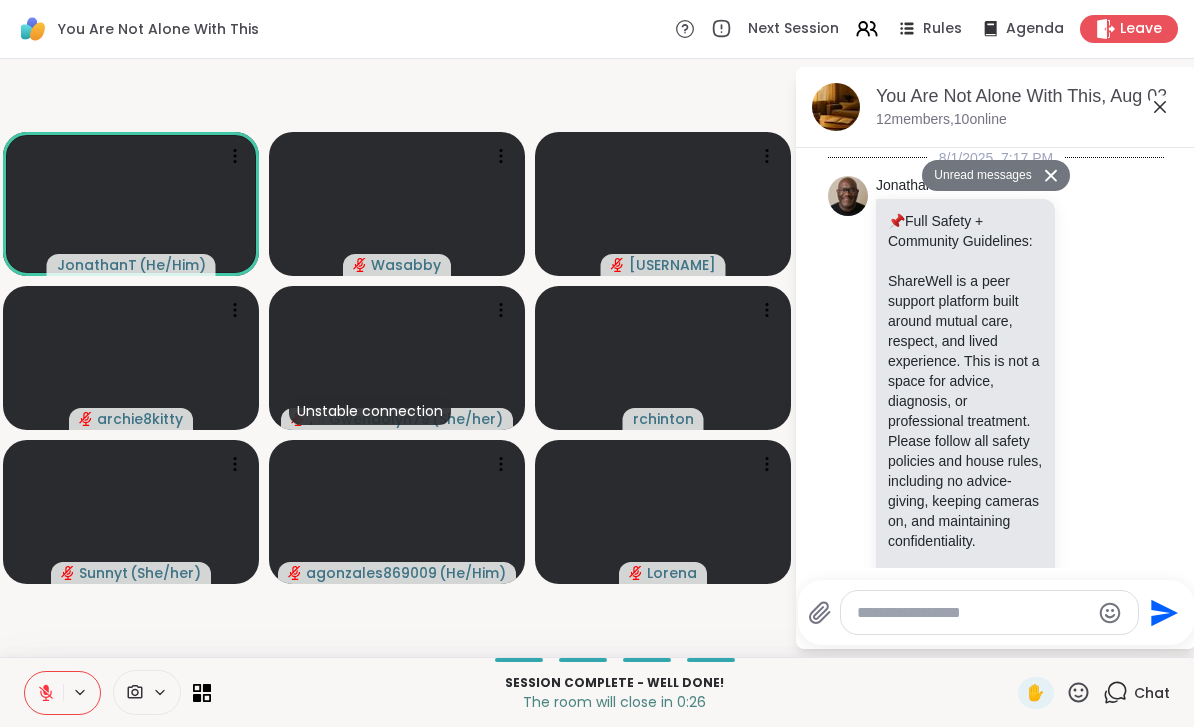 scroll, scrollTop: 13677, scrollLeft: 0, axis: vertical 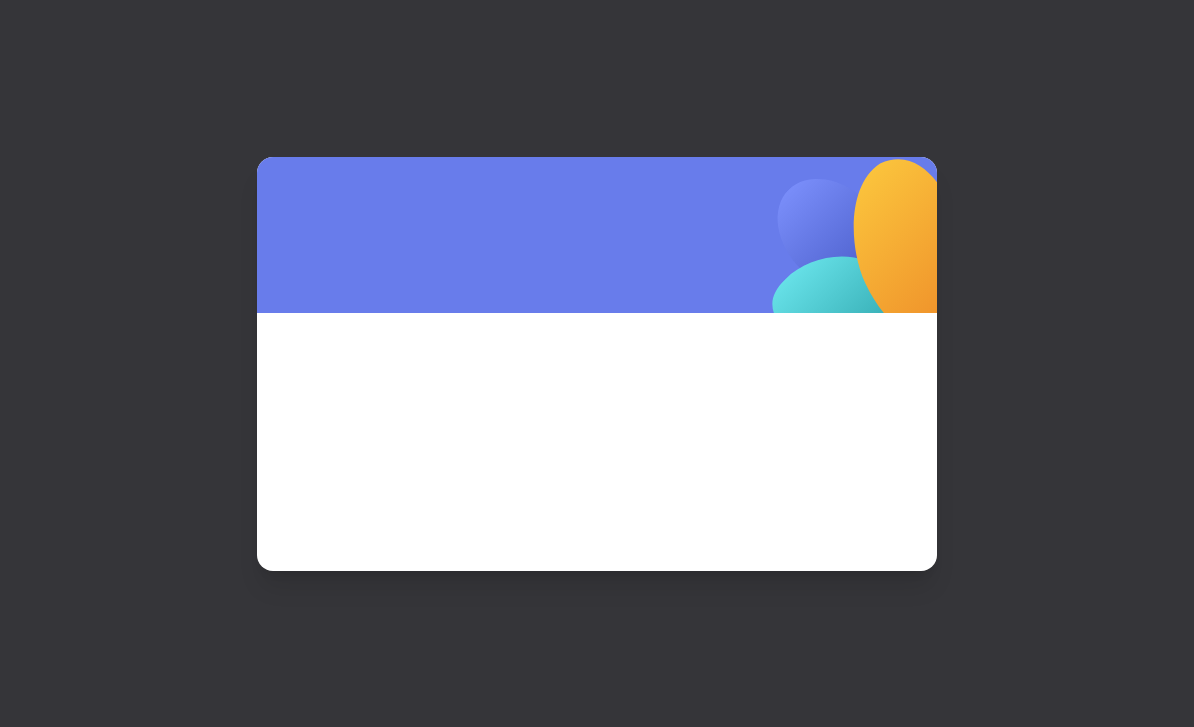 click at bounding box center [597, 363] 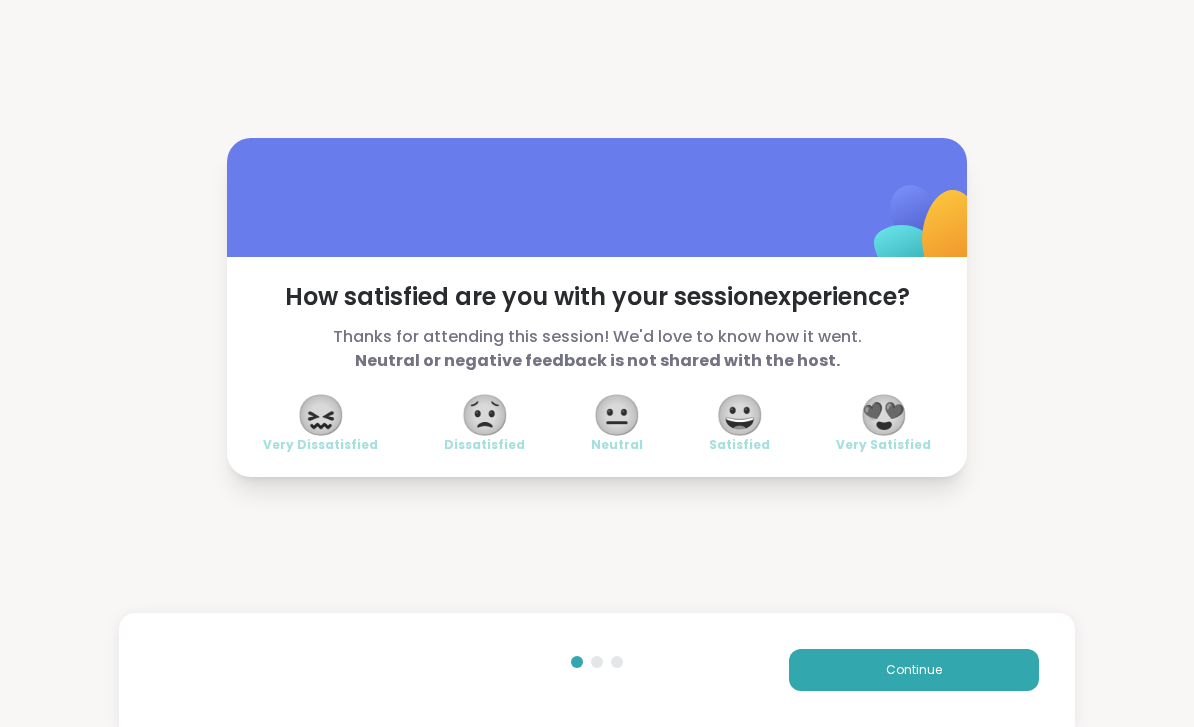 click on "😍" at bounding box center [884, 415] 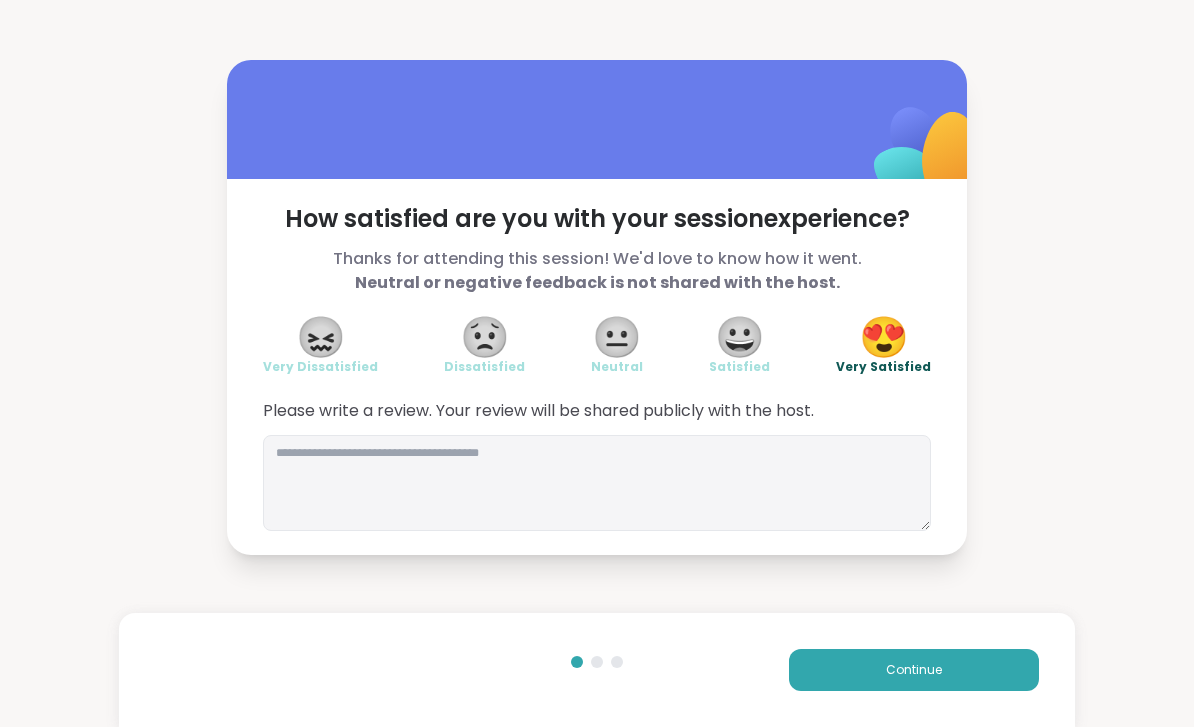 click on "Continue" at bounding box center [914, 670] 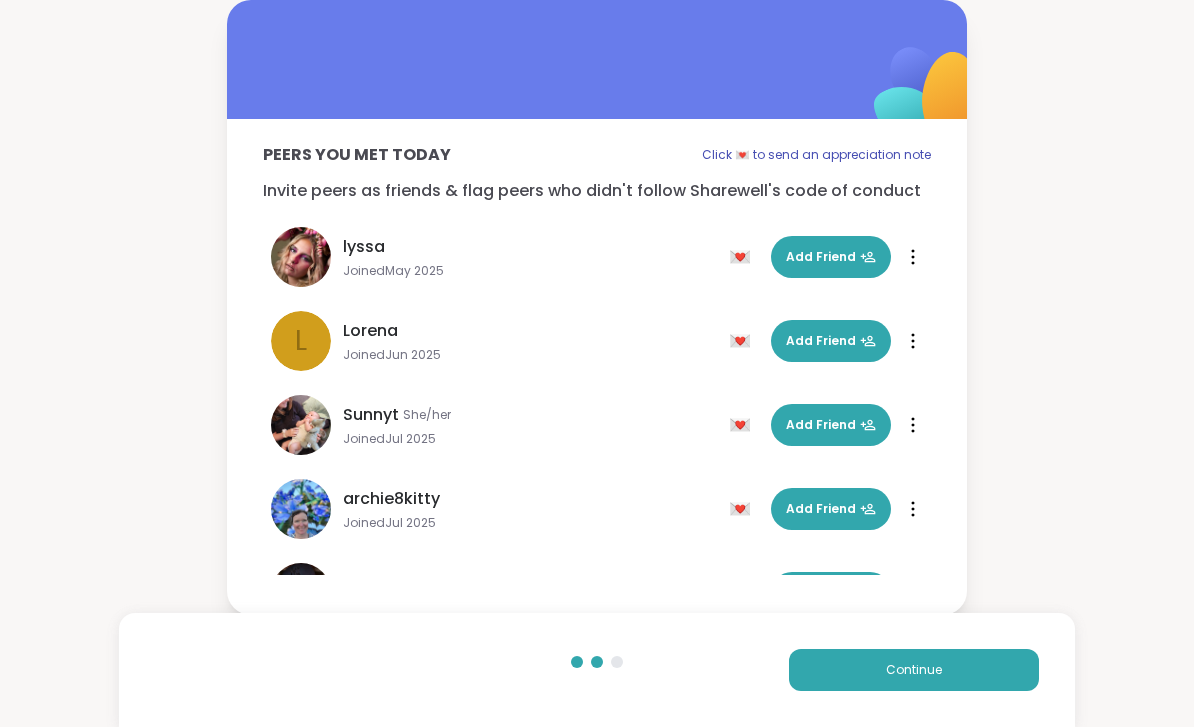 click on "Continue" at bounding box center (914, 670) 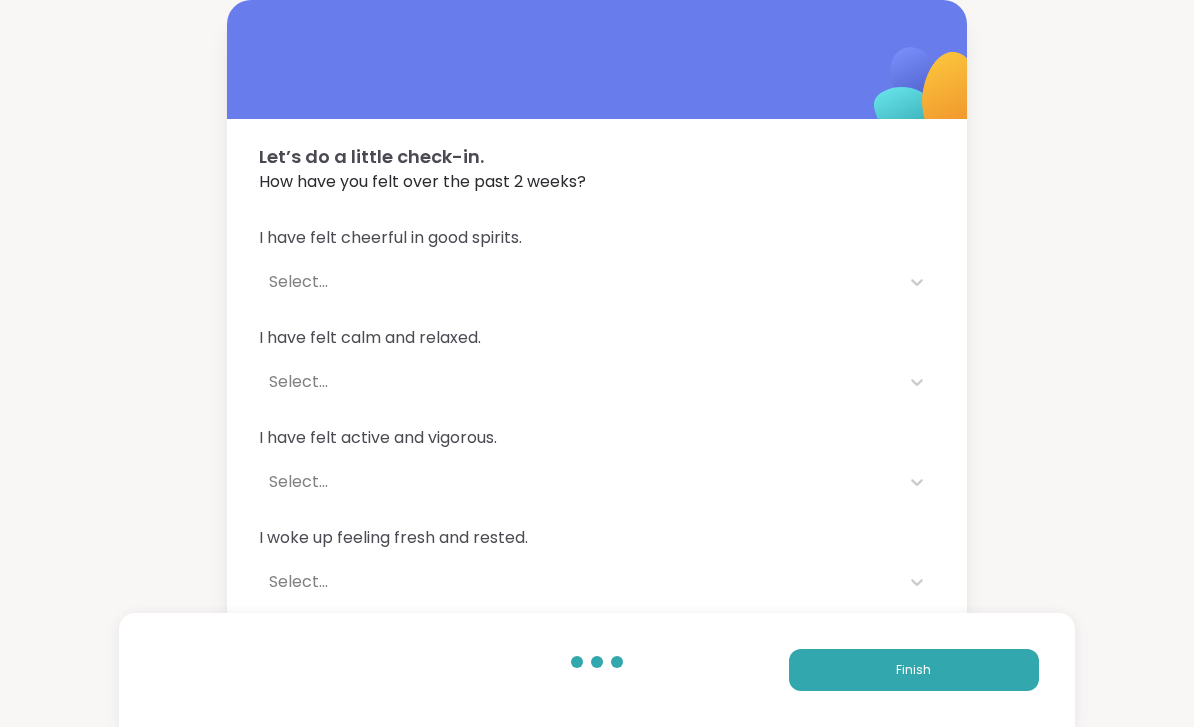 click on "Finish" at bounding box center (914, 670) 